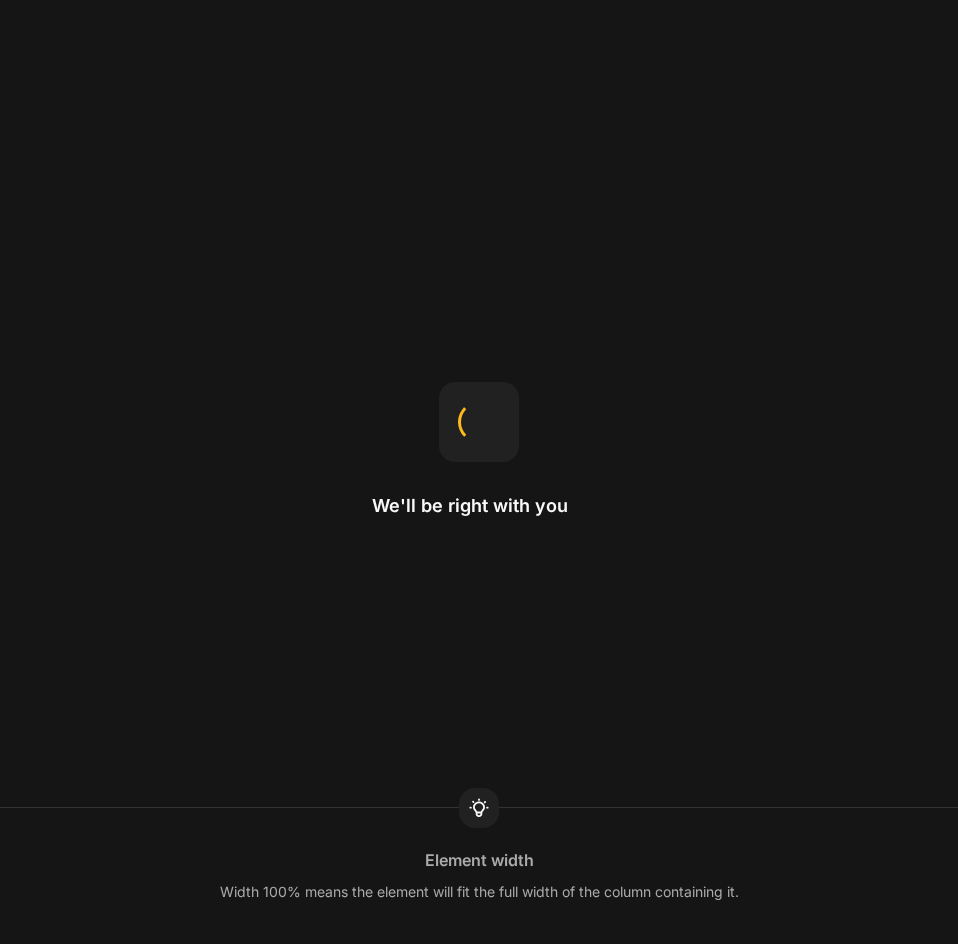 scroll, scrollTop: 0, scrollLeft: 0, axis: both 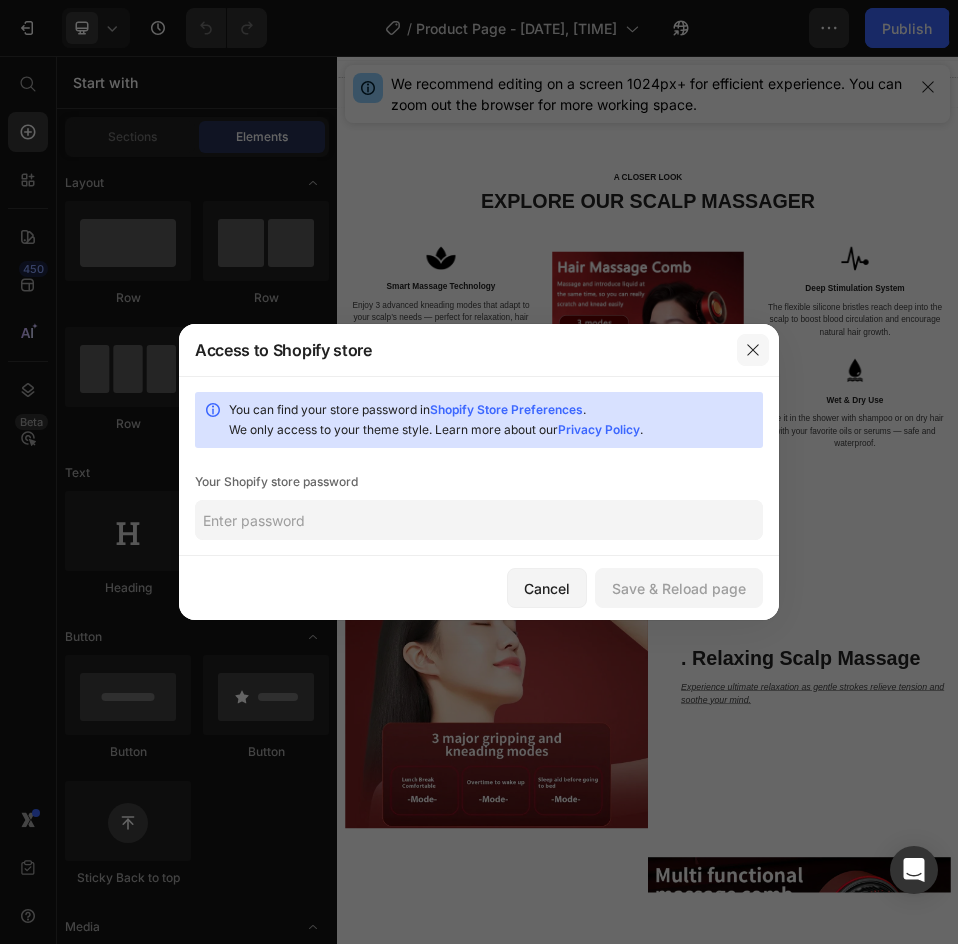 click at bounding box center [753, 350] 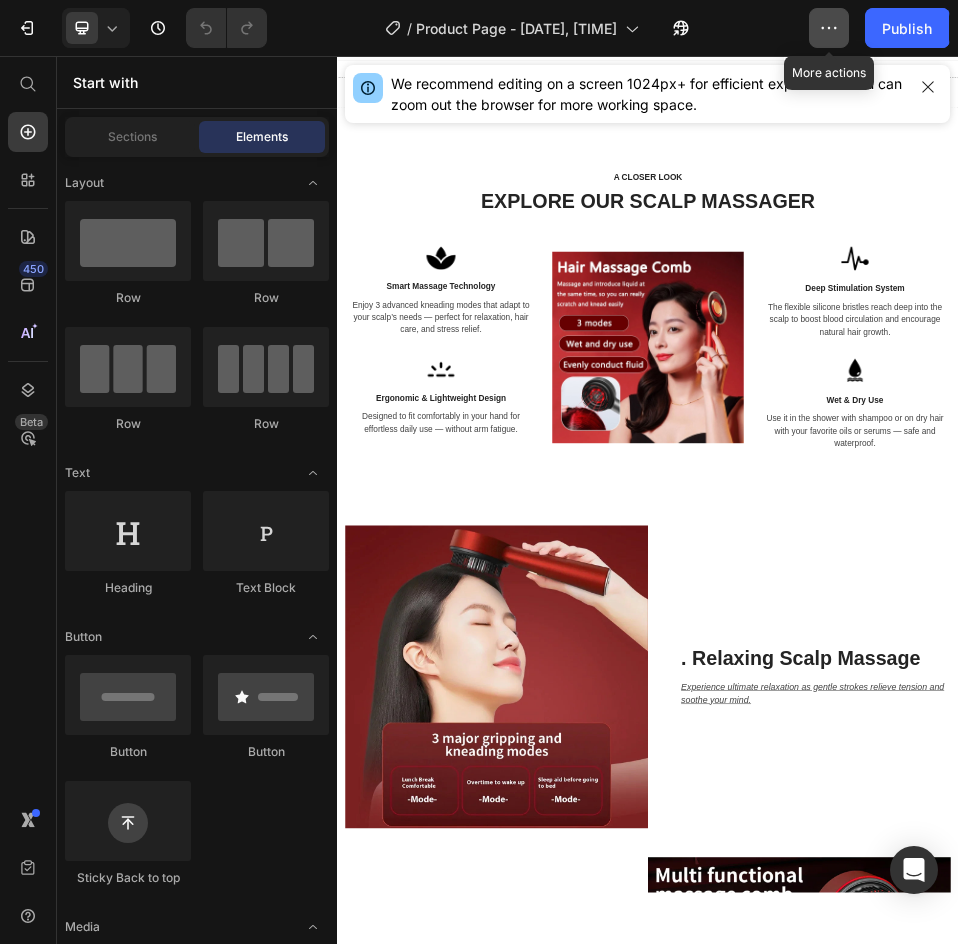click 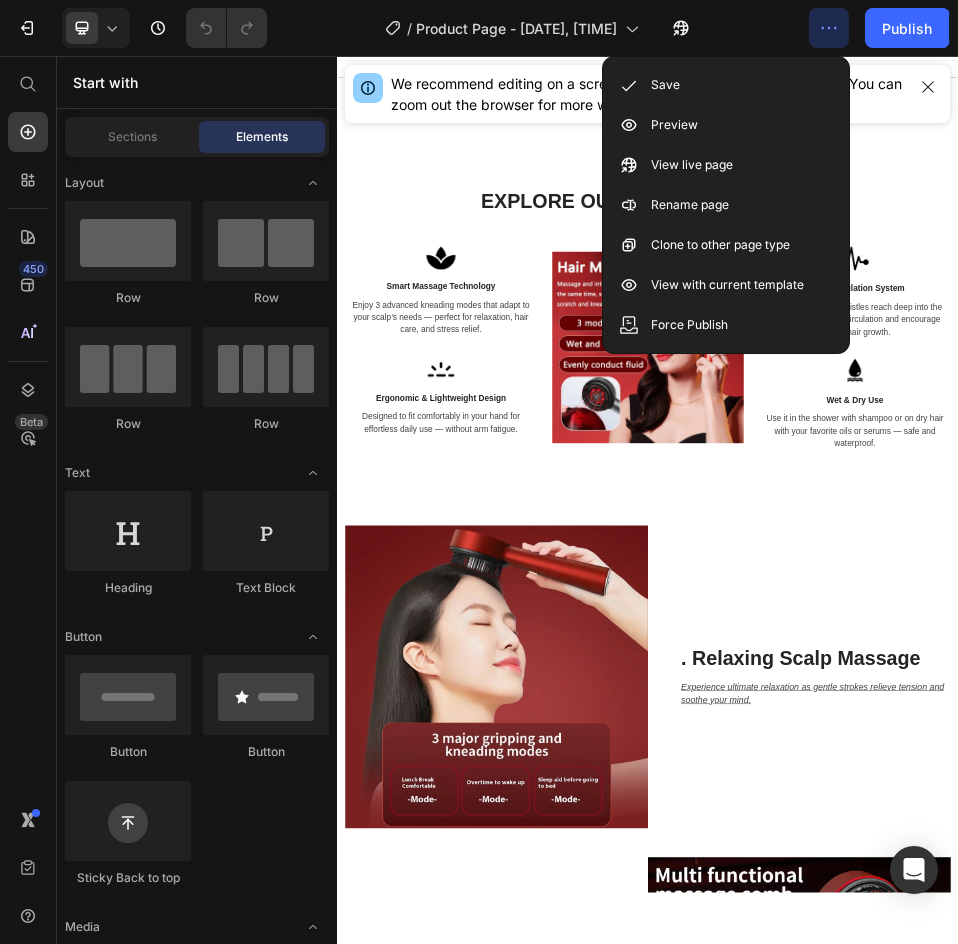 click 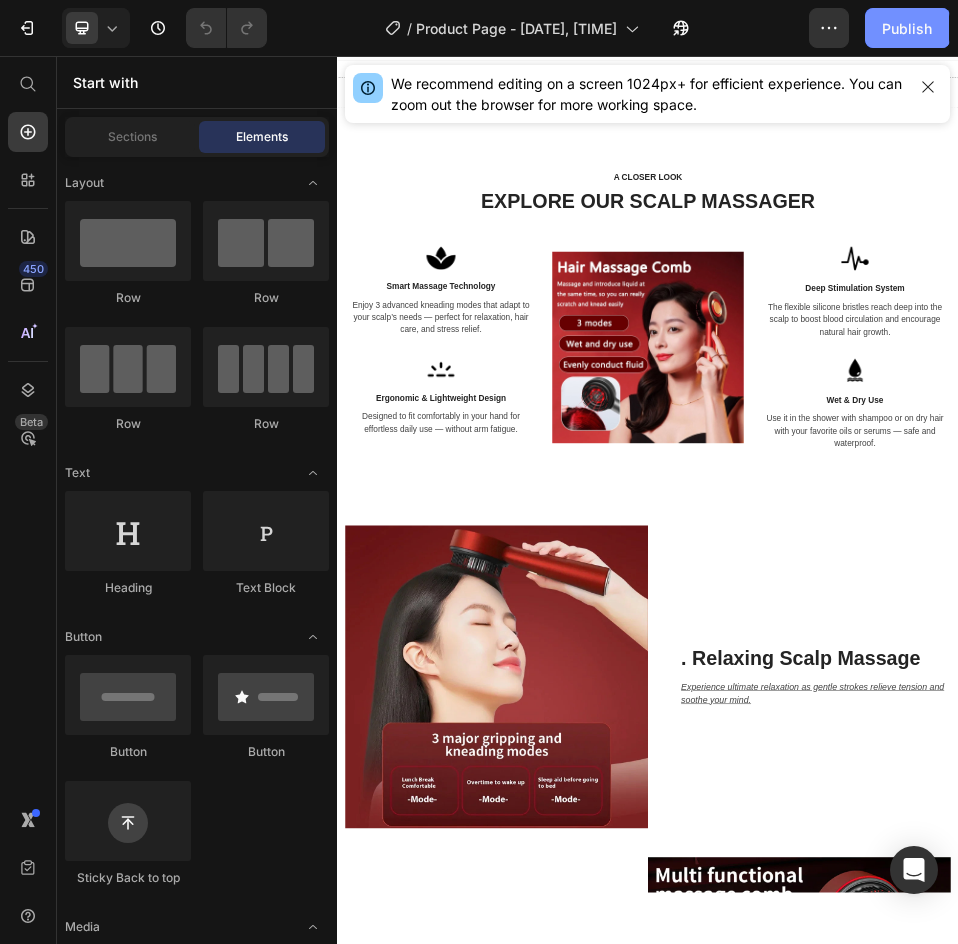 click on "Publish" at bounding box center [907, 28] 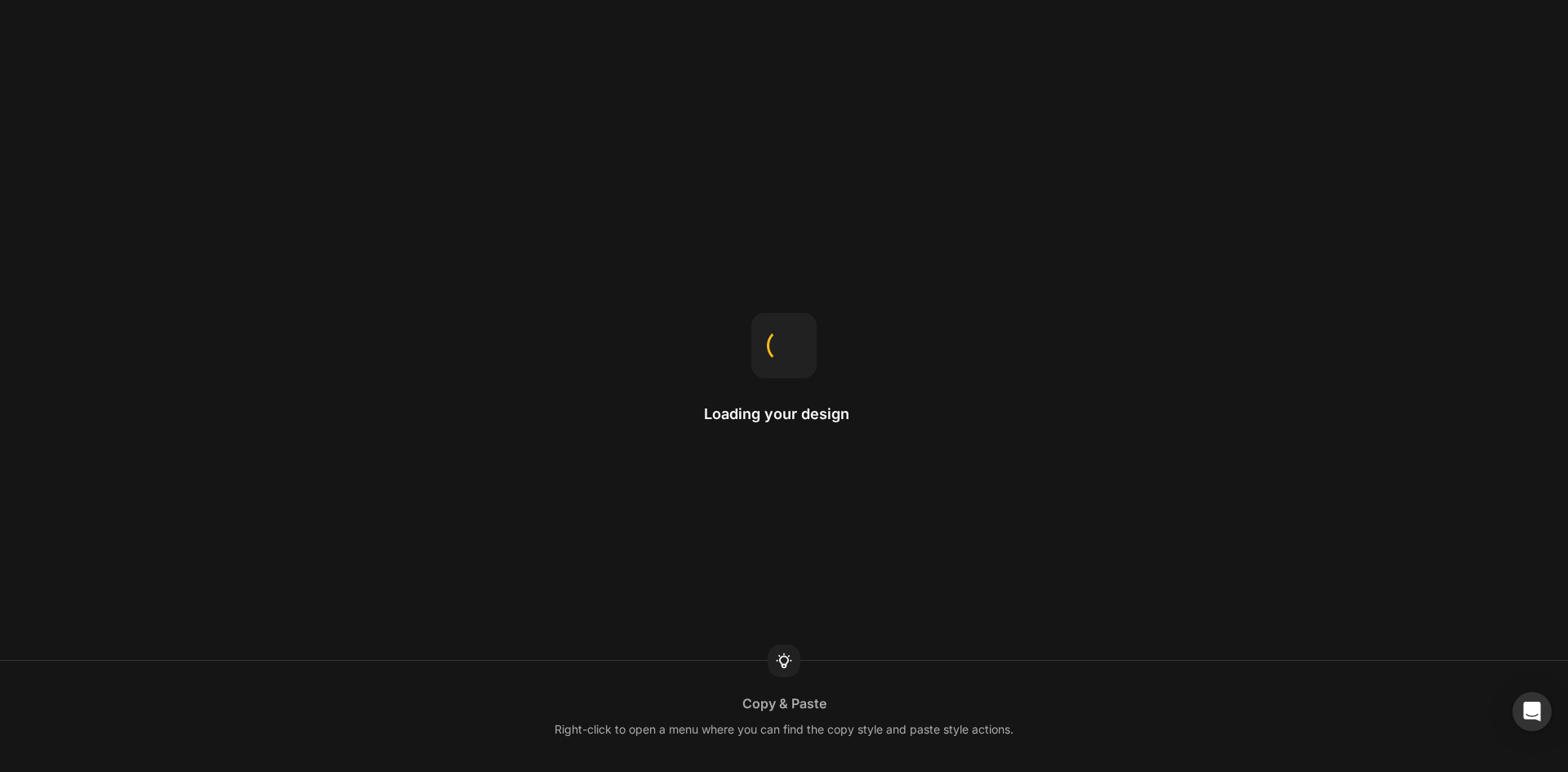 scroll, scrollTop: 0, scrollLeft: 0, axis: both 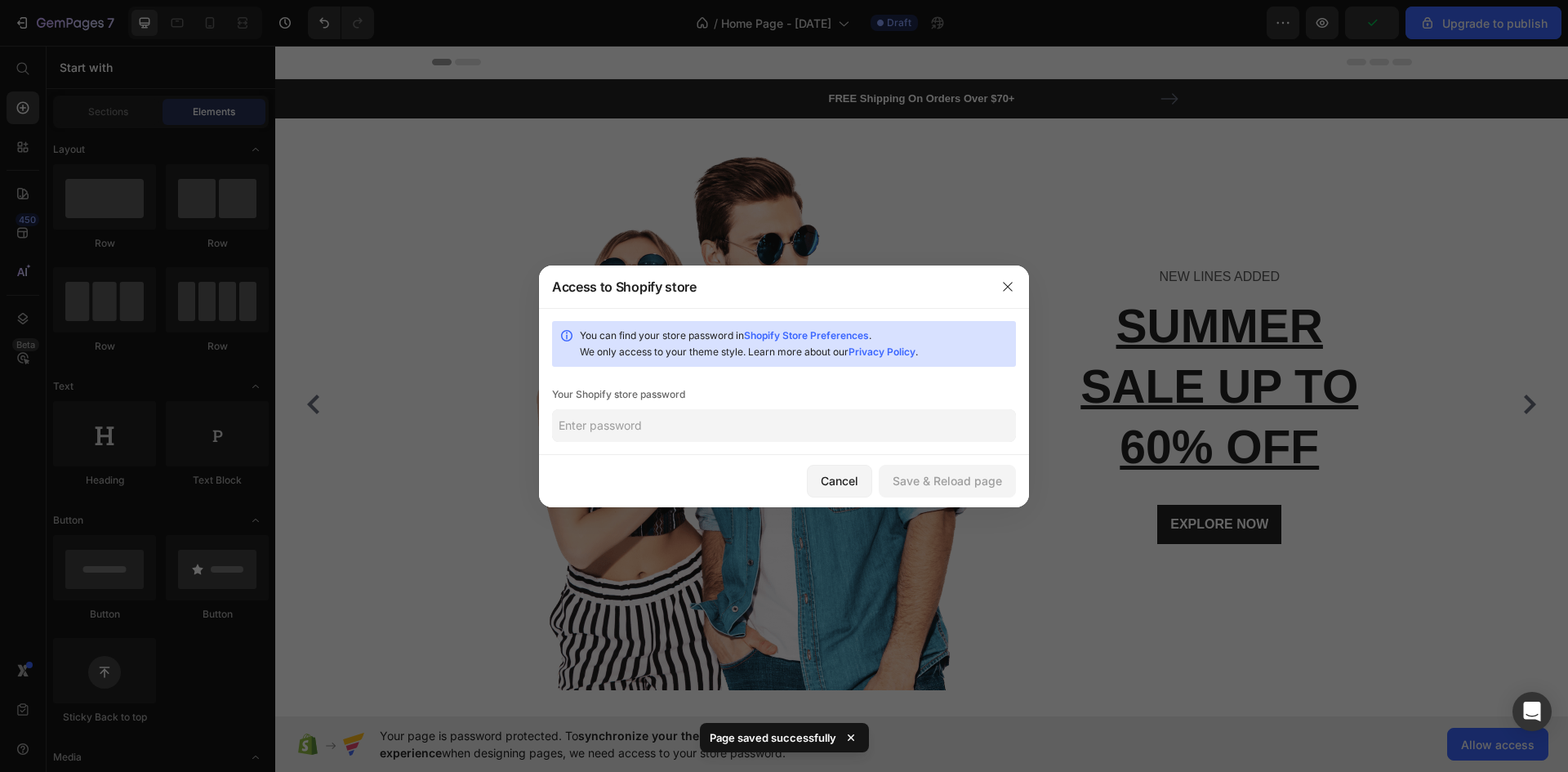 click 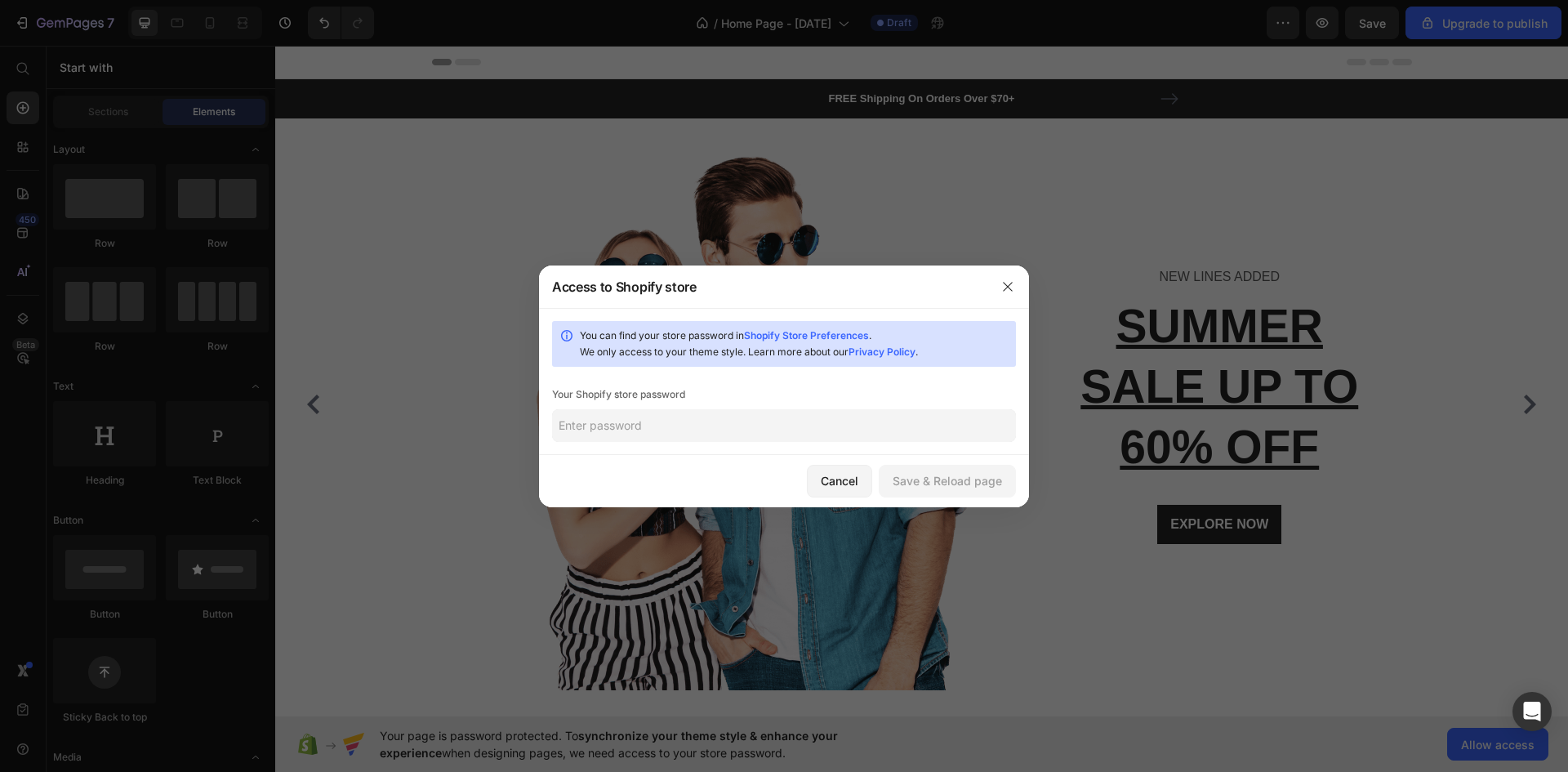 type on "R" 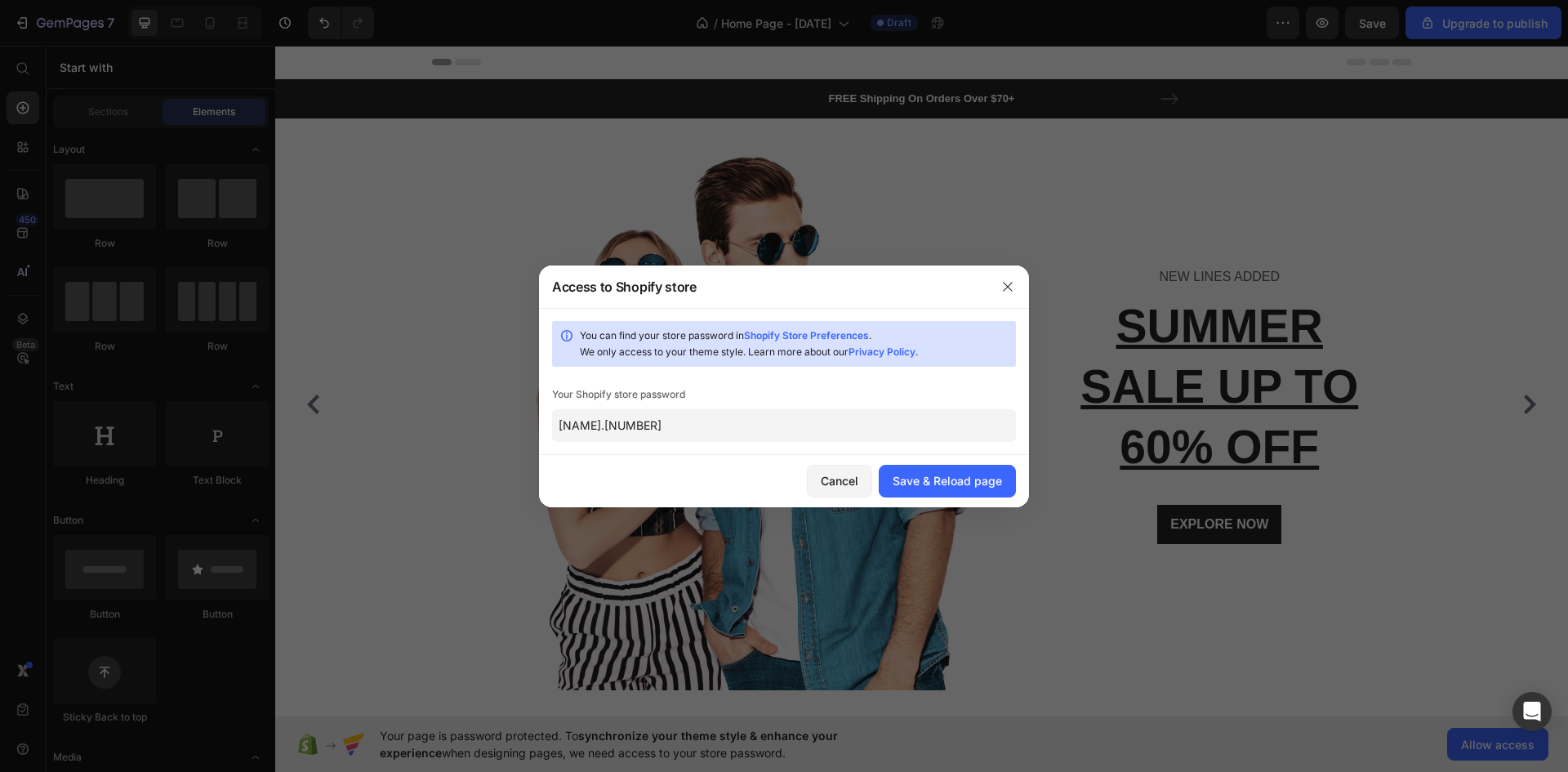 type on "riadJaoui.123" 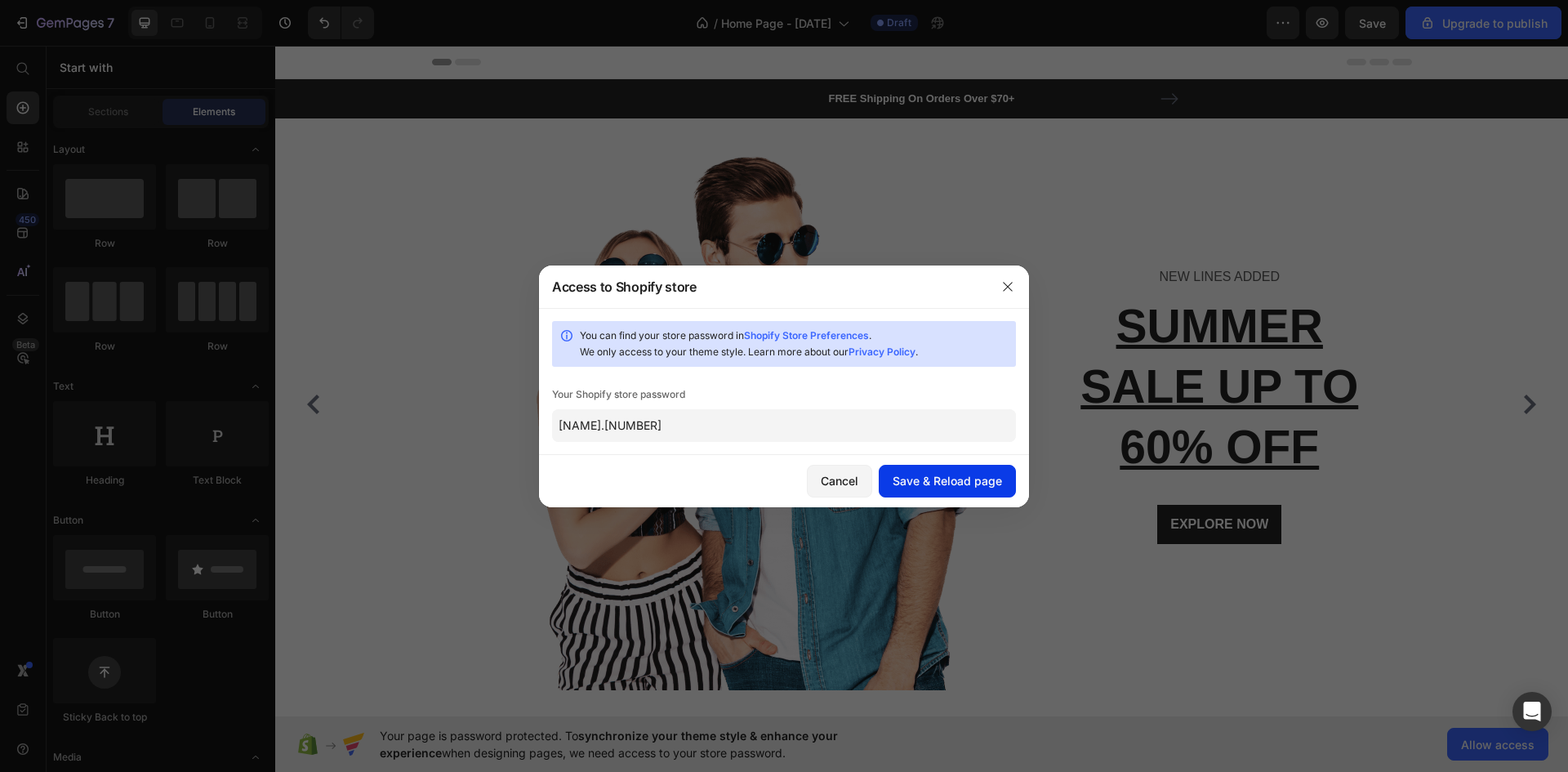 click on "Save & Reload page" 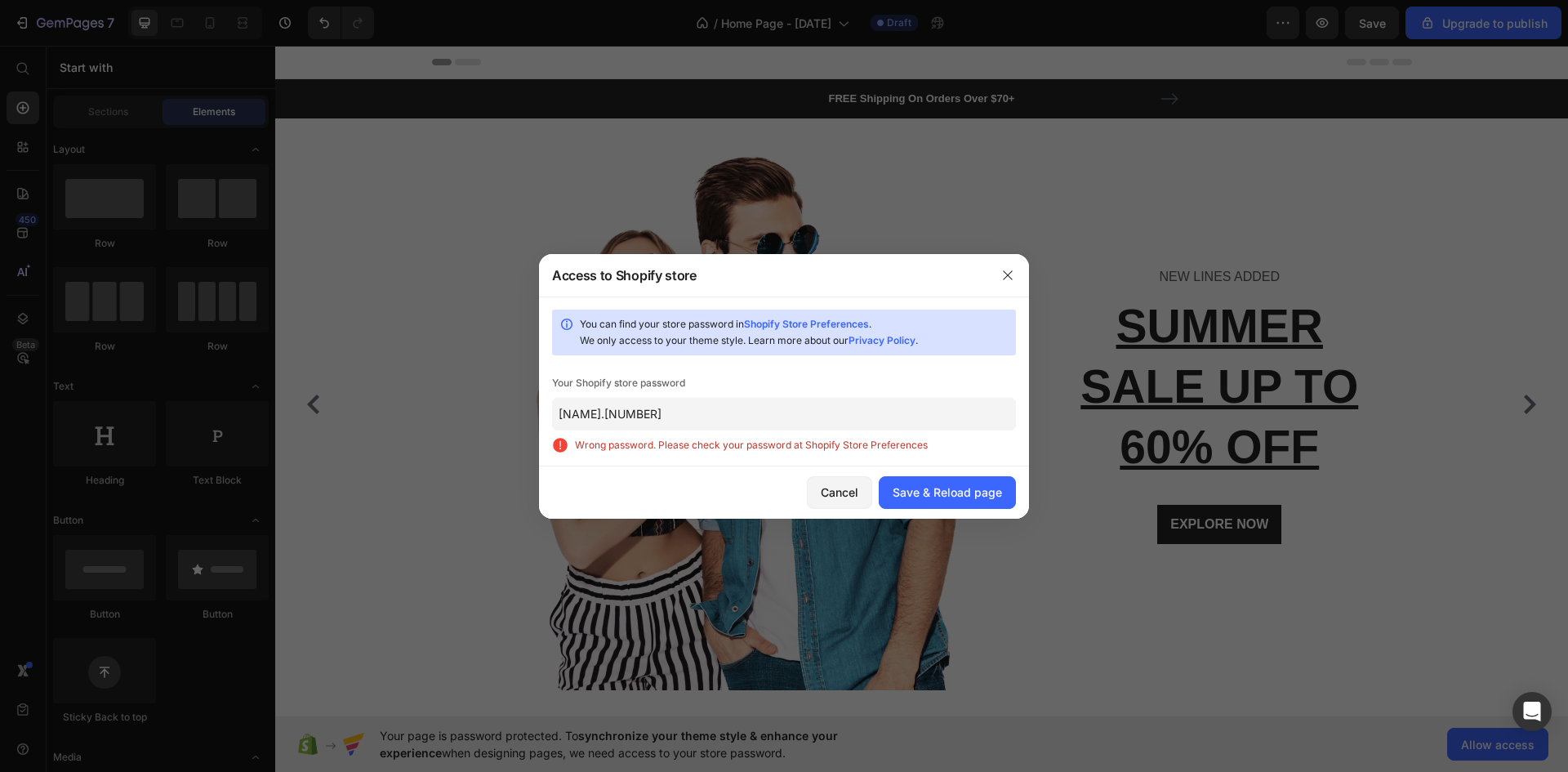 click on "riadJaoui.123" 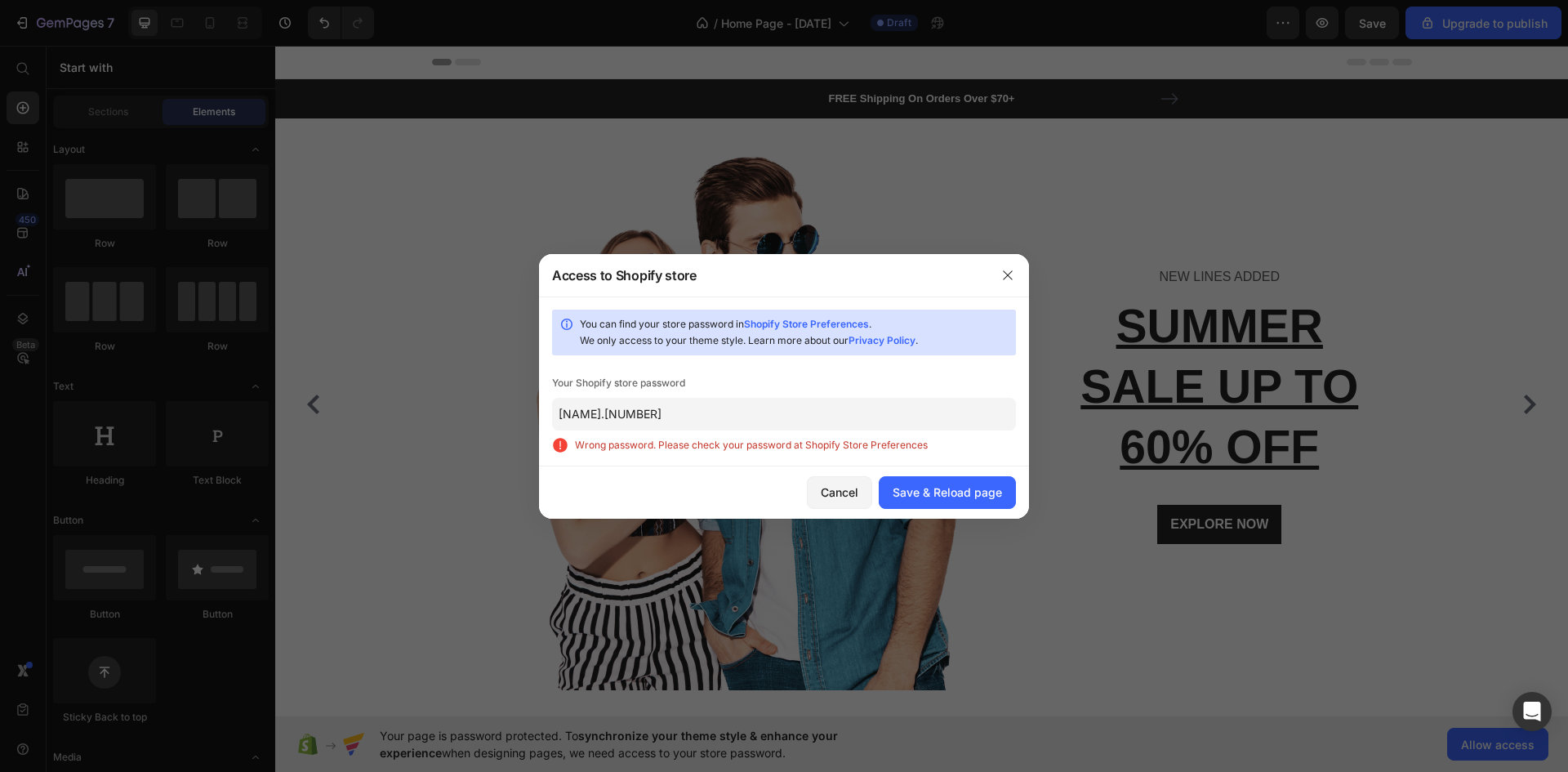 click 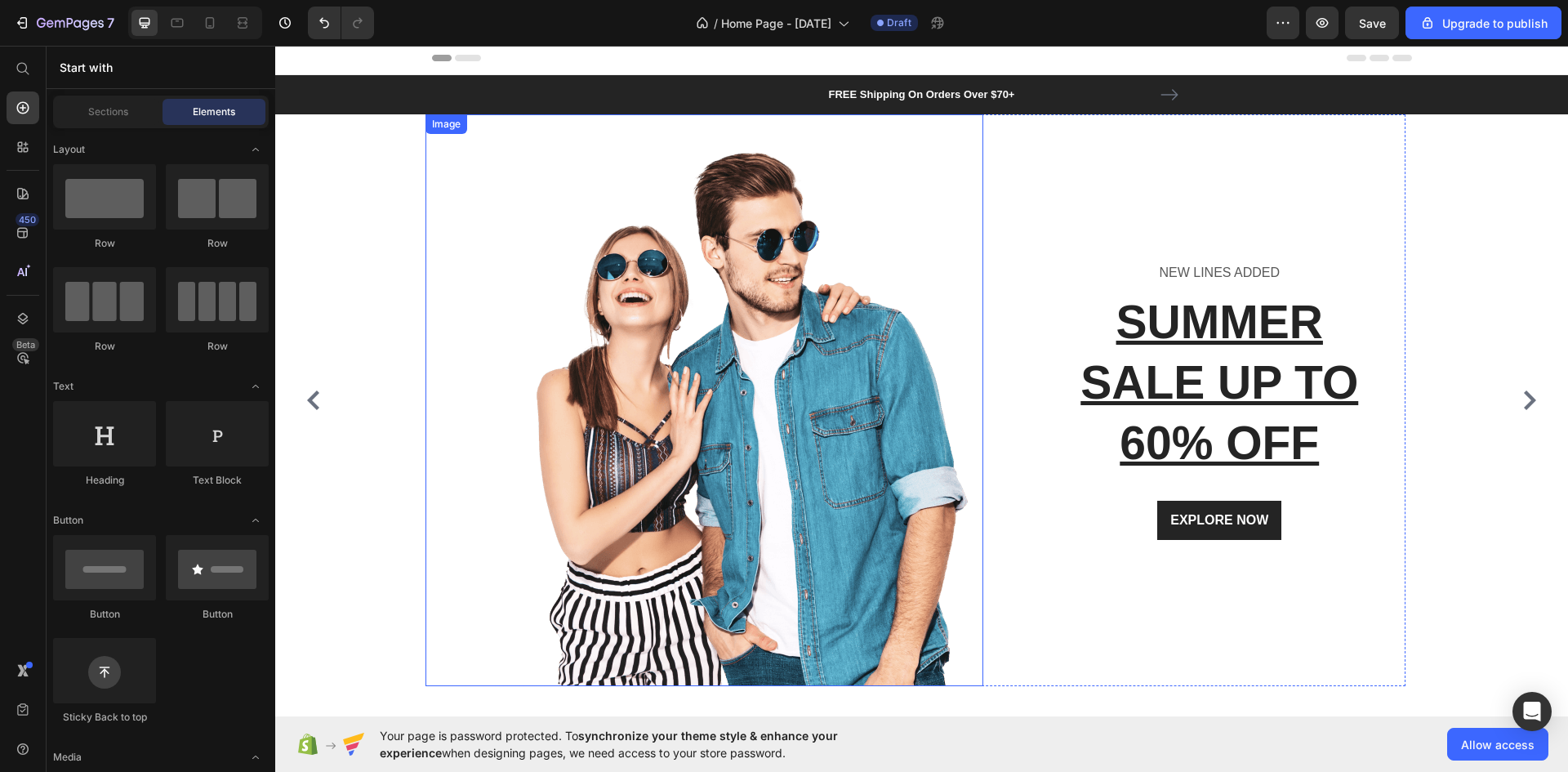 scroll, scrollTop: 0, scrollLeft: 0, axis: both 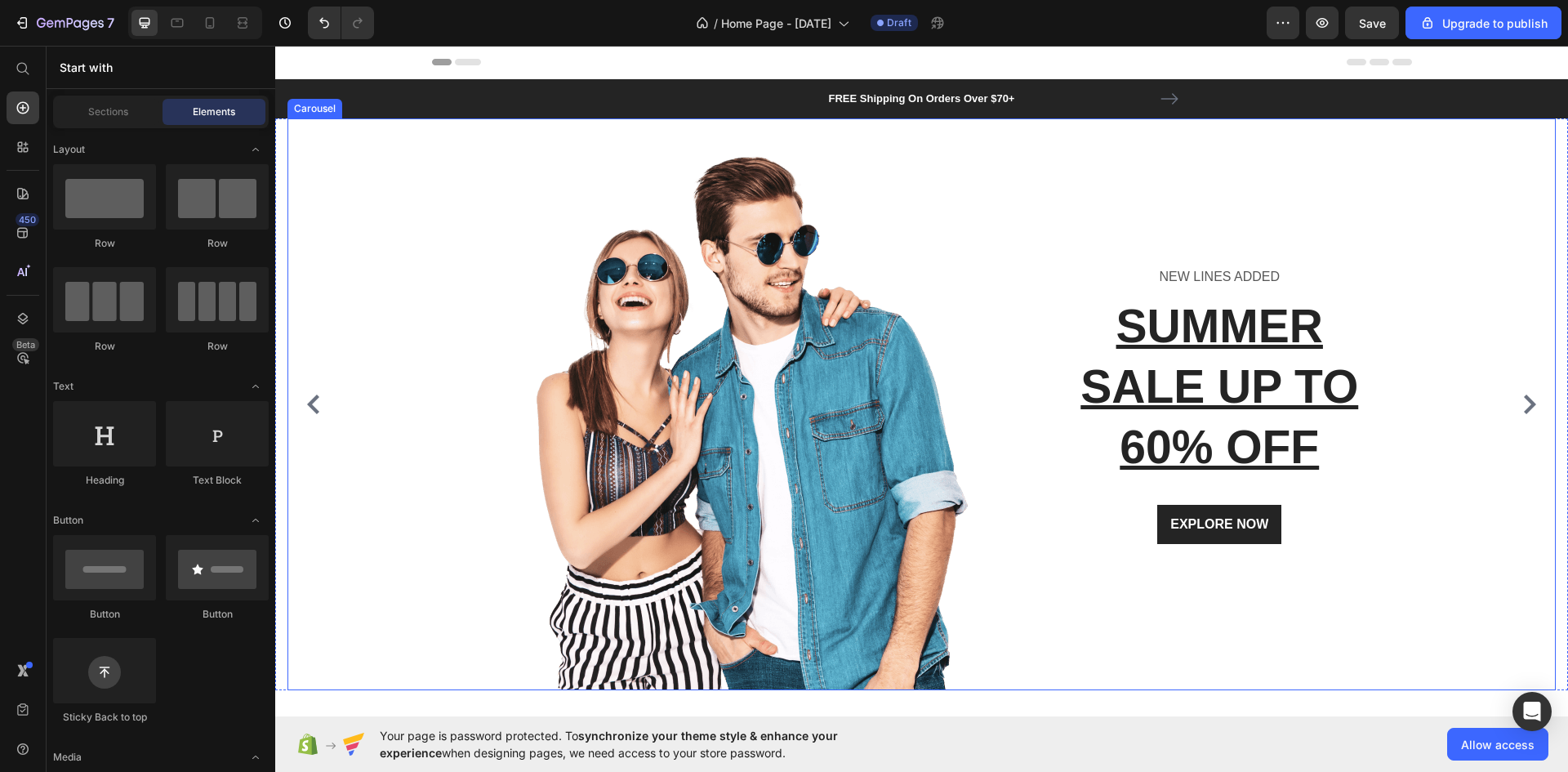 click 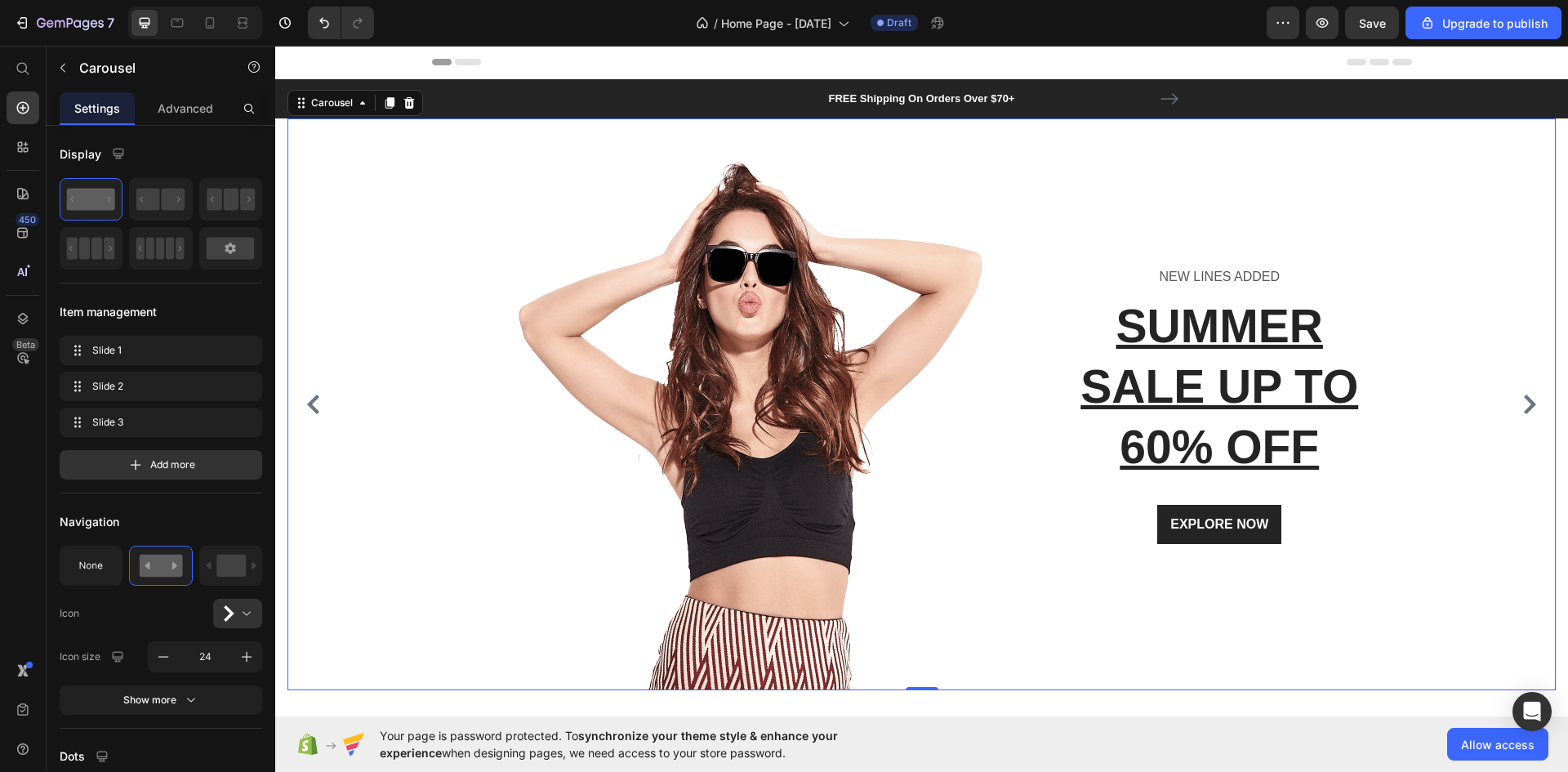 click 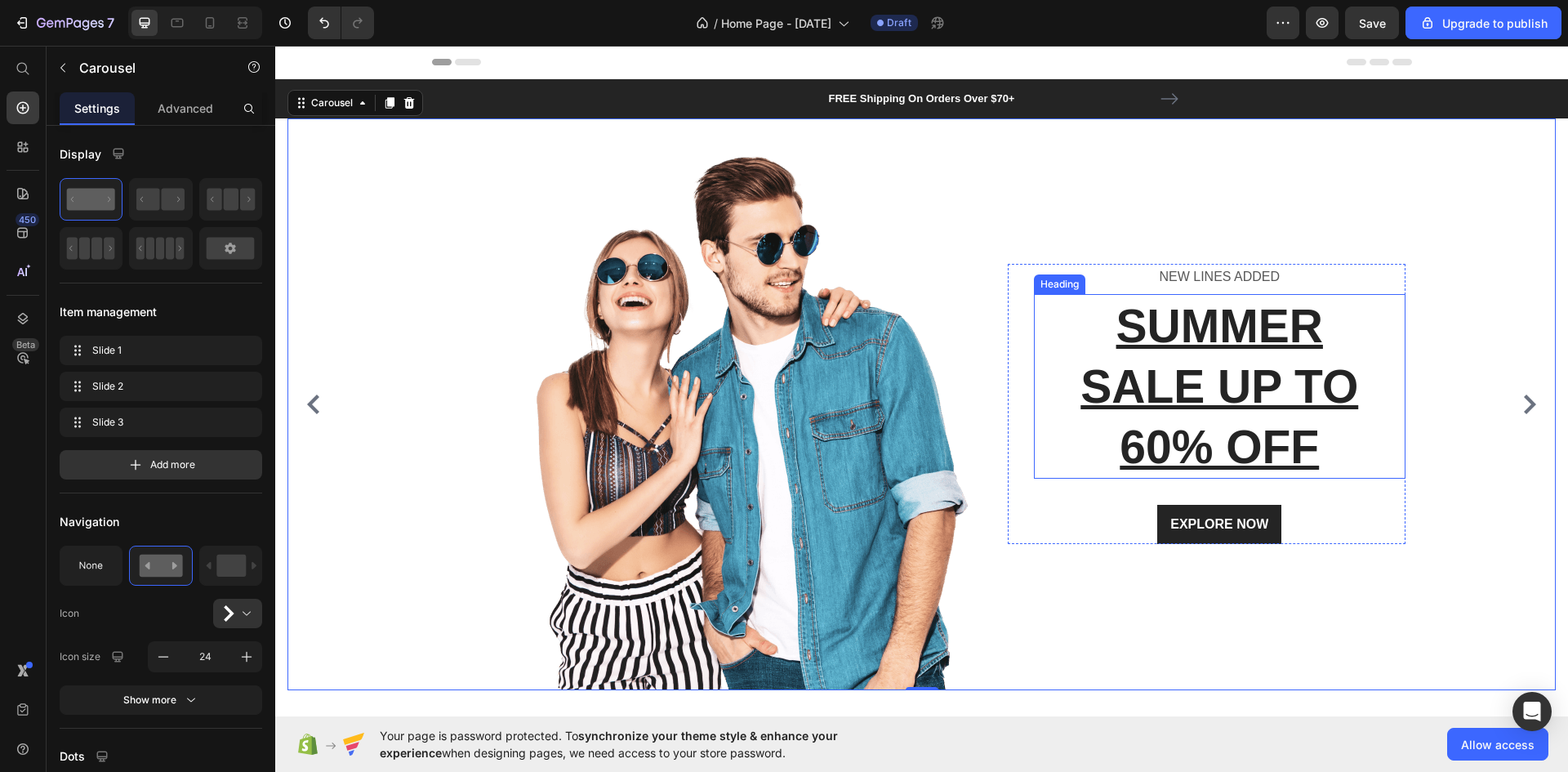 click on "SUMMER SALE UP TO 60% OFF" at bounding box center (1220, 386) 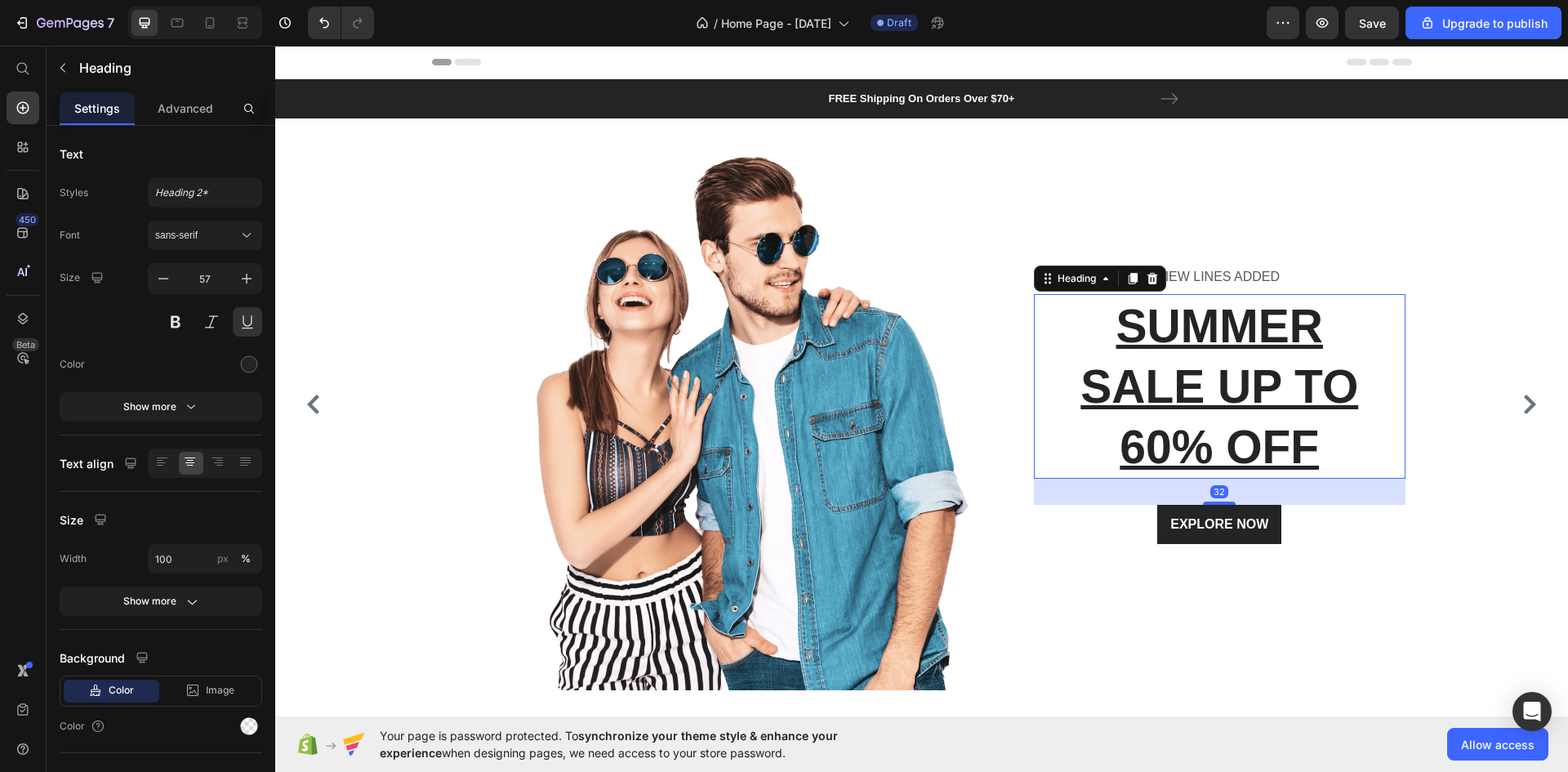 click on "SUMMER SALE UP TO 60% OFF" at bounding box center (1220, 386) 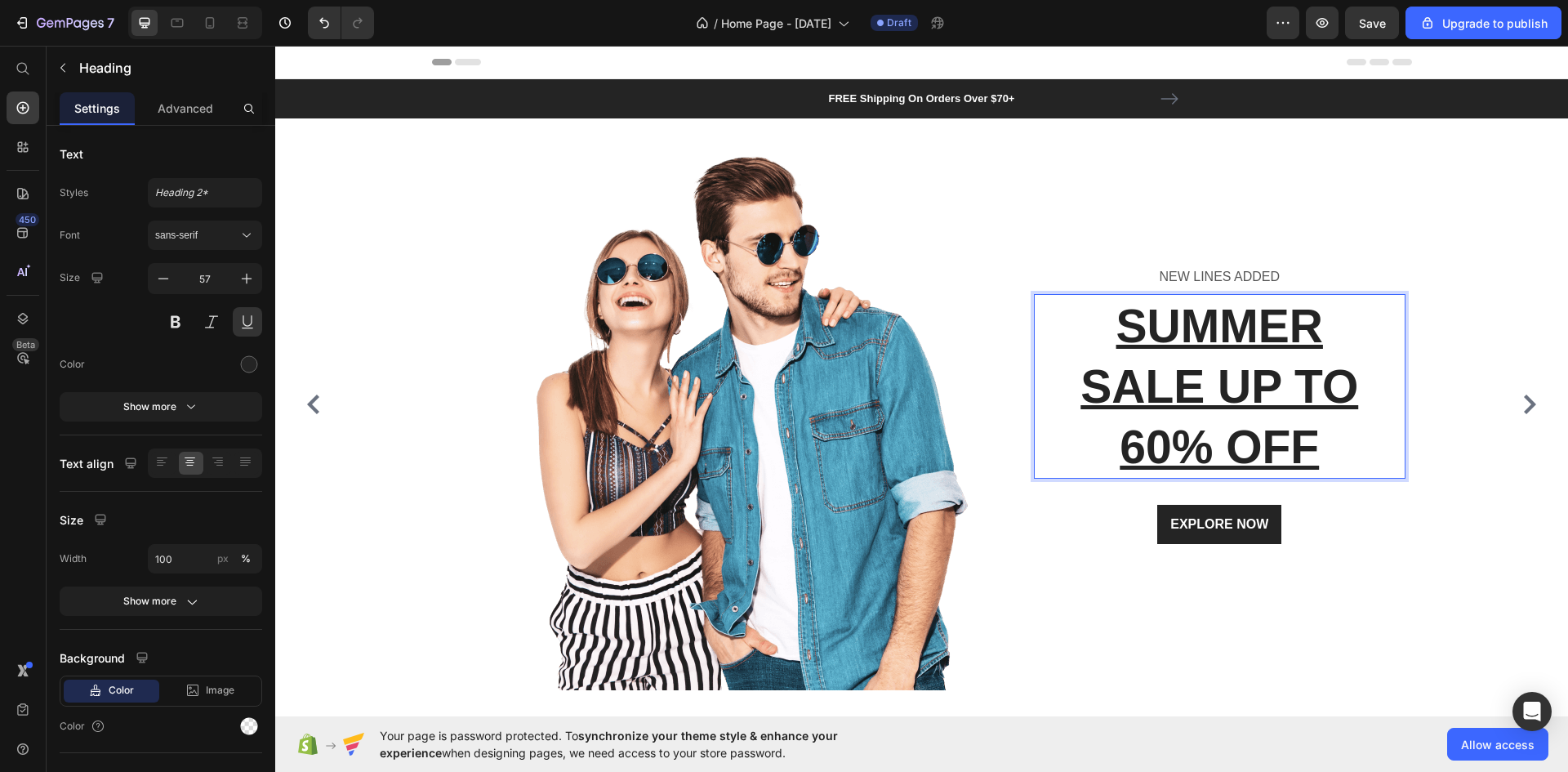 click on "SUMMER SALE UP TO 60% OFF" at bounding box center [1220, 386] 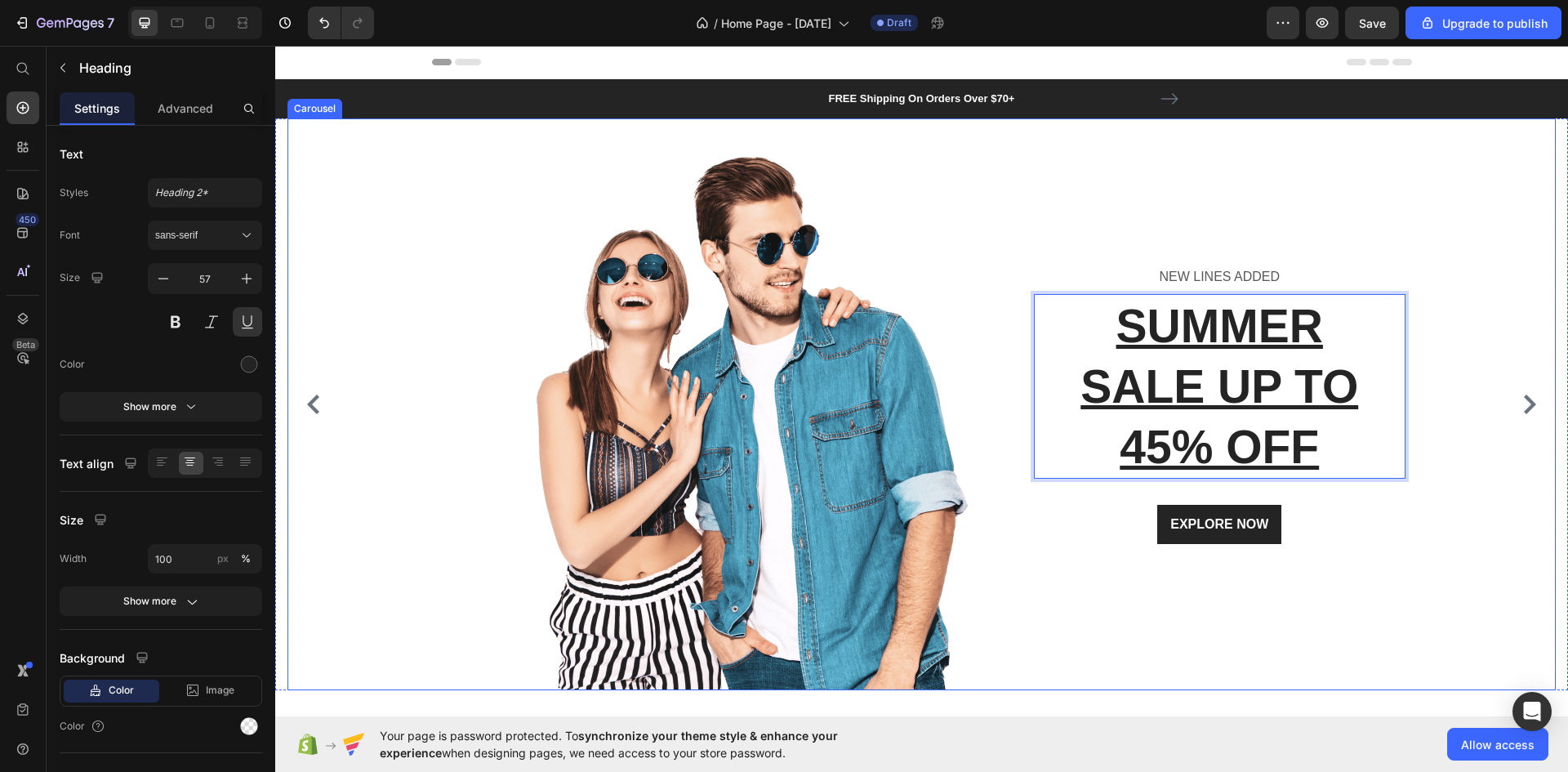 click on "Image NEW LINES ADDED Text block SUMMER SALE UP TO 45% OFF Heading   32 EXPLORE NOW Button Row Row" at bounding box center (915, 404) 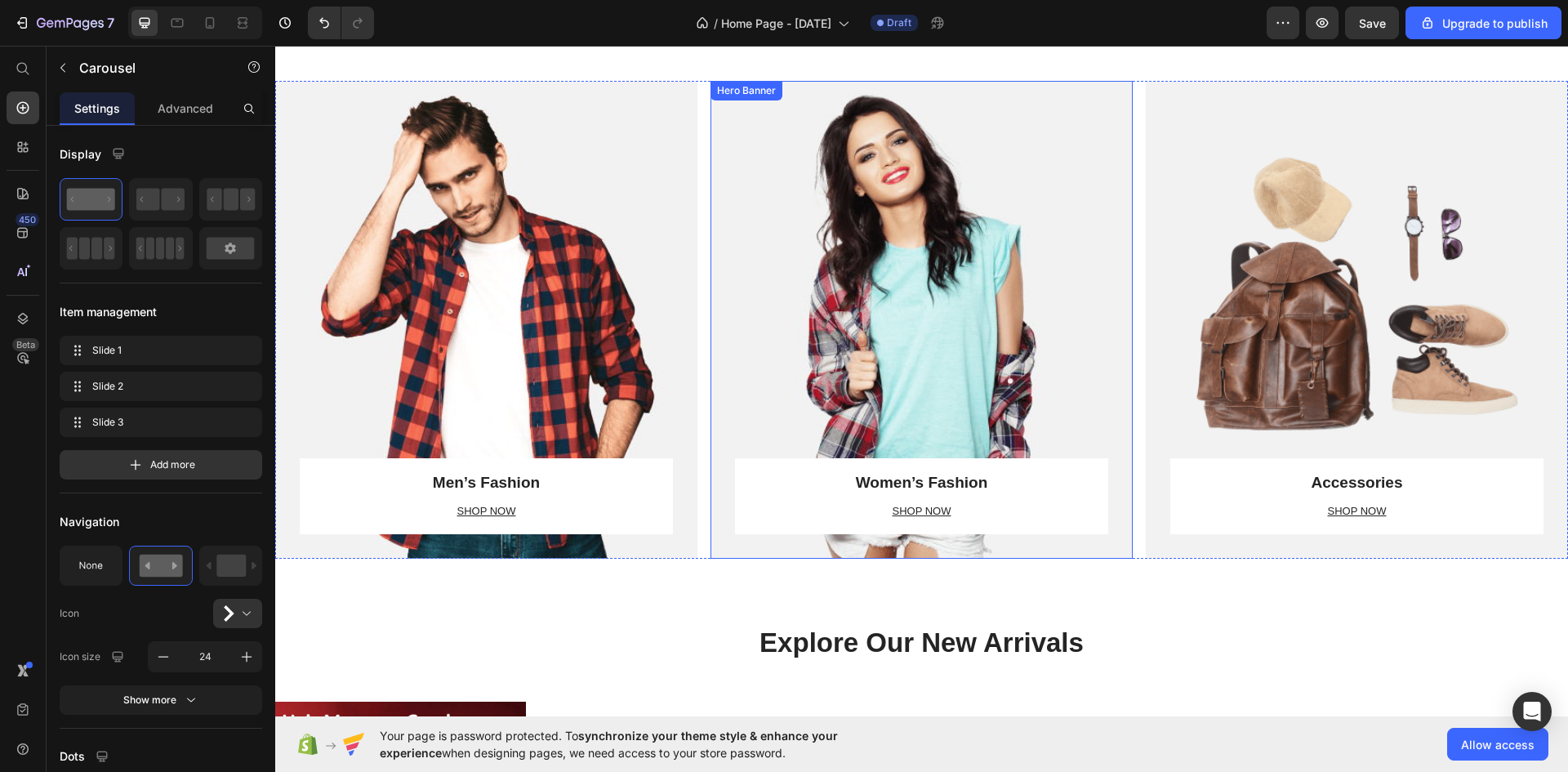 scroll, scrollTop: 1154, scrollLeft: 0, axis: vertical 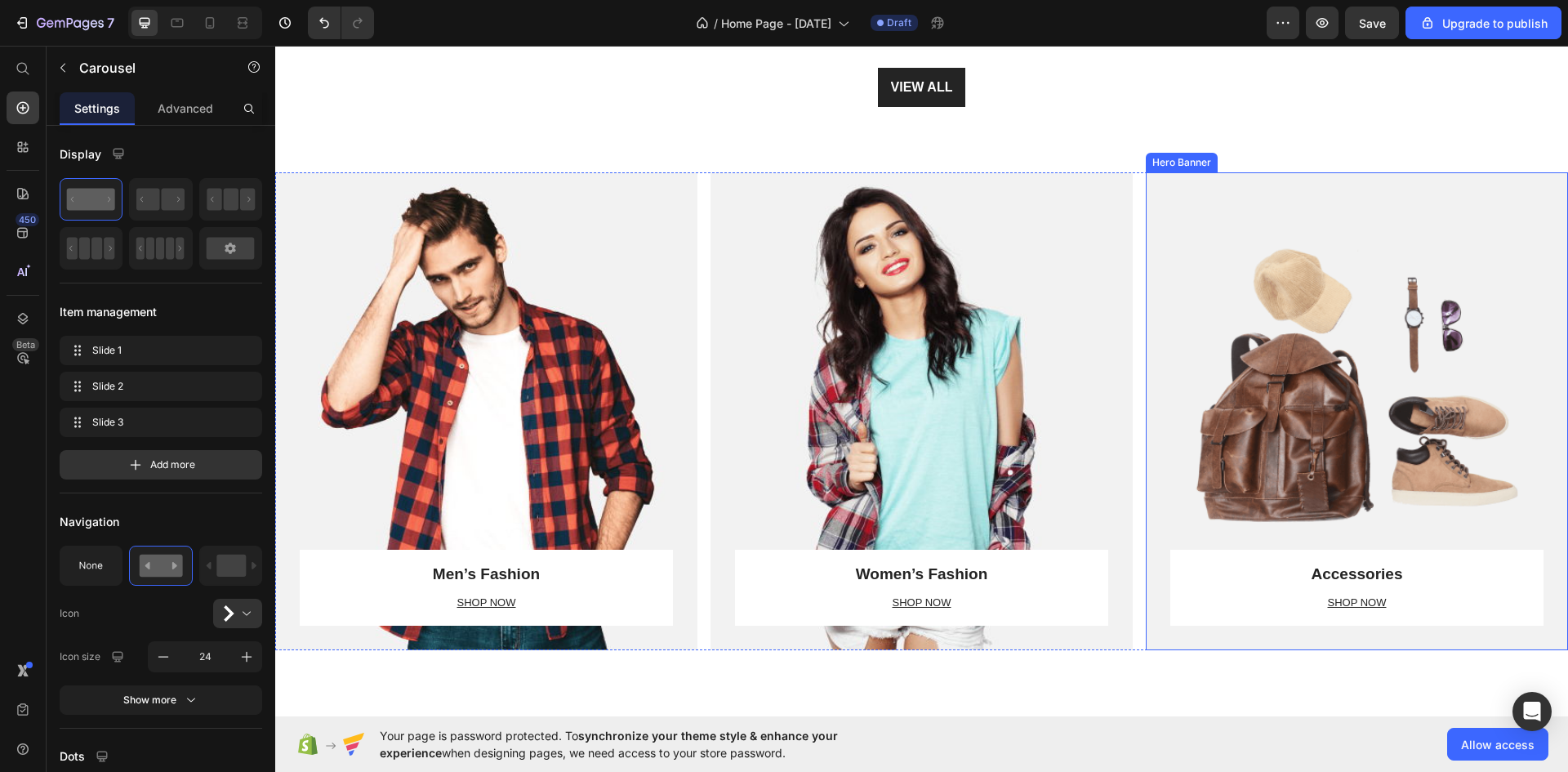 click at bounding box center [1356, 411] 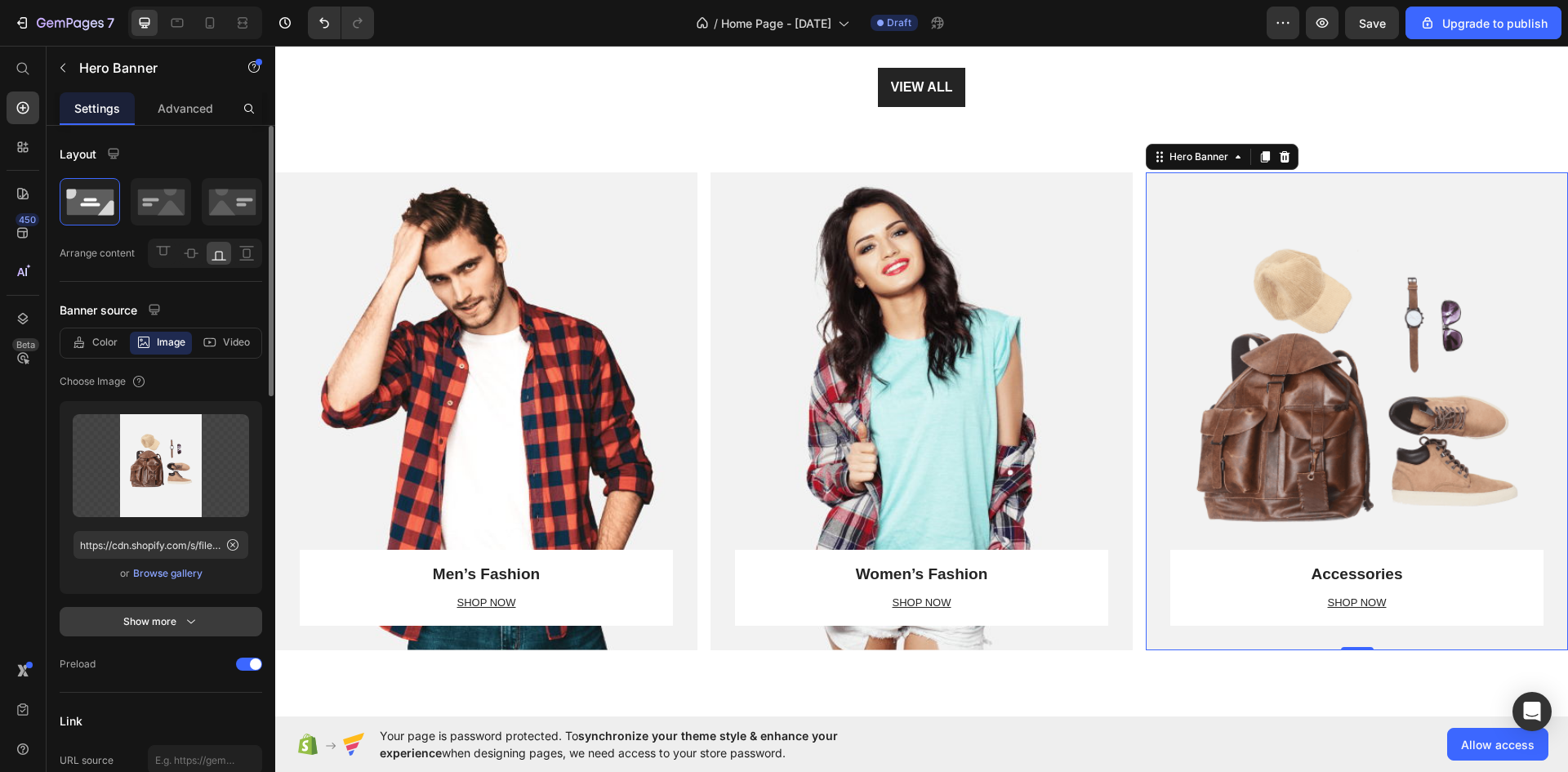 click on "Show more" at bounding box center (161, 622) 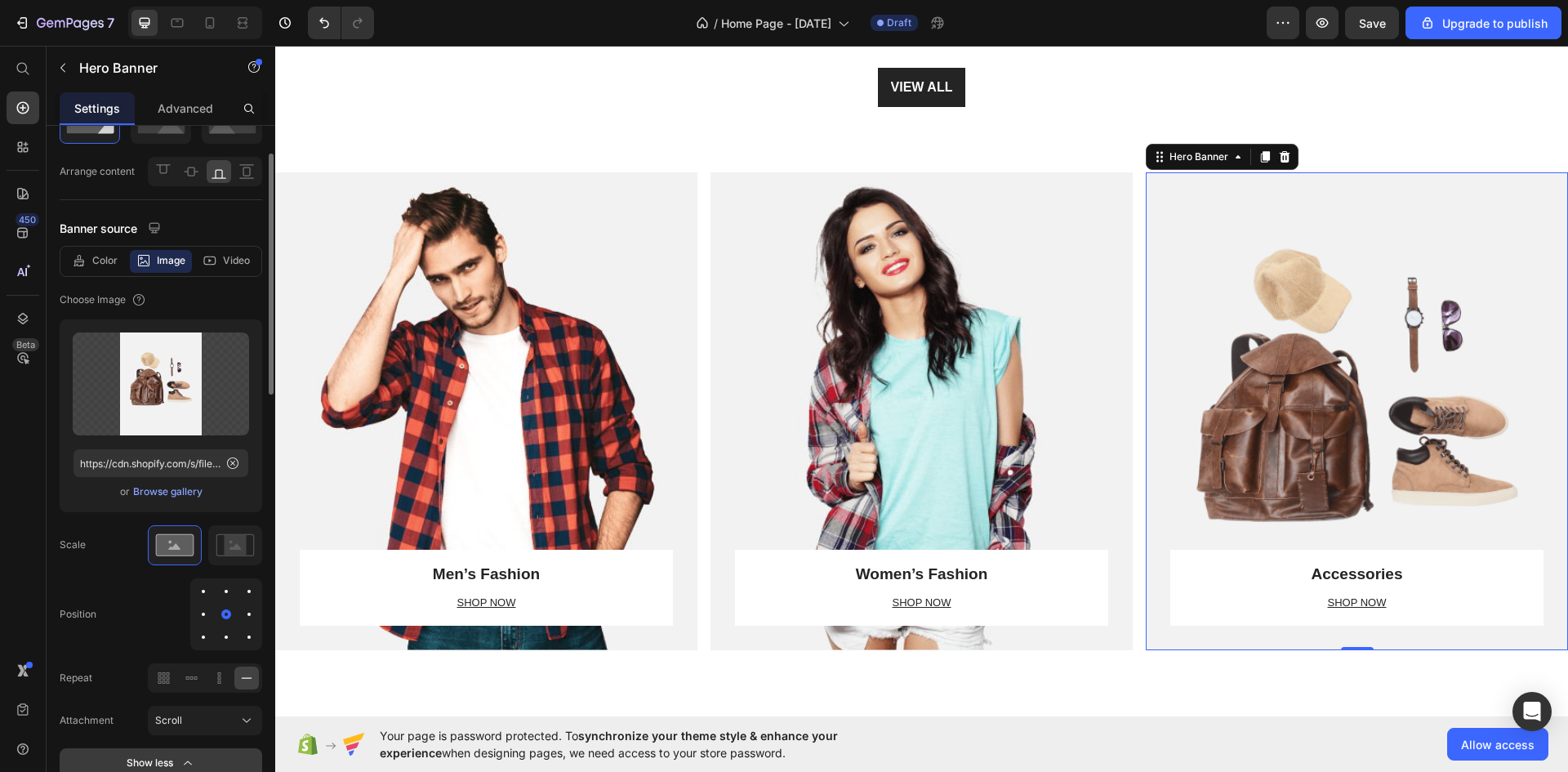 scroll, scrollTop: 0, scrollLeft: 0, axis: both 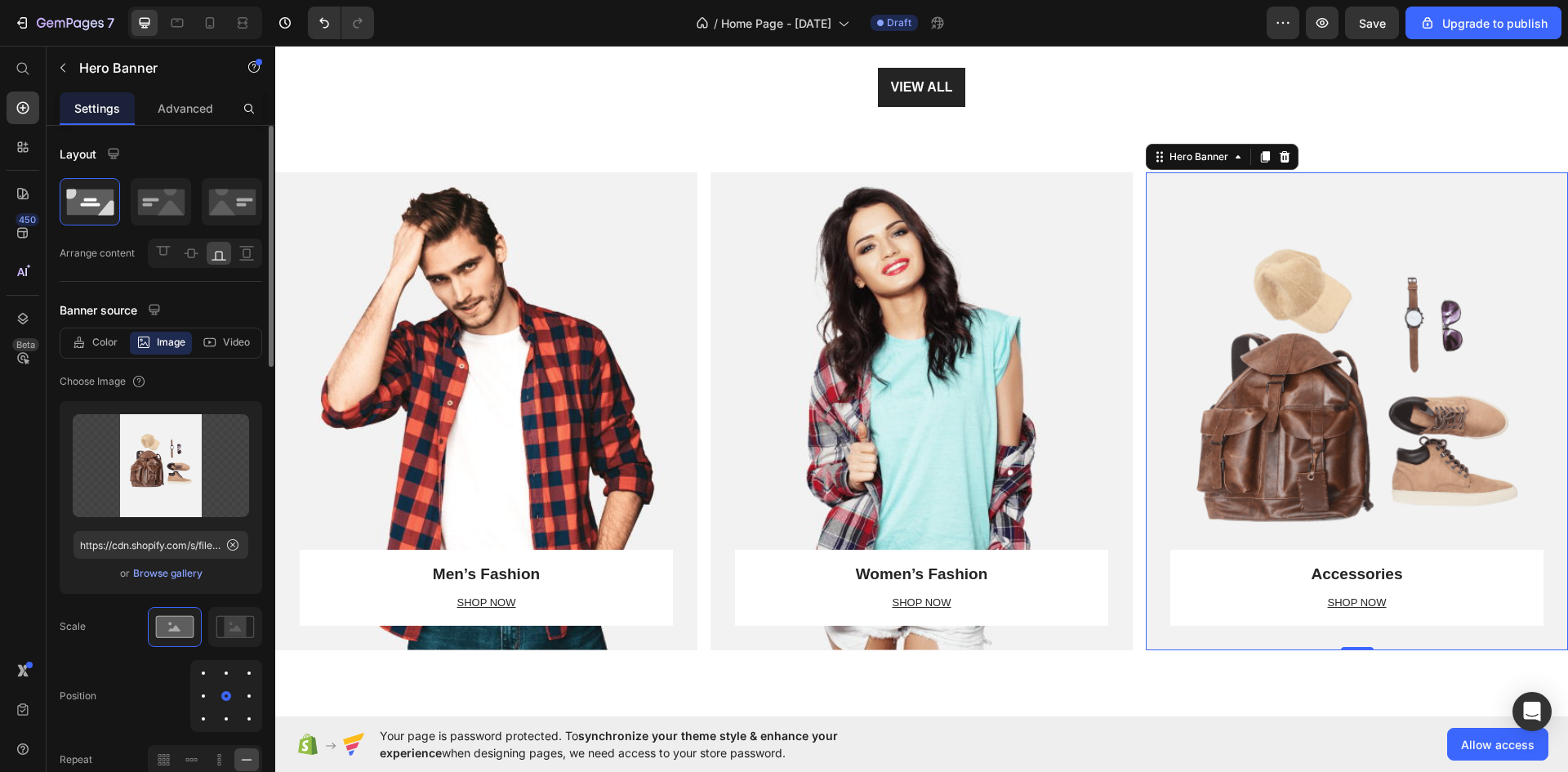 click on "Browse gallery" at bounding box center [167, 573] 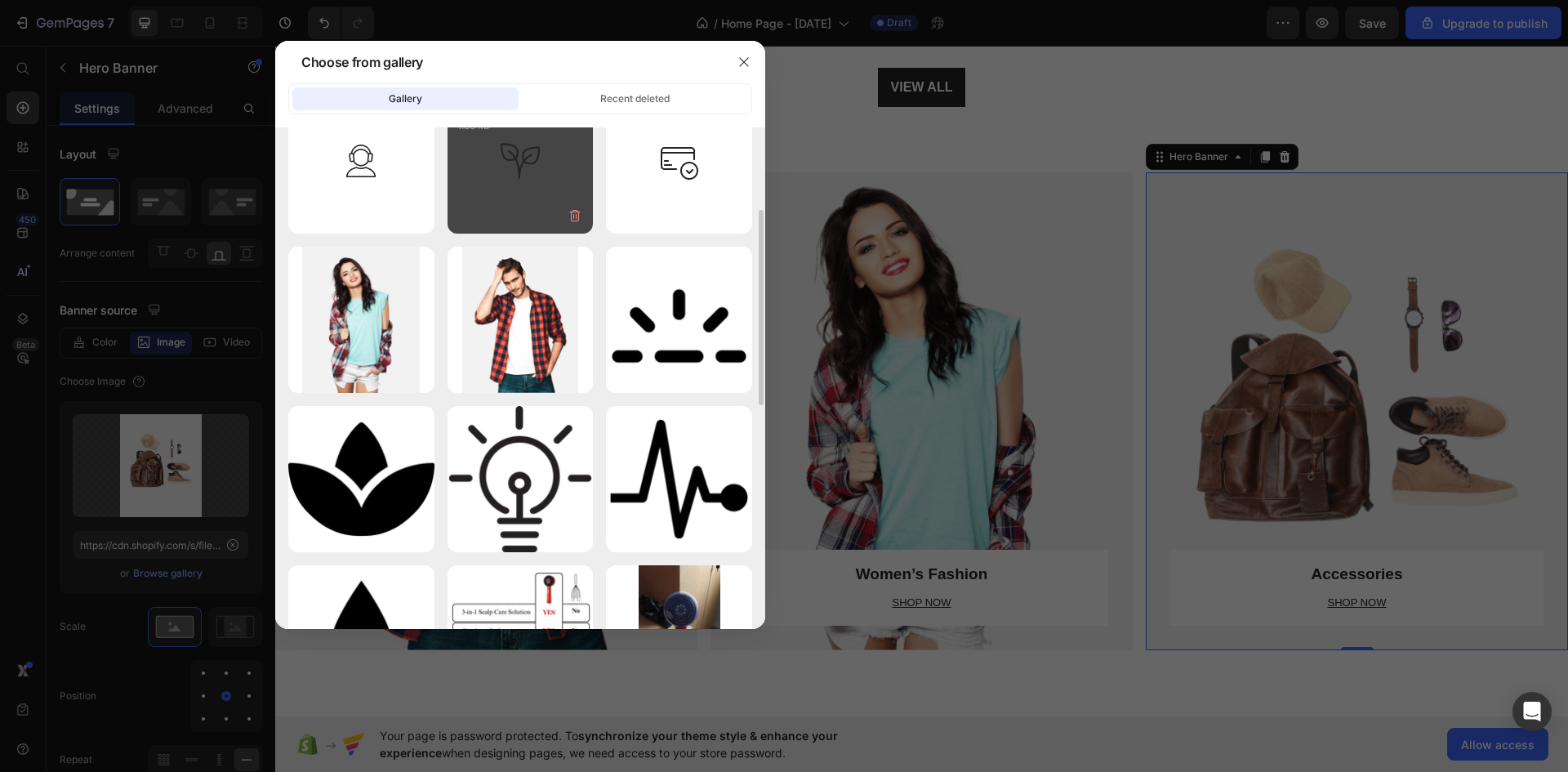 scroll, scrollTop: 0, scrollLeft: 0, axis: both 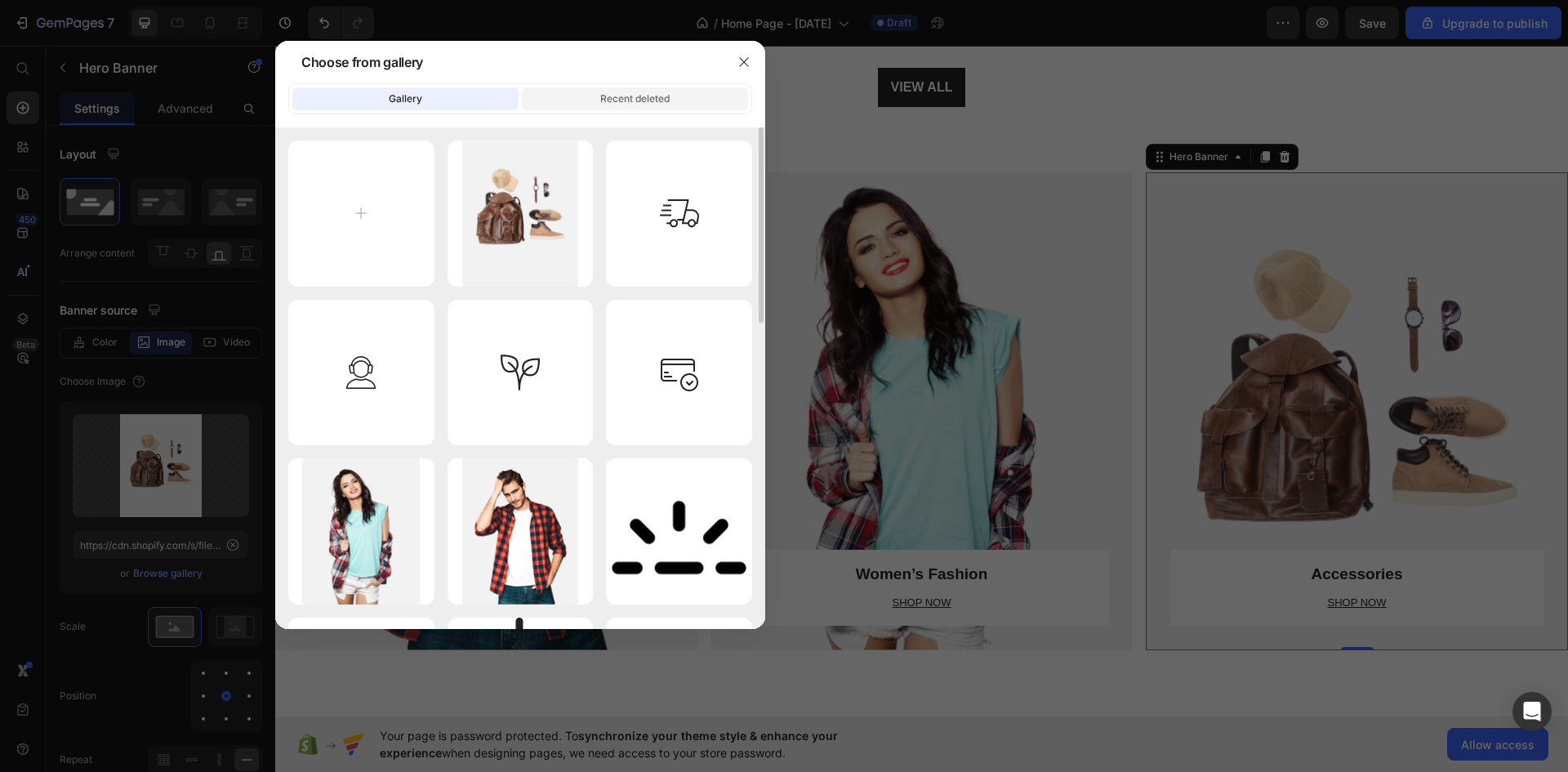 click on "Recent deleted" 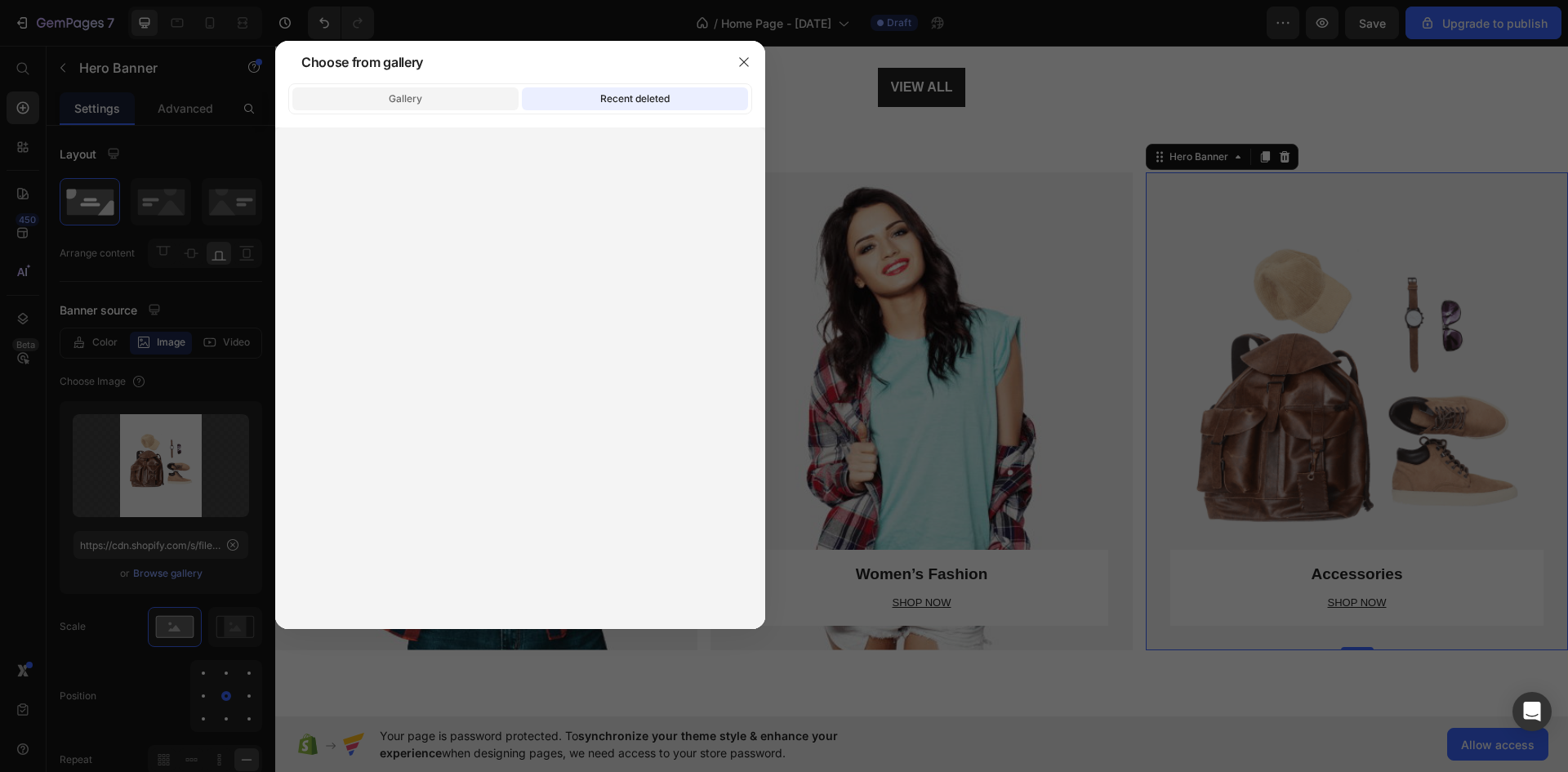 click on "Gallery" 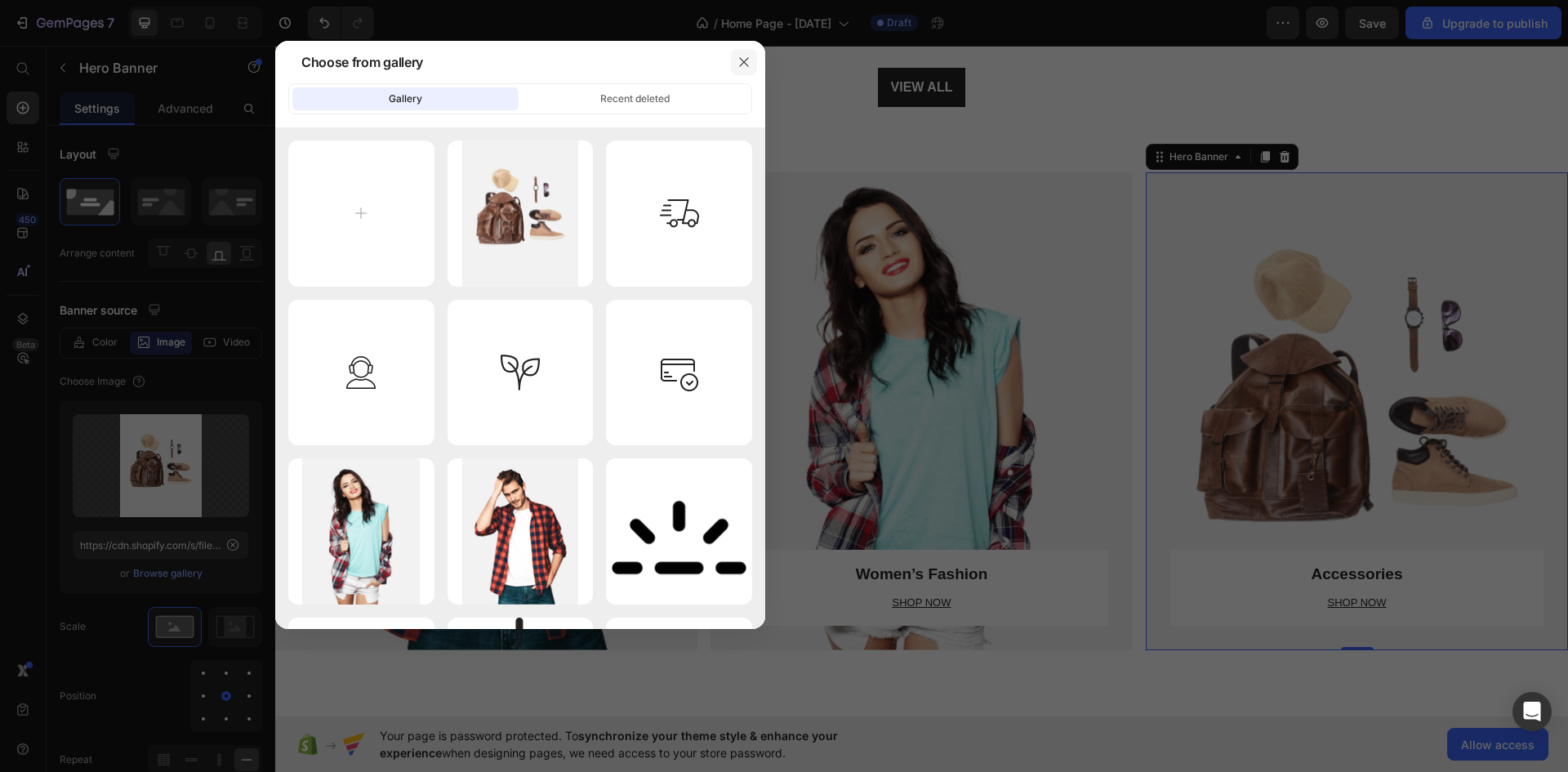click 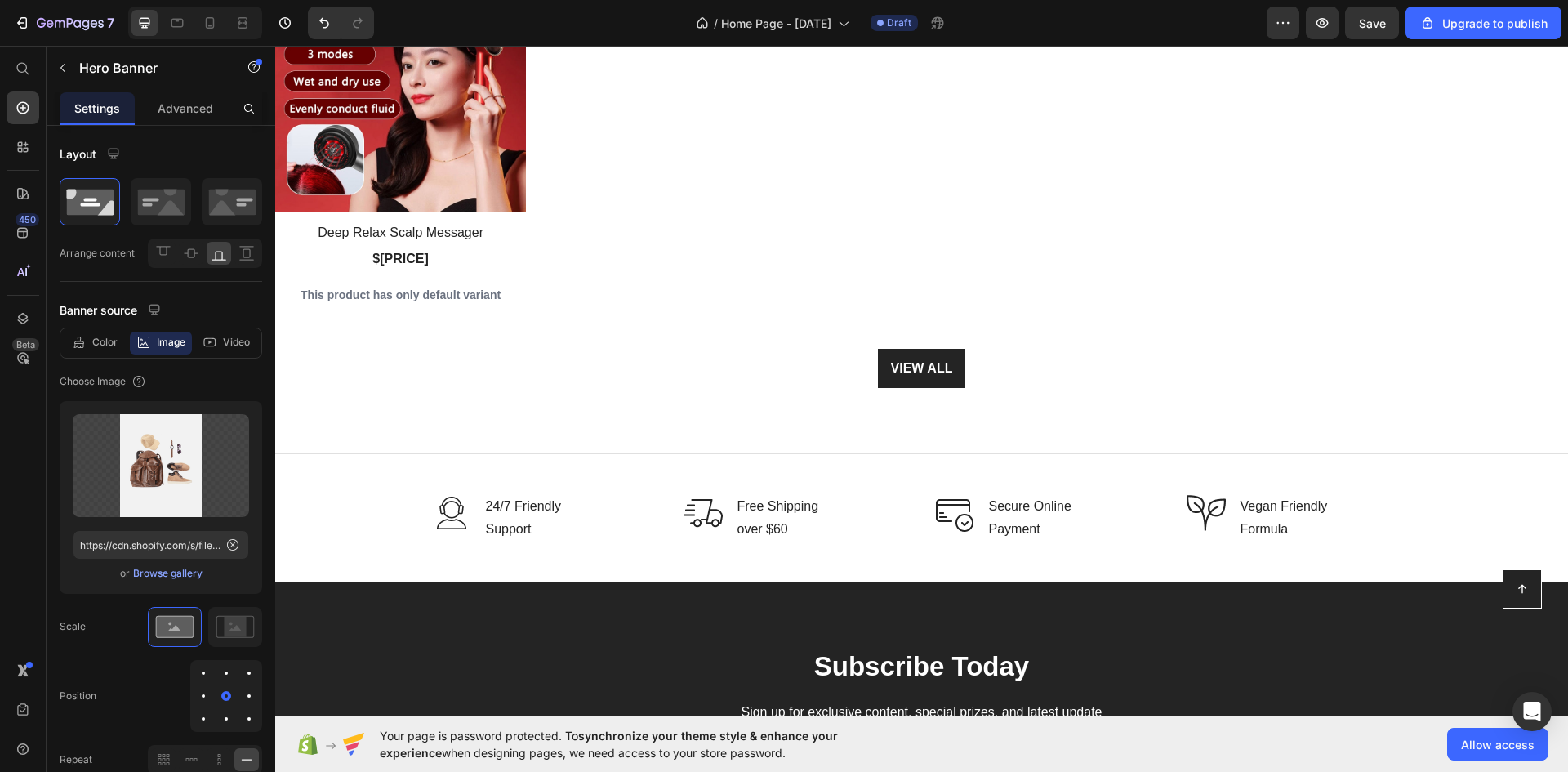 scroll, scrollTop: 1983, scrollLeft: 0, axis: vertical 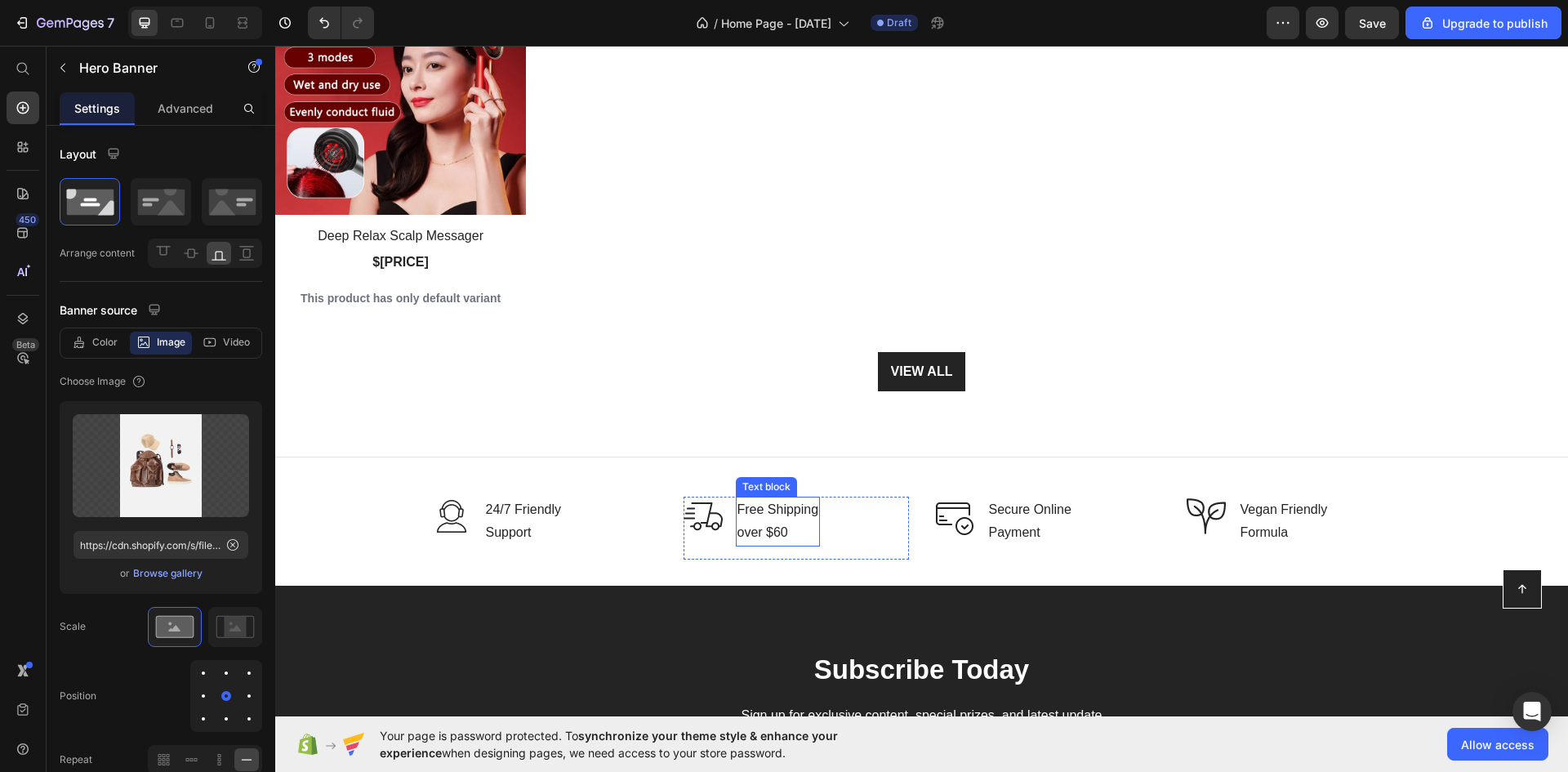click on "Free Shipping over $60" at bounding box center (778, 522) 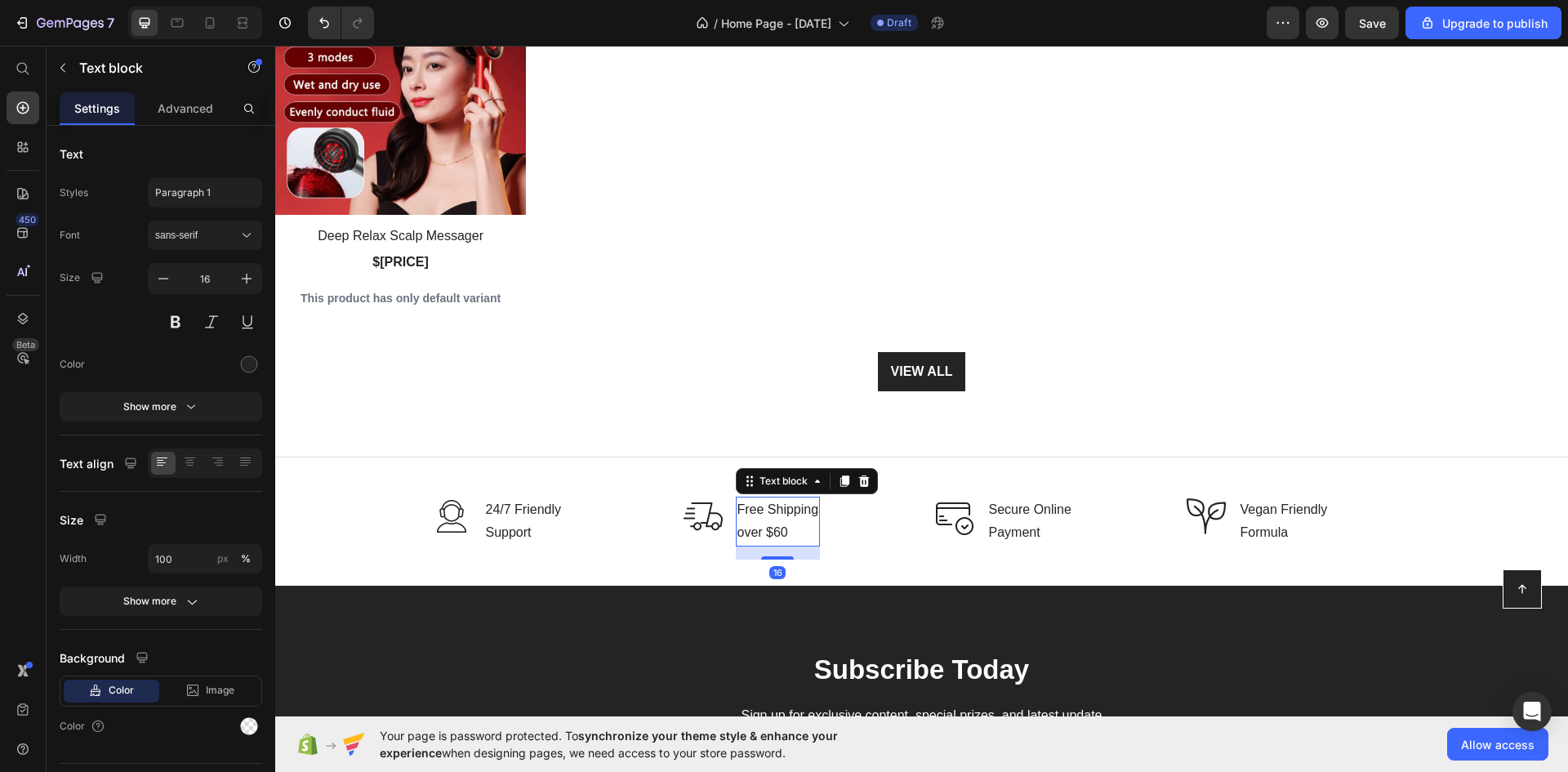 click on "Free Shipping over $60" at bounding box center [778, 522] 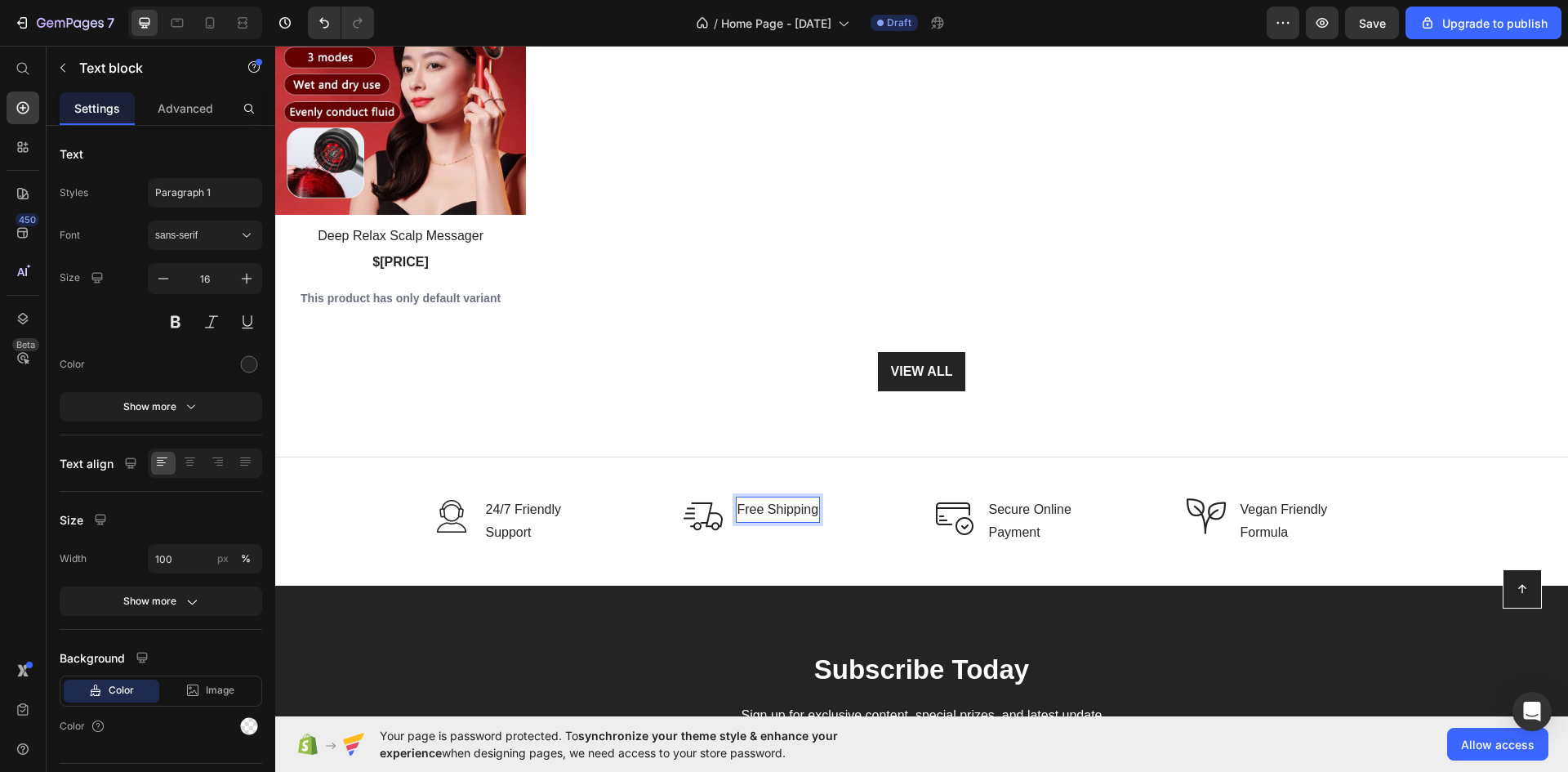 click on "Free Shipping" at bounding box center [778, 510] 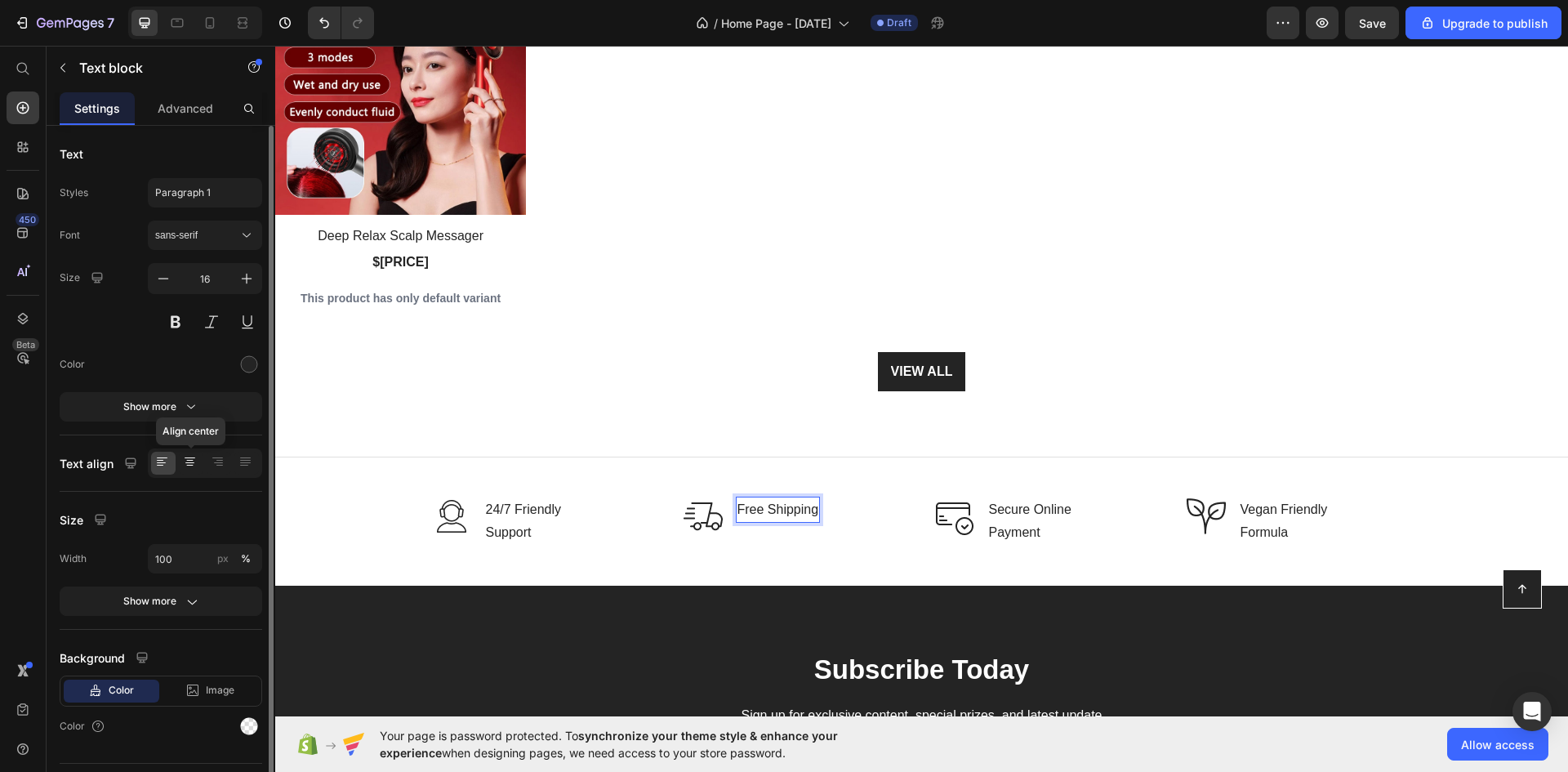 click 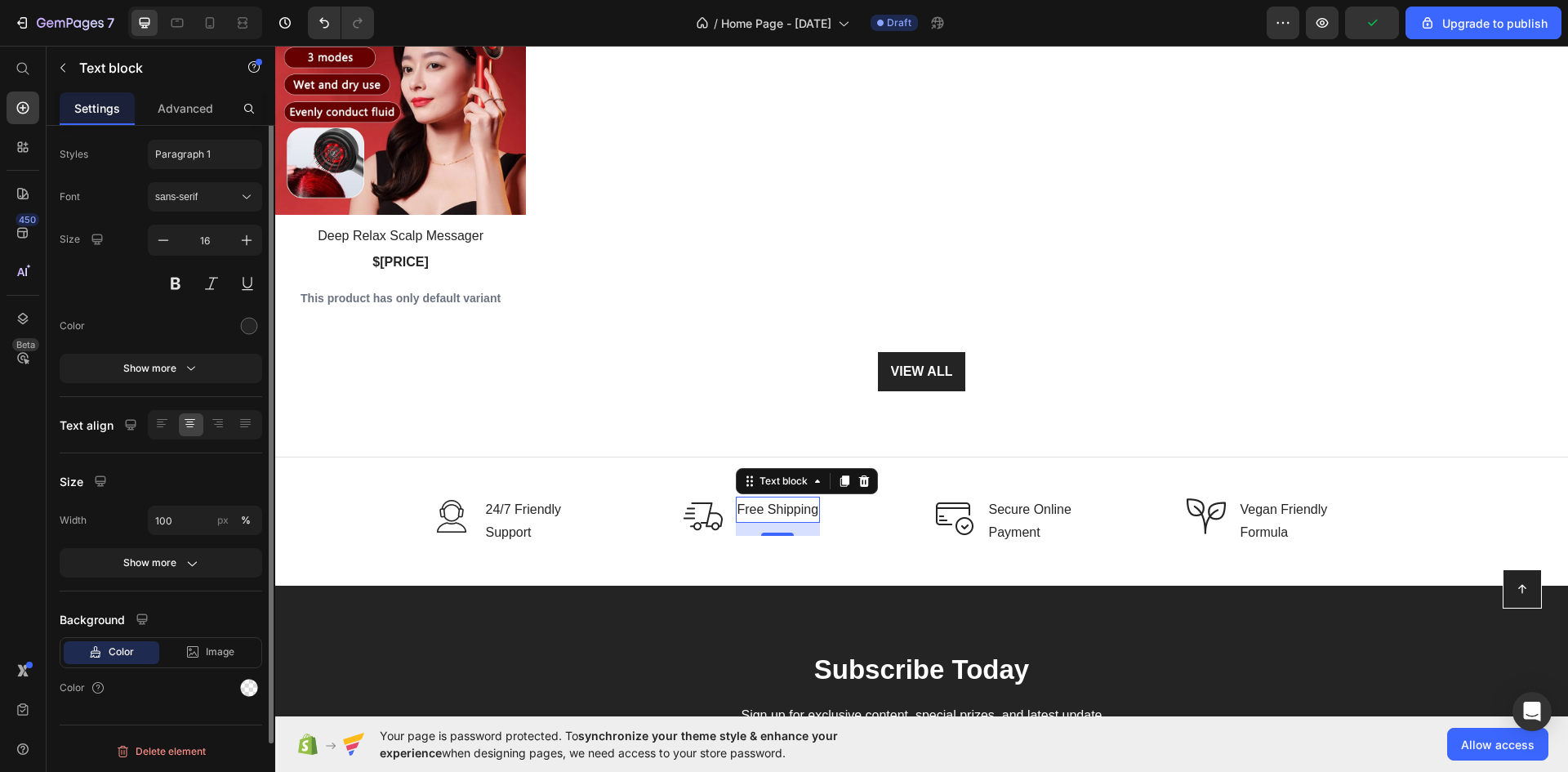 scroll, scrollTop: 0, scrollLeft: 0, axis: both 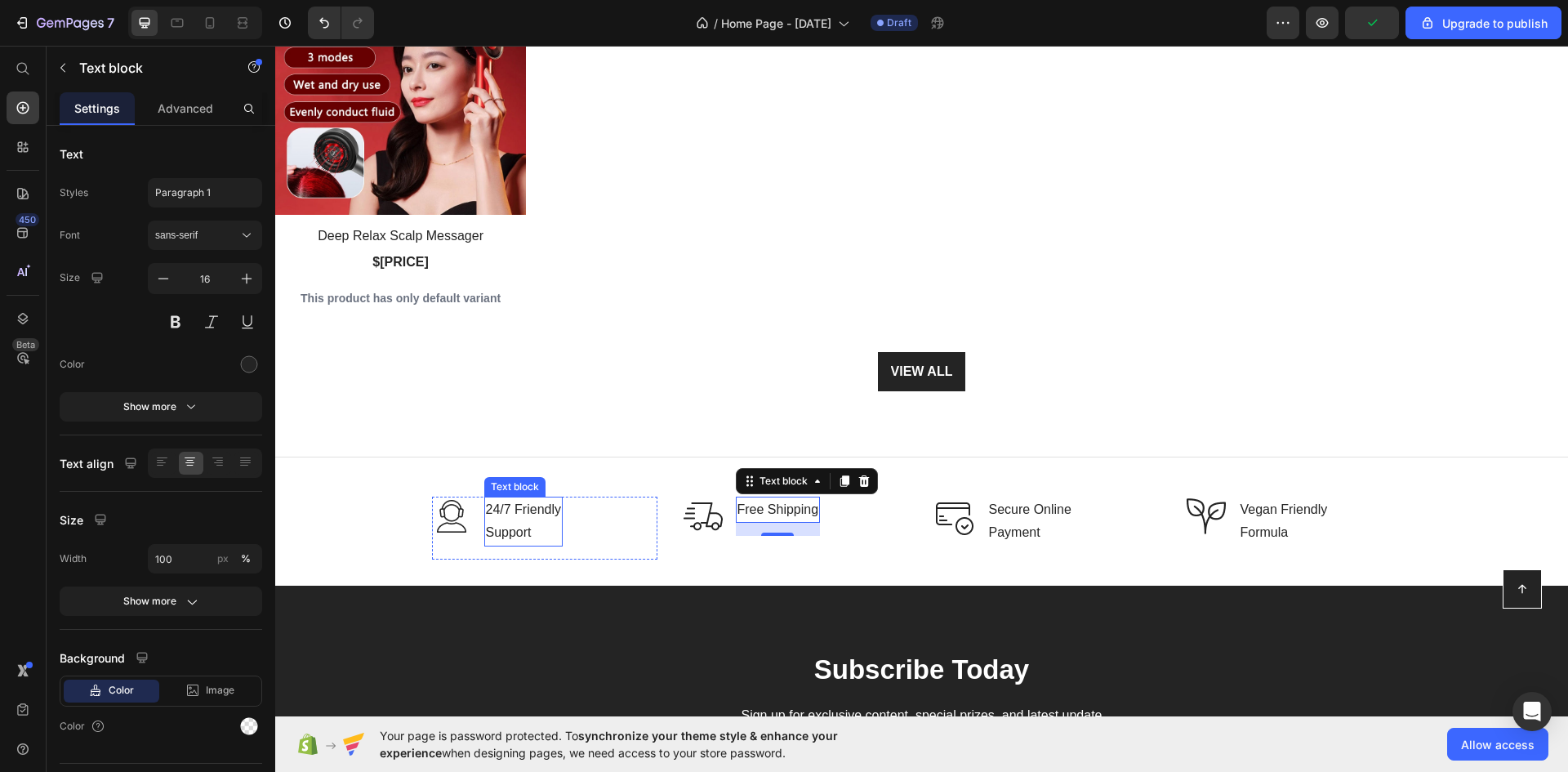 click on "Support" at bounding box center (523, 533) 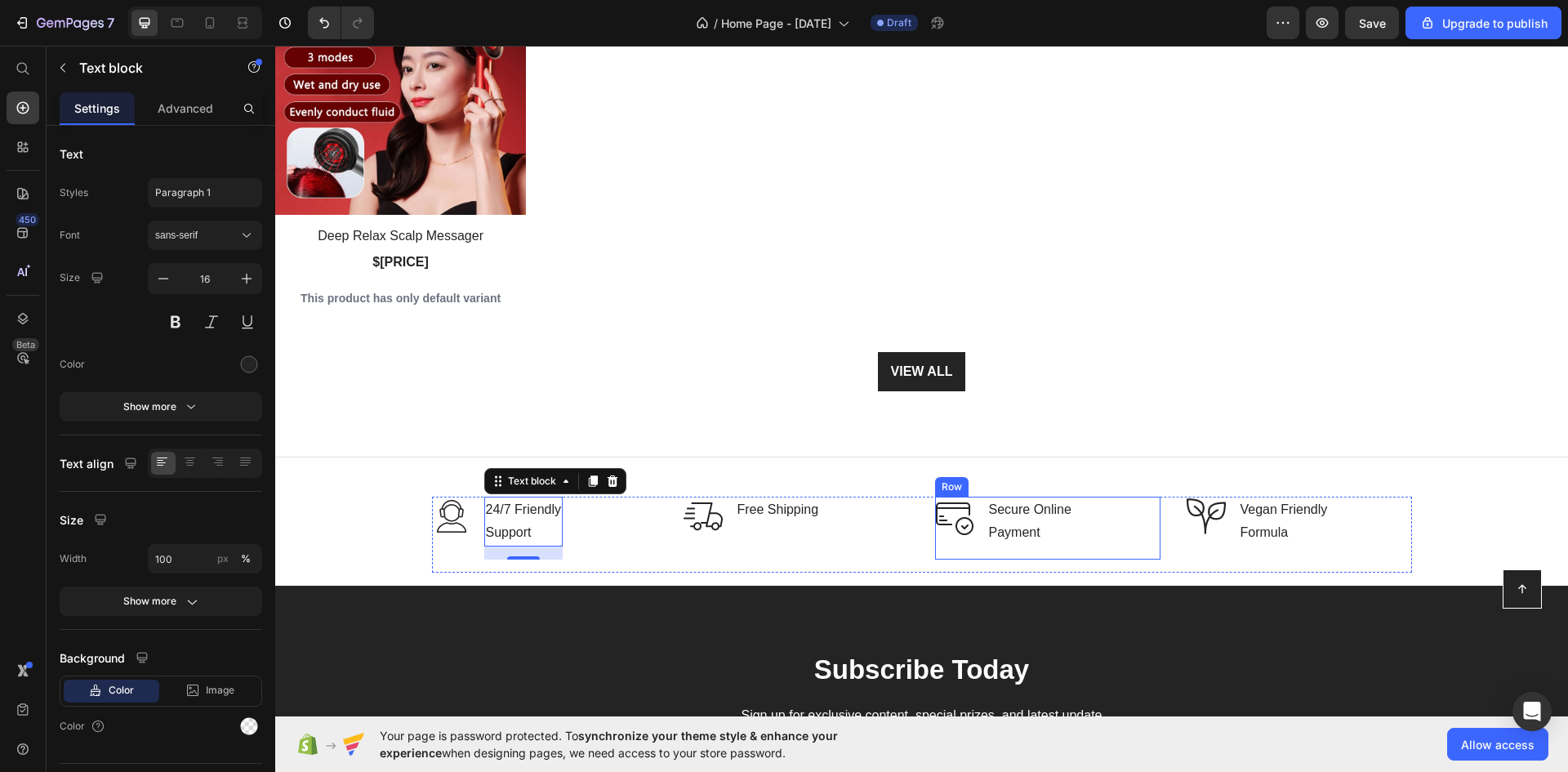 click on "Image Secure Online Payment Text block Row" at bounding box center [1048, 529] 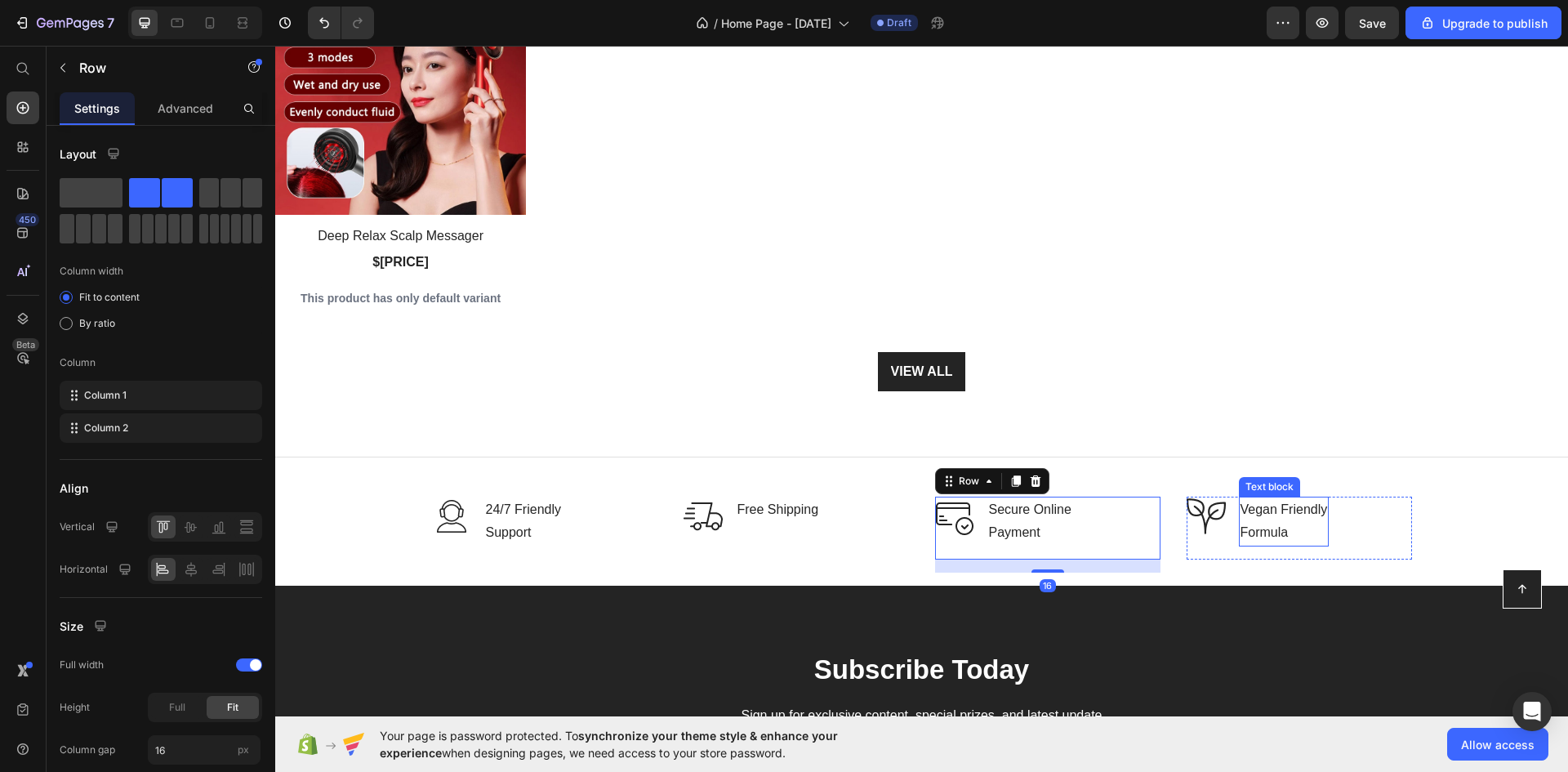 click on "Vegan Friendly Formula" at bounding box center (1284, 522) 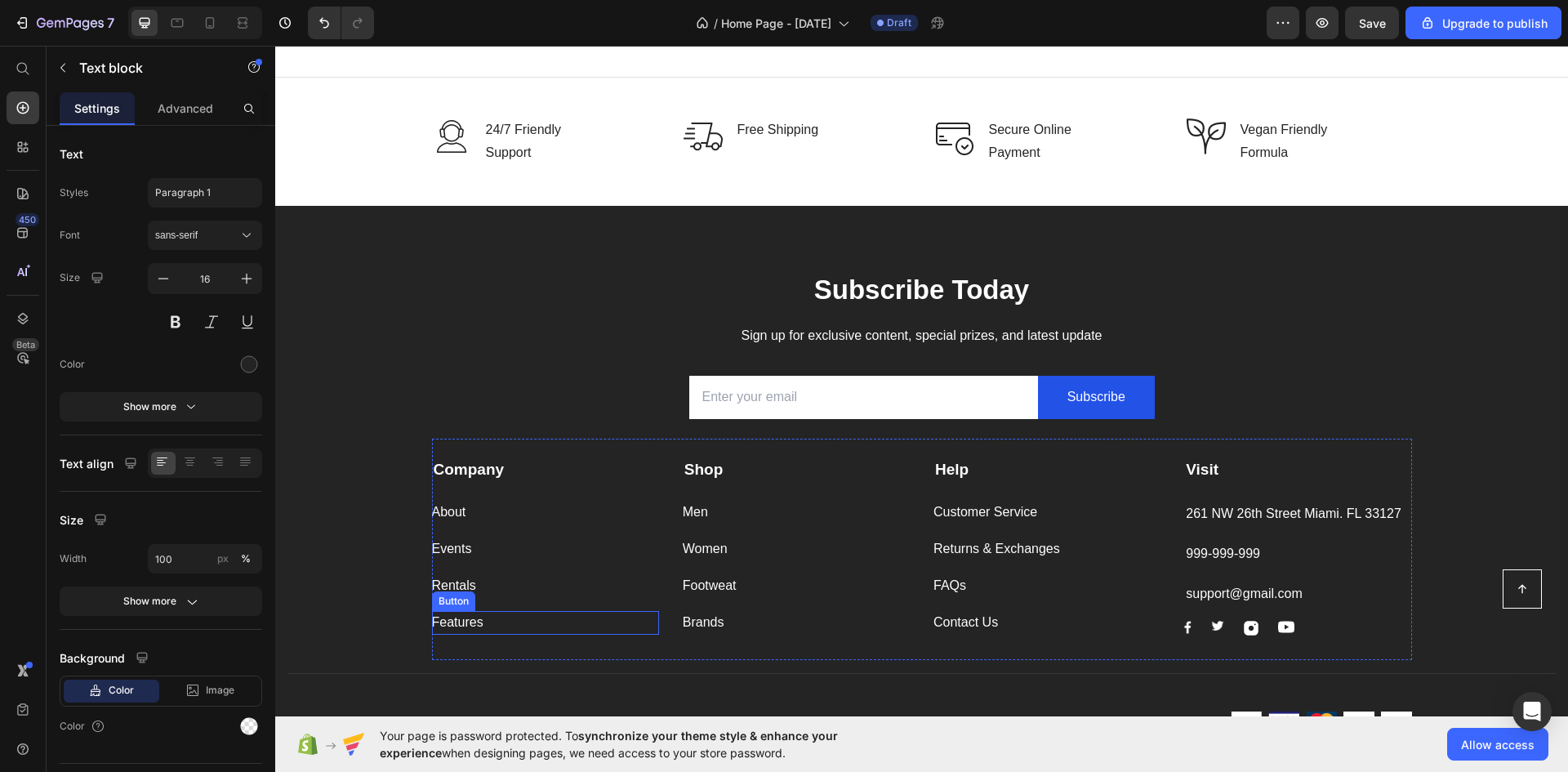 scroll, scrollTop: 2309, scrollLeft: 0, axis: vertical 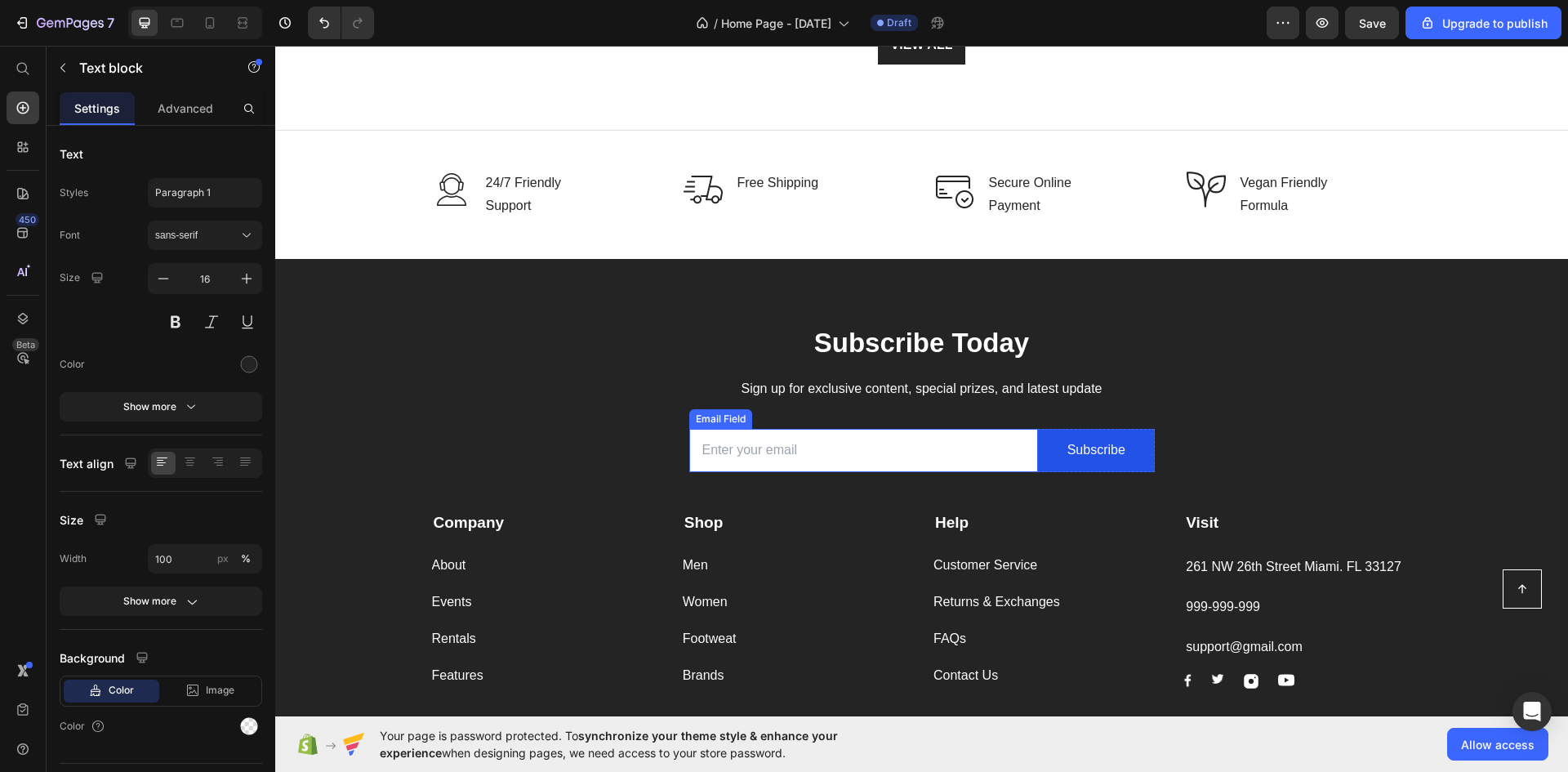 click at bounding box center [864, 450] 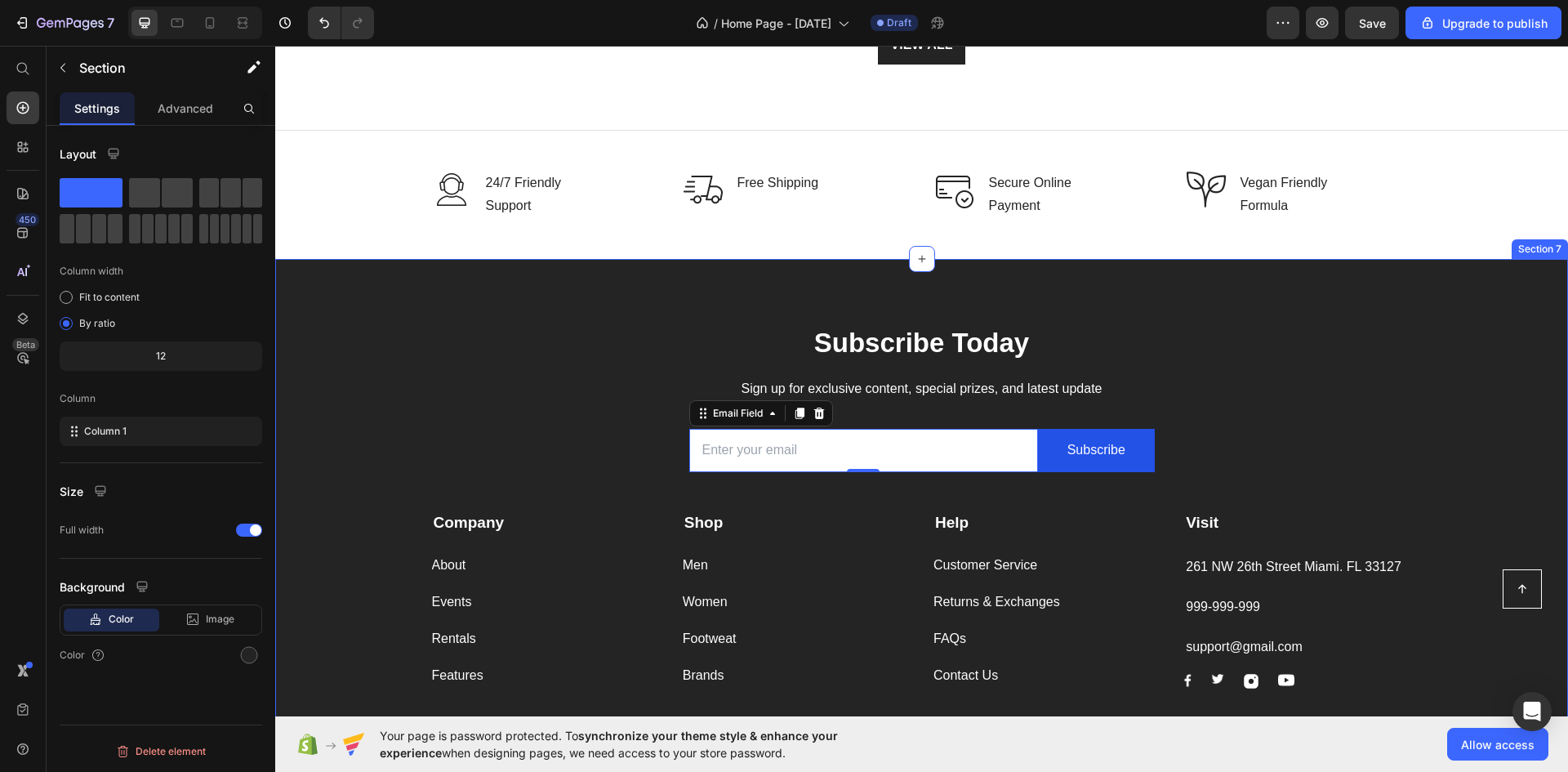click on "Subscribe Today Heading Sign up for exclusive content, special prizes, and latest update Text block Email Field   0 Subscribe Submit Button Row Newsletter Row Company Text block About Button Events Button Rentals Button Features Button Shop Text block Men Button Women Button Footweat Button Brands Button Help Text block Customer Service Button Returns & Exchanges Button FAQs Button Contact Us Button Visit Text block 261 NW 26th Street Miami. FL 33127 Text block 999-999-999 Text block support@gmail.com Text block Image Image Image Image Row Row
Company
Shop
Help
Visit Accordion Row                Title Line
Button Copyright © 2022 GemThemes. All Rights Reserved. Text block Image Image Image Image Image Row Row Section 7" at bounding box center (921, 533) 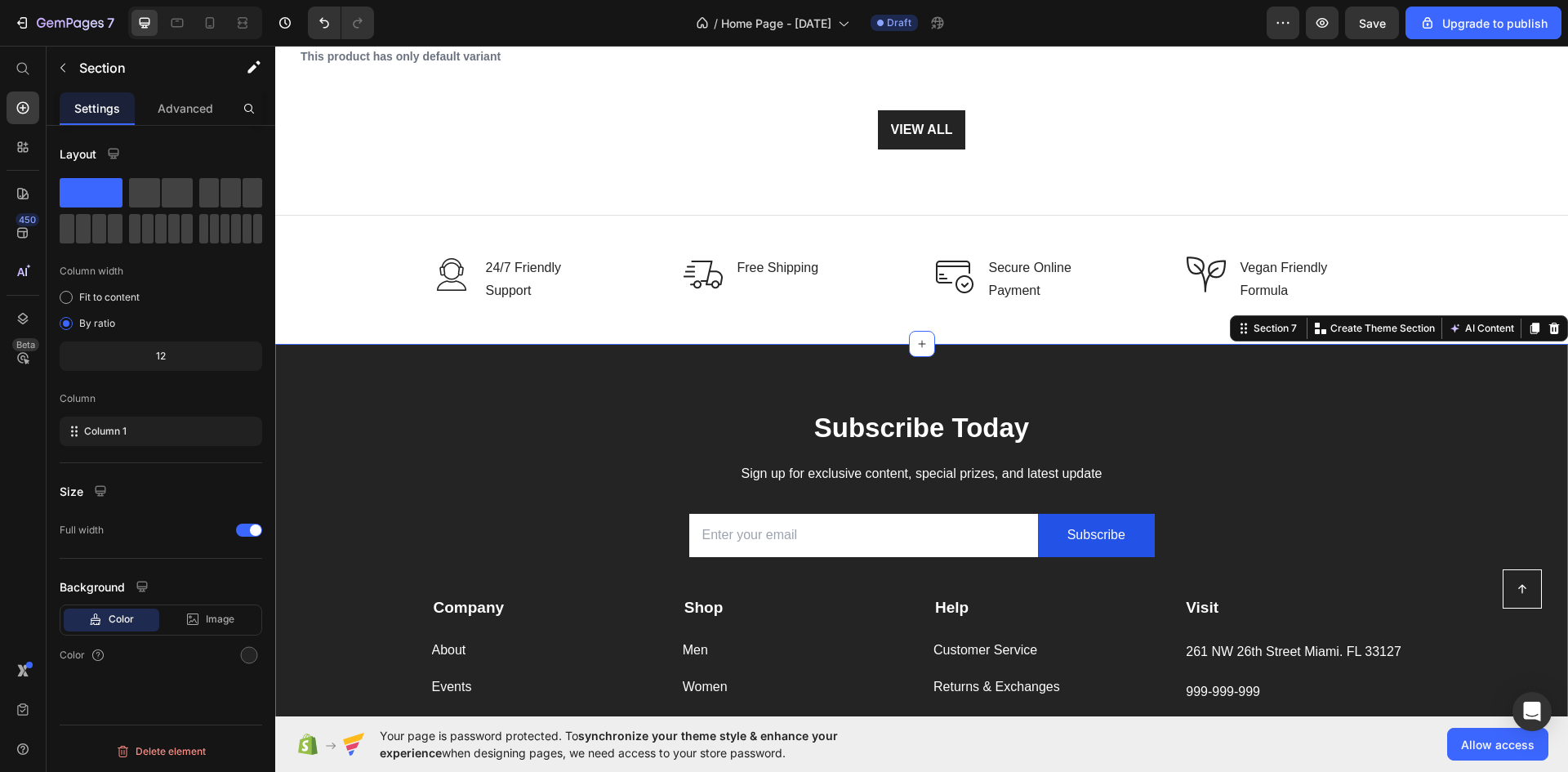 scroll, scrollTop: 1983, scrollLeft: 0, axis: vertical 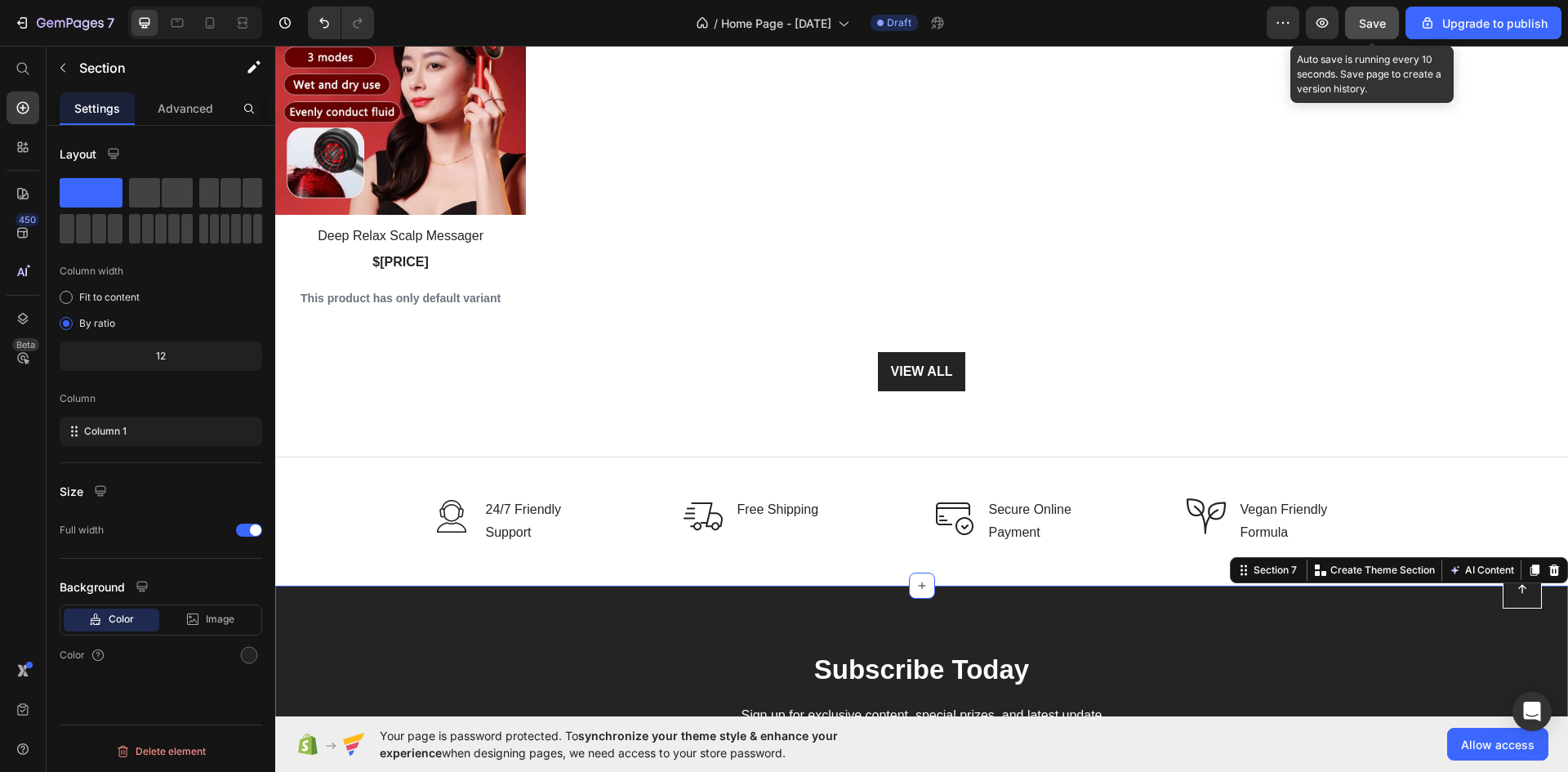 click on "Save" 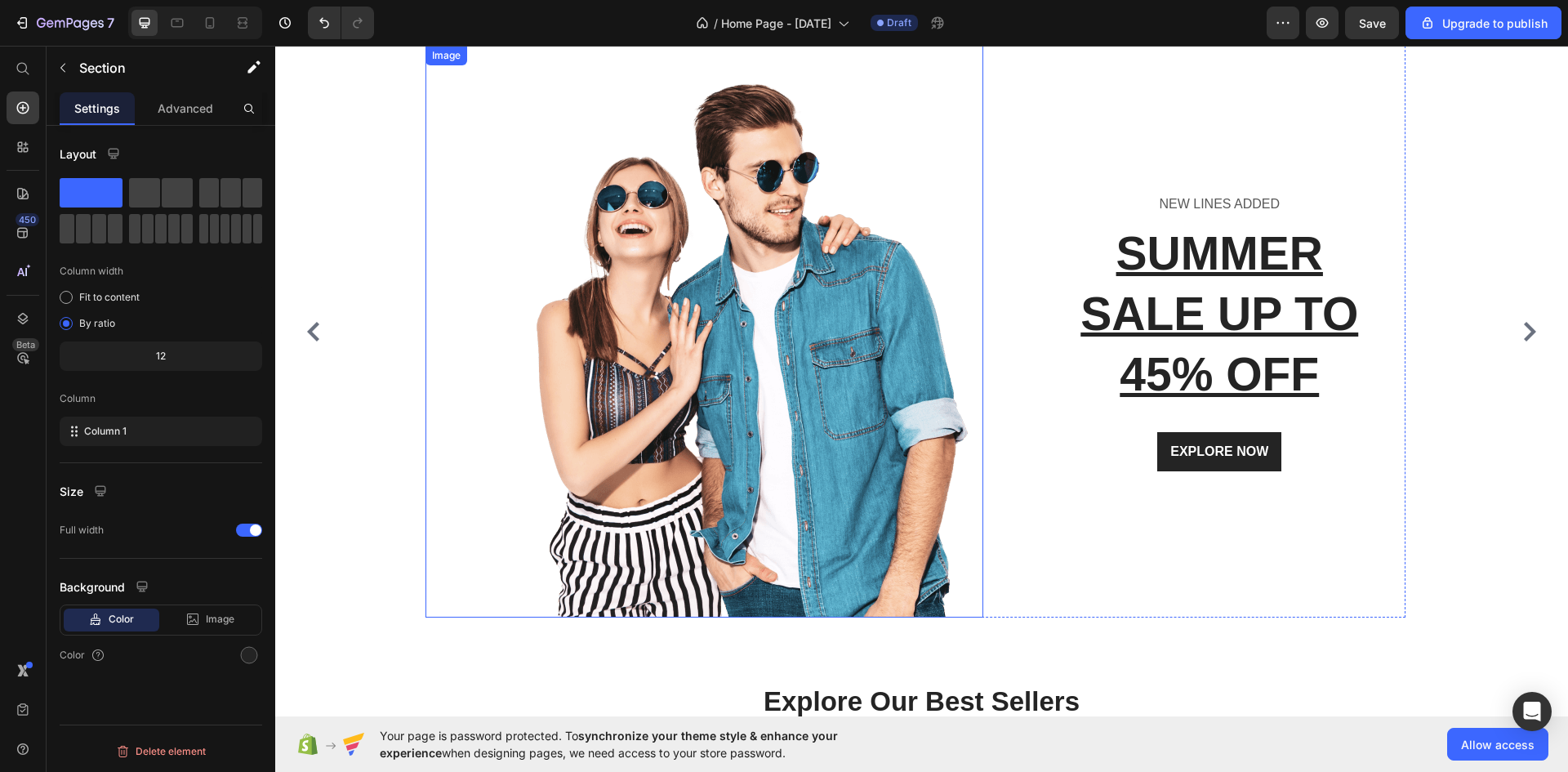 scroll, scrollTop: 0, scrollLeft: 0, axis: both 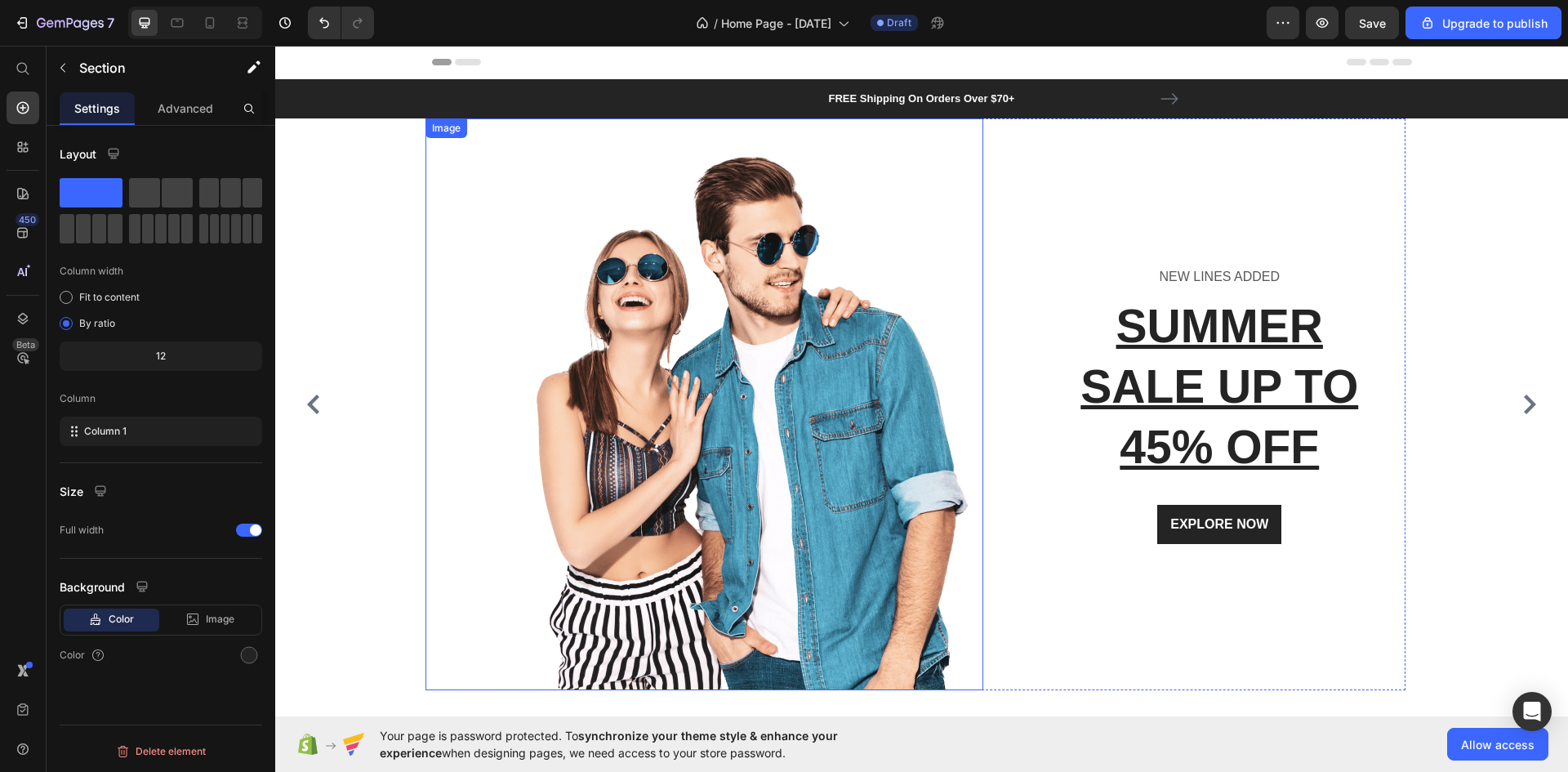click at bounding box center (704, 404) 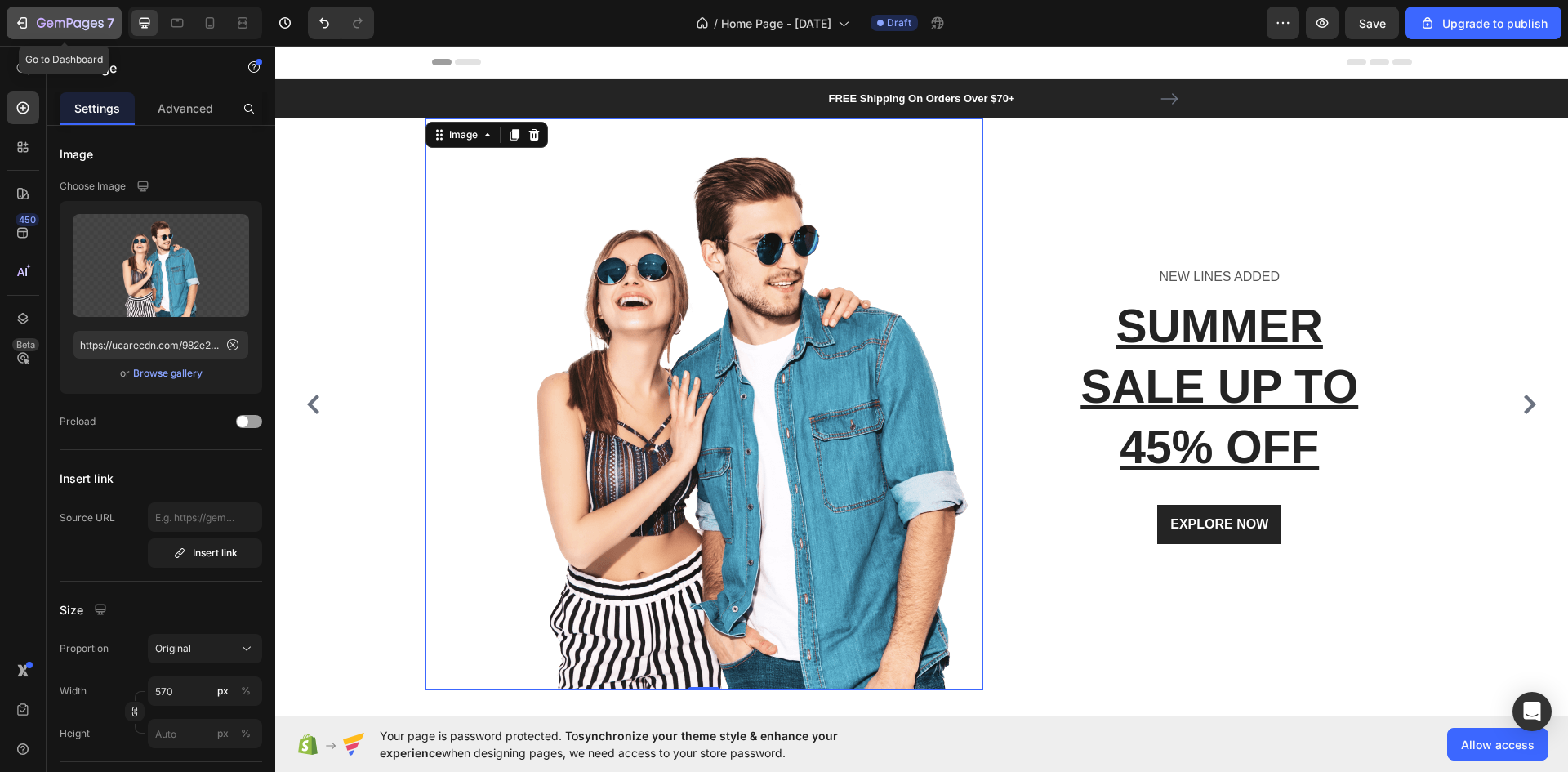 click 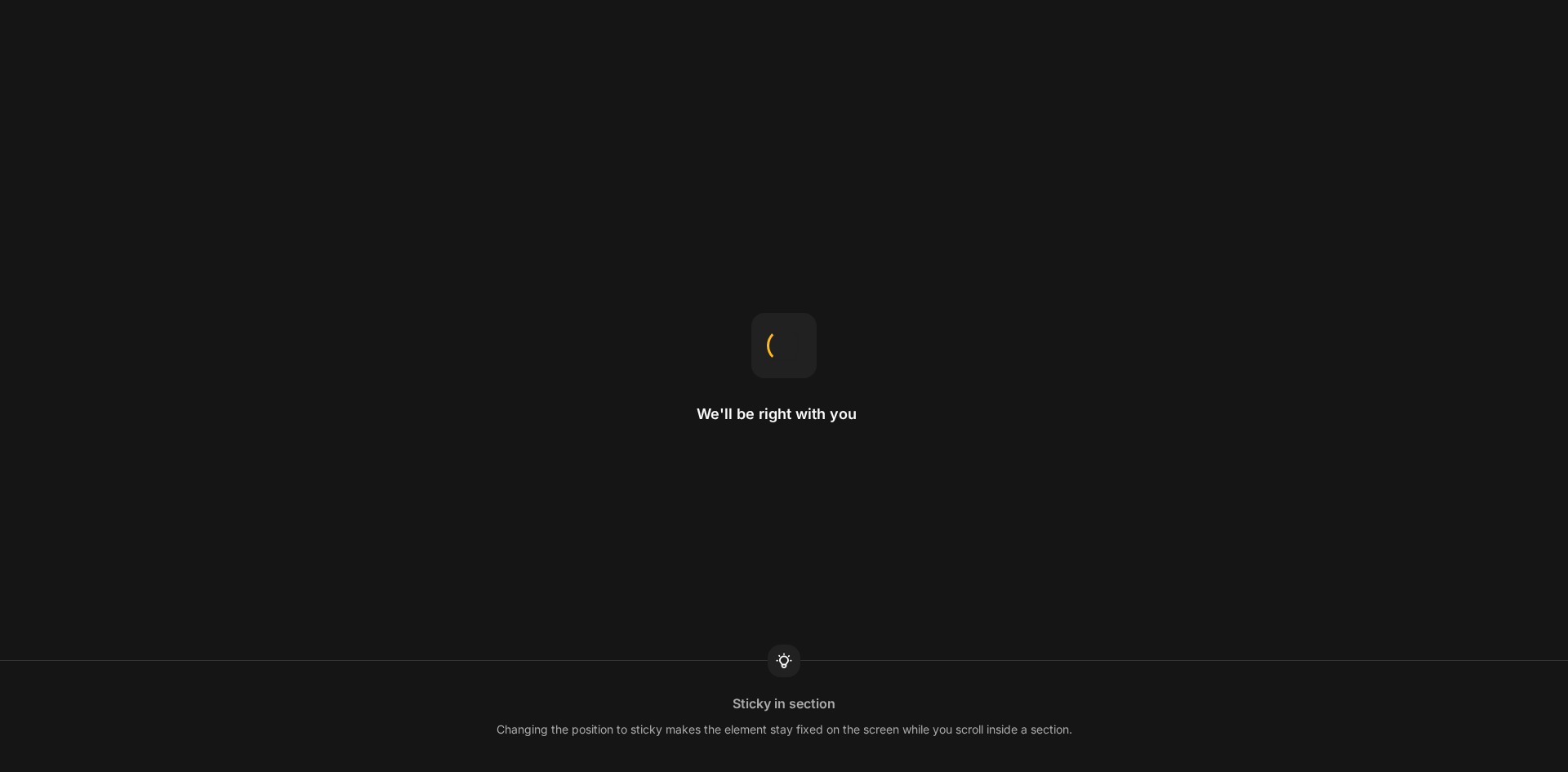 scroll, scrollTop: 0, scrollLeft: 0, axis: both 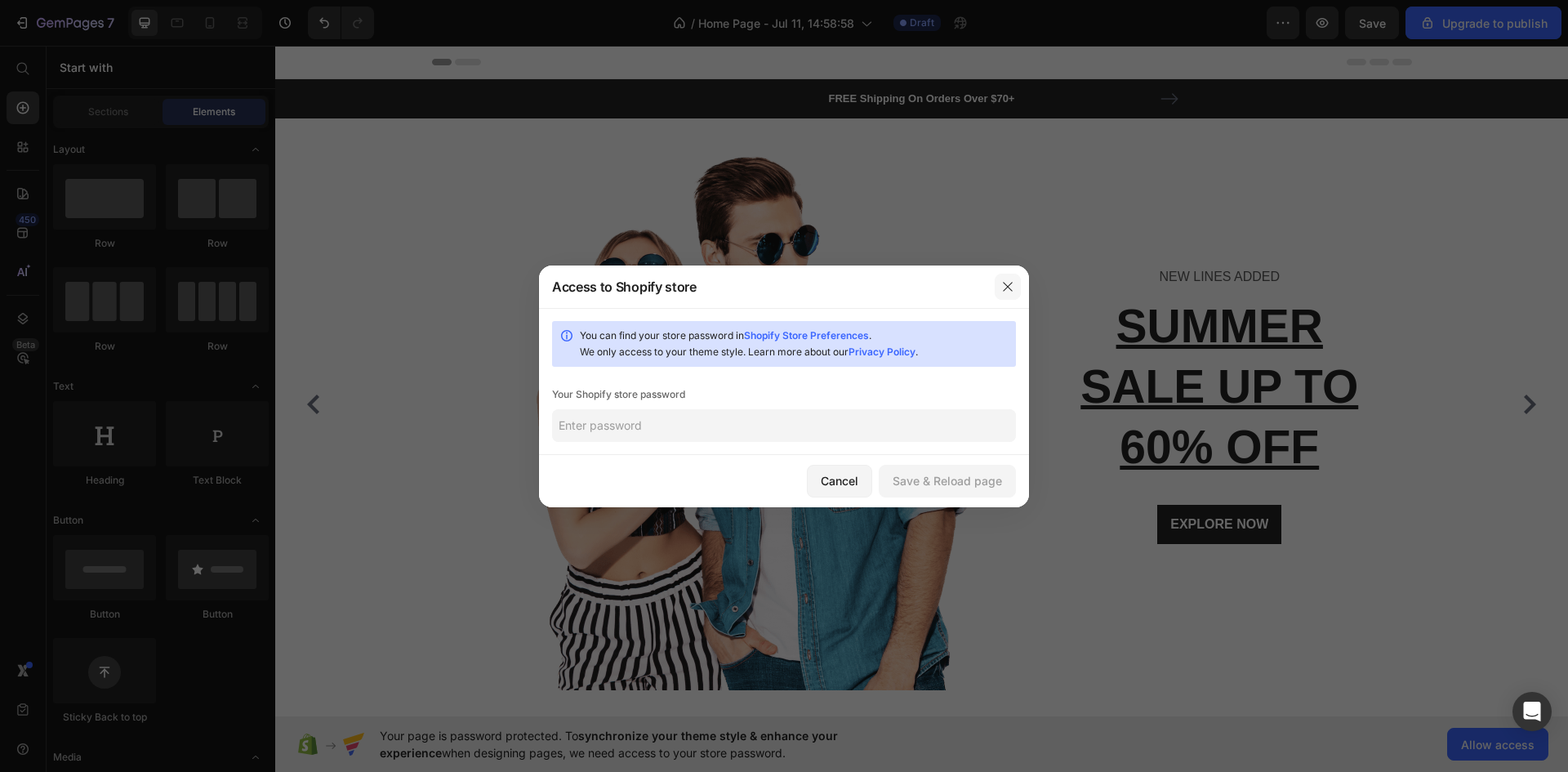 click 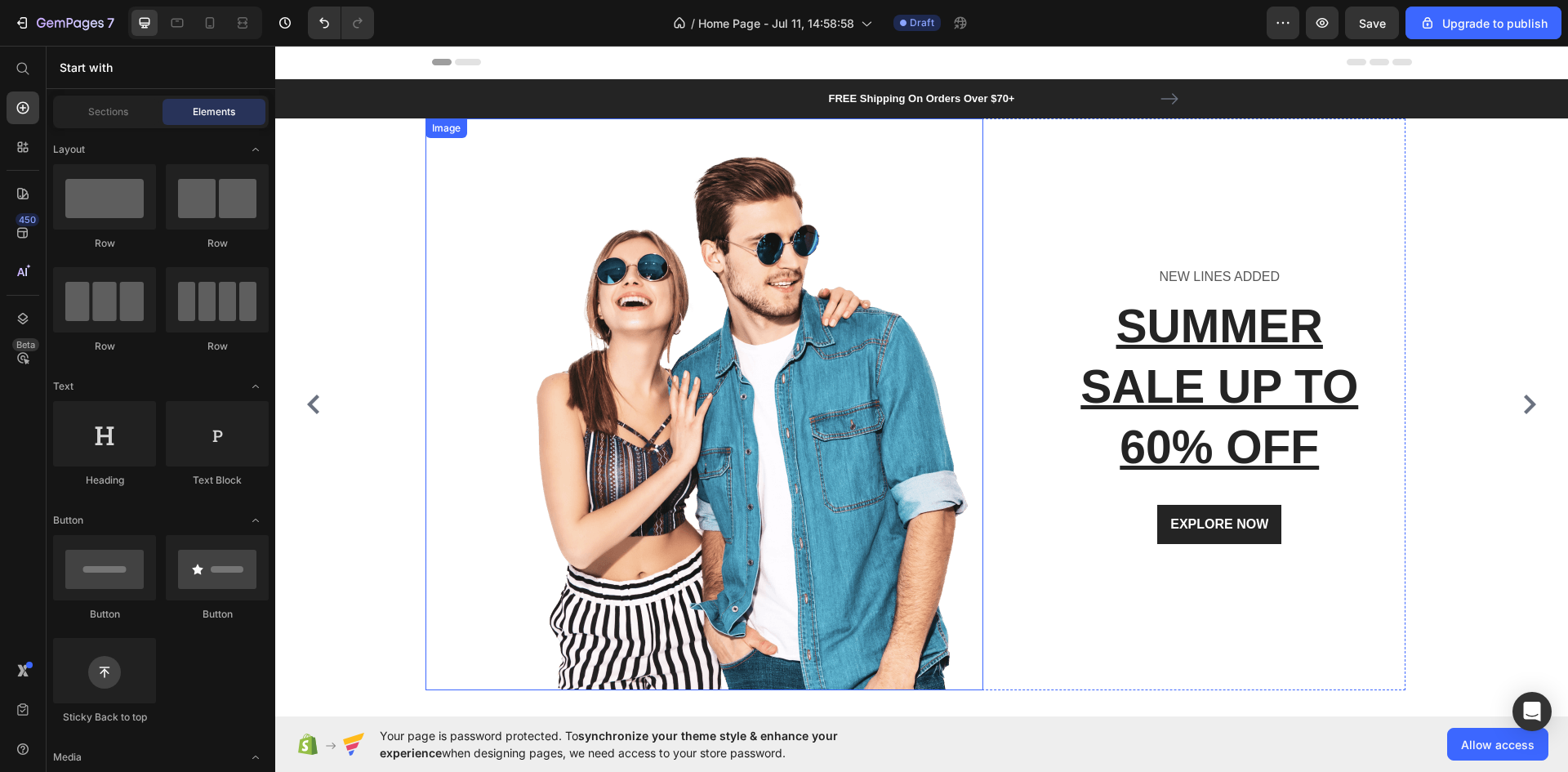 click at bounding box center [704, 404] 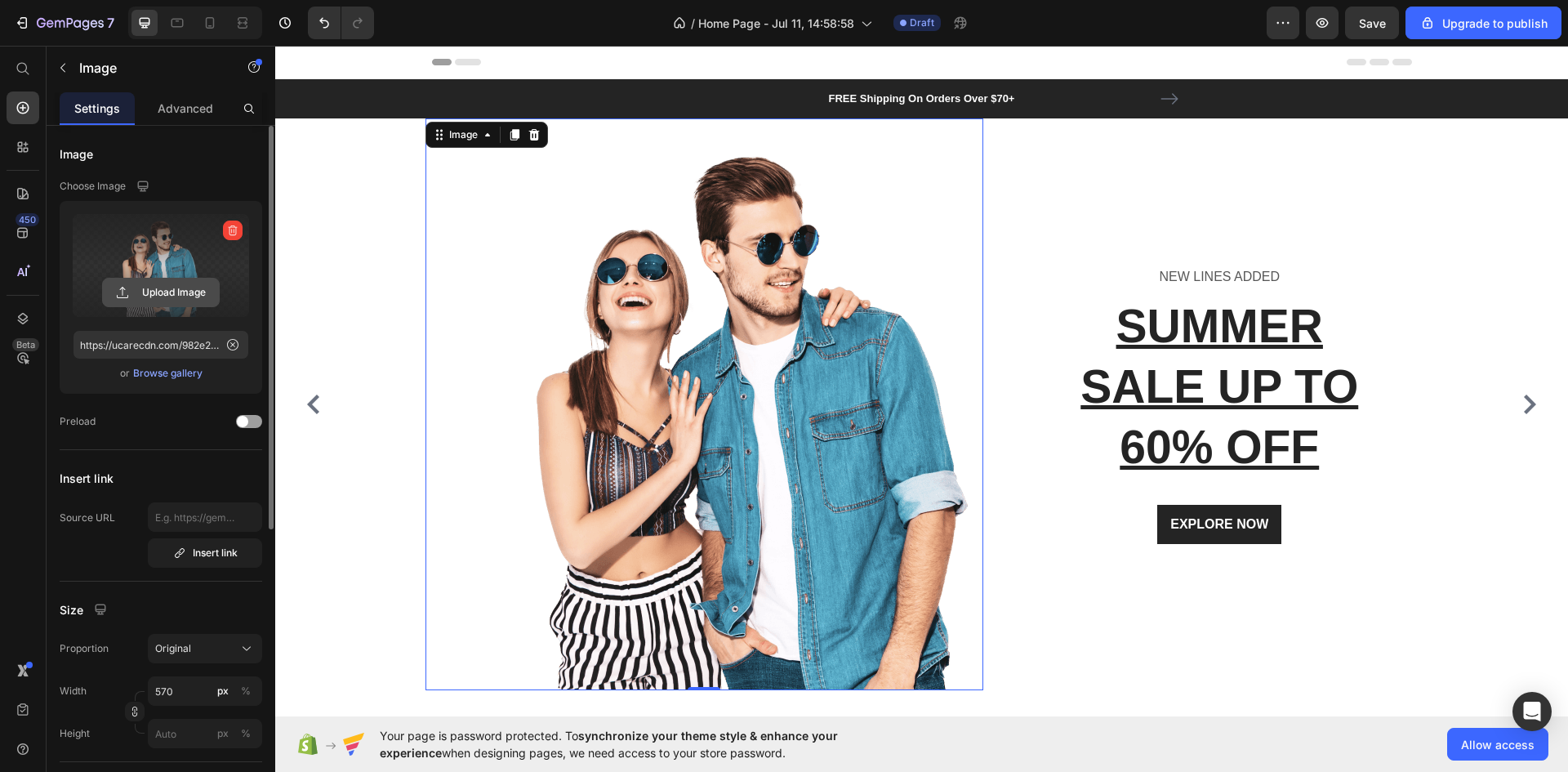 click 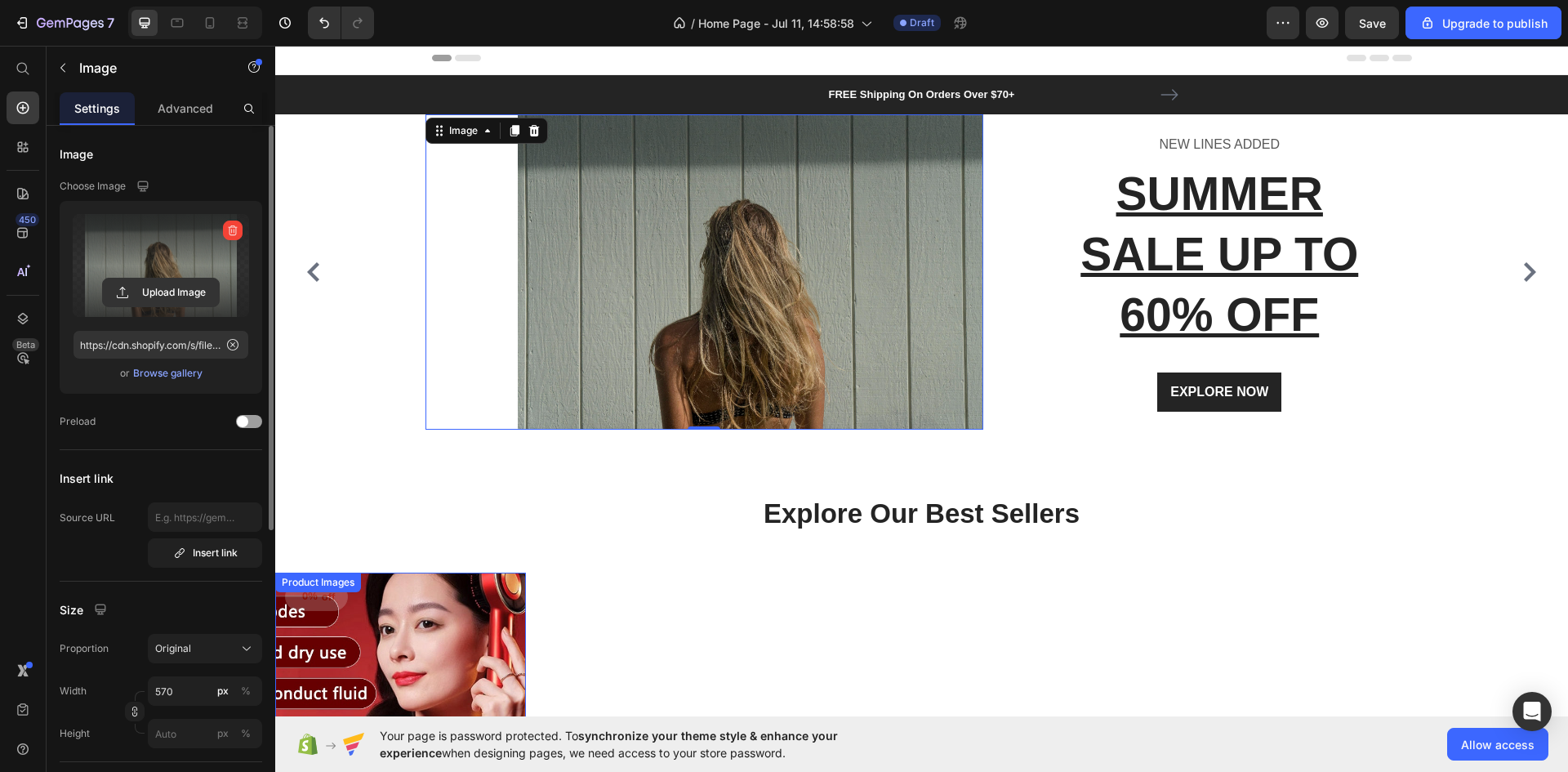 scroll, scrollTop: 0, scrollLeft: 0, axis: both 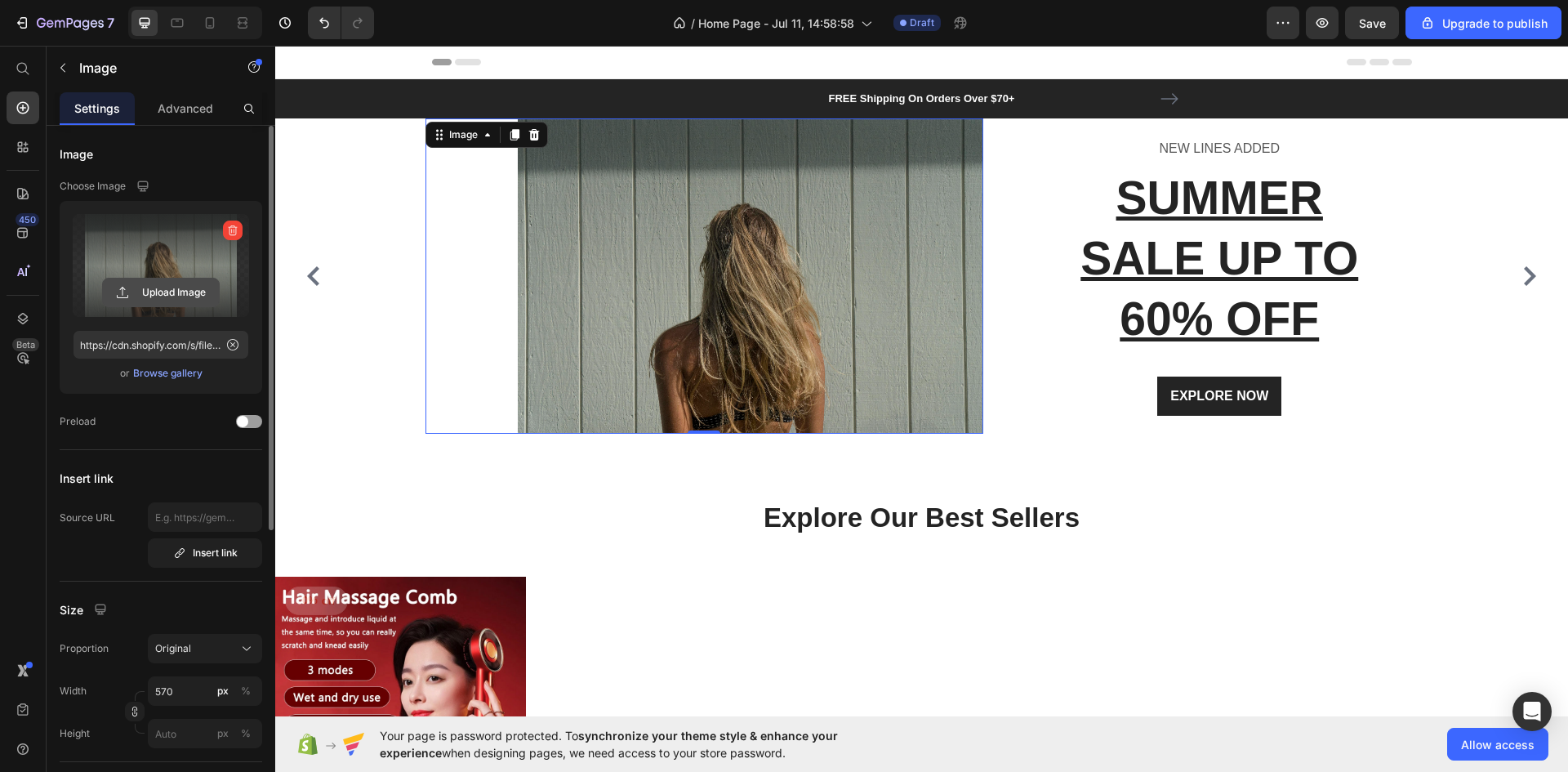 click 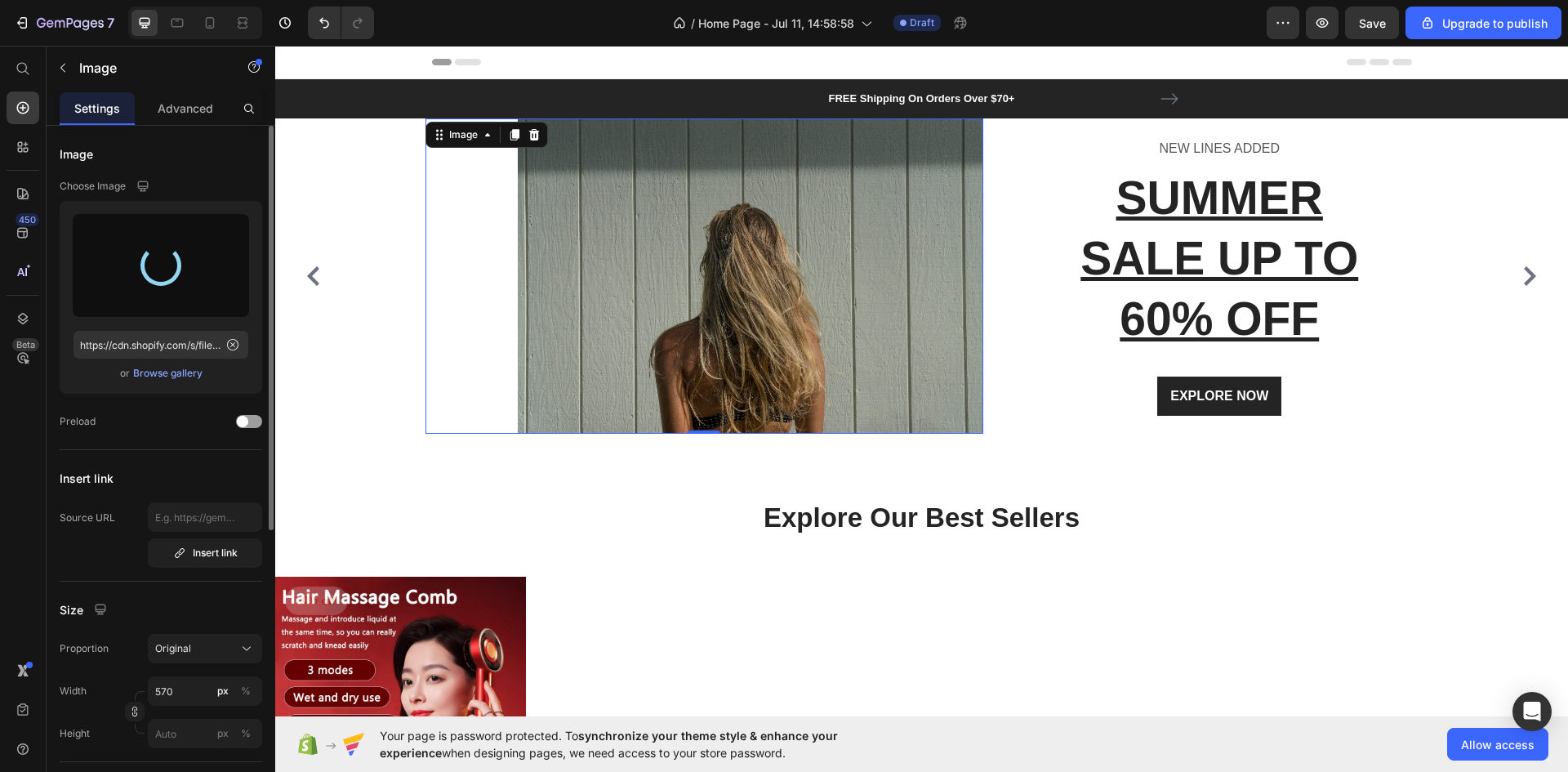 type on "https://cdn.shopify.com/s/files/1/0711/9388/6919/files/gempages_574268640120013675-527859d2-ebde-4e5d-9036-81fdfa4758d7.jpg" 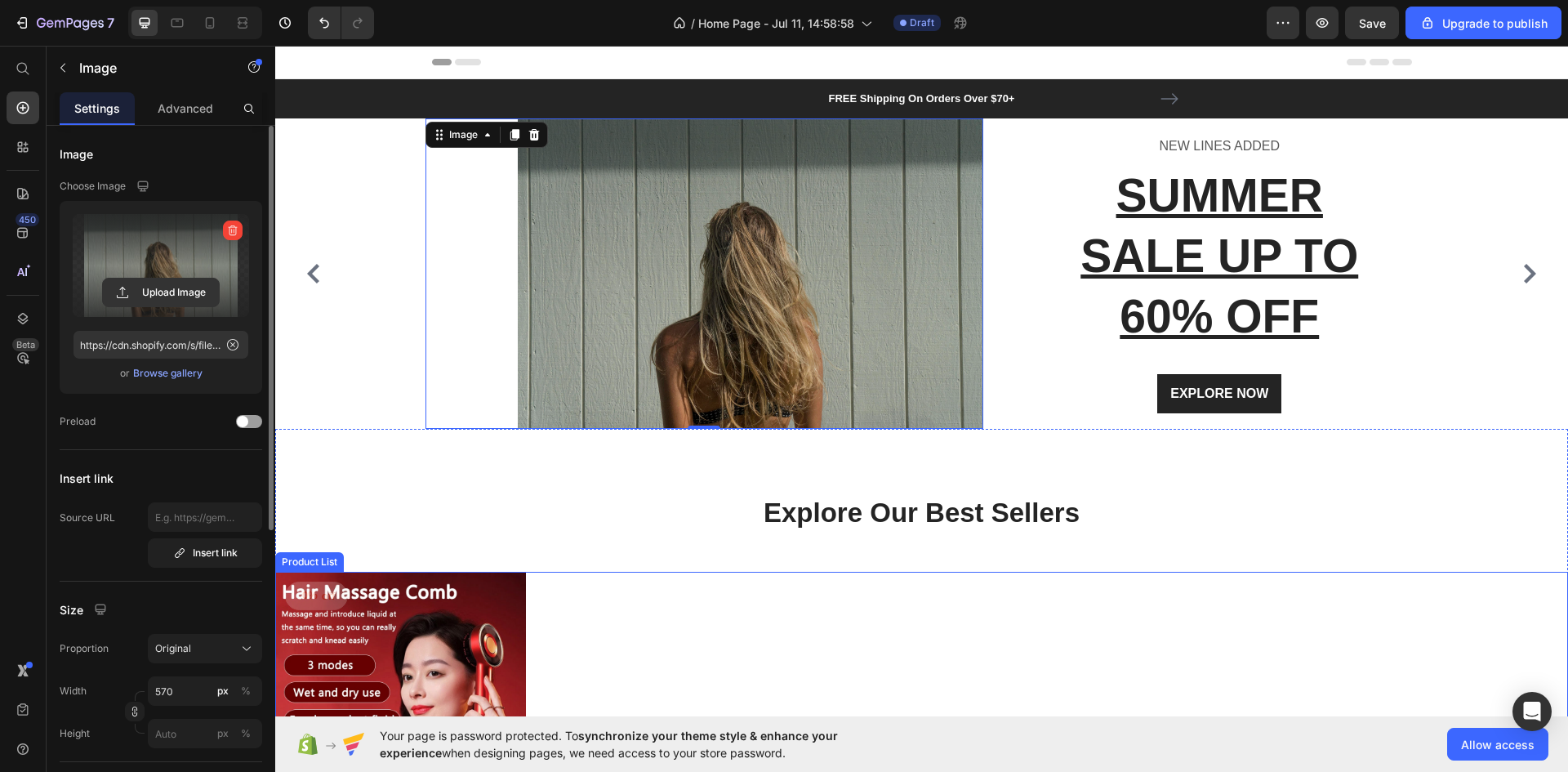 click on "0% off Product Tag Product Images Row Deep Relax Scalp Messager Product Title $32.65 Product Price $0.00 Product Price Row This product has only default variant Product Variants & Swatches Row" at bounding box center (921, 746) 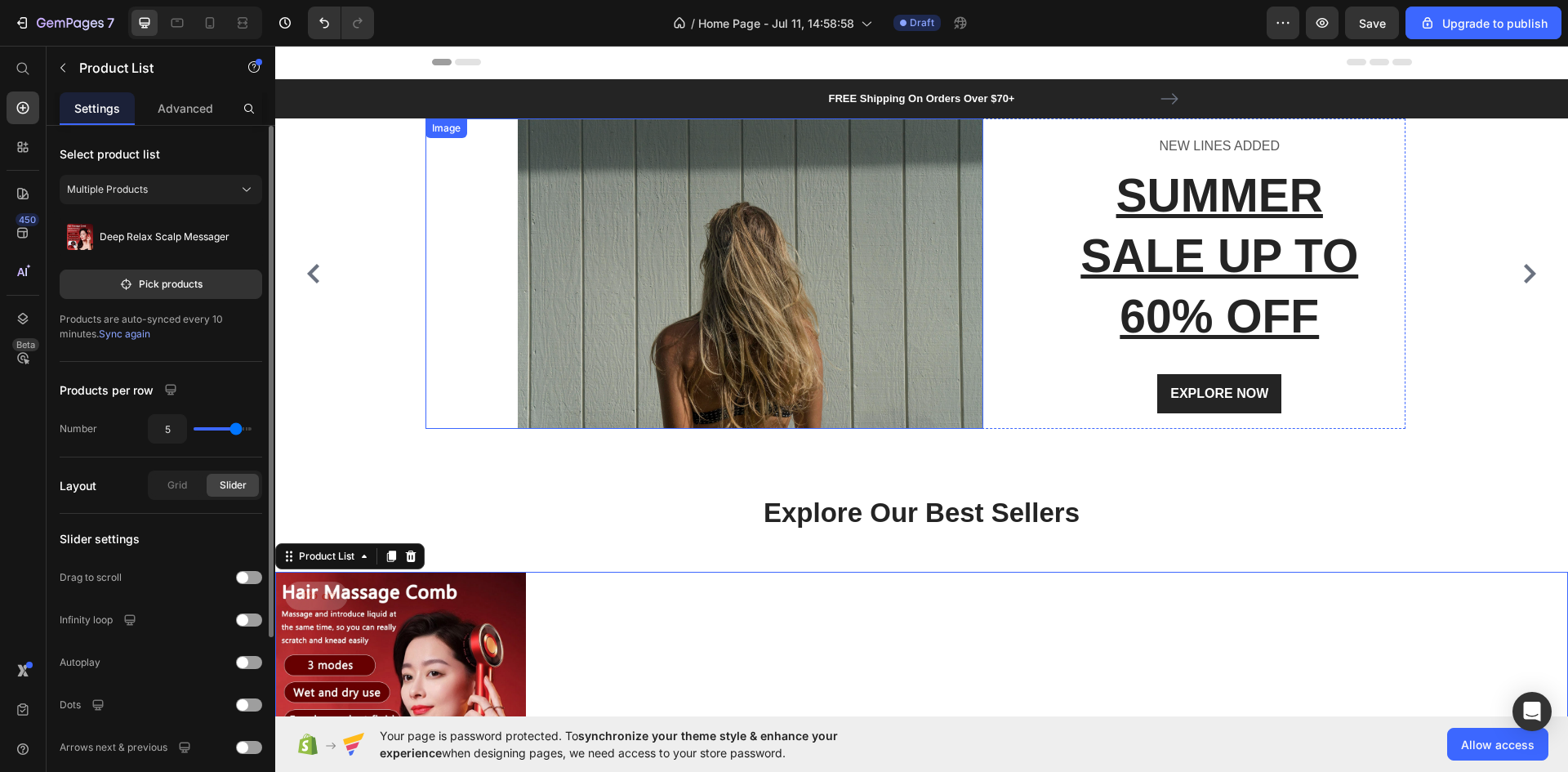 click at bounding box center [704, 274] 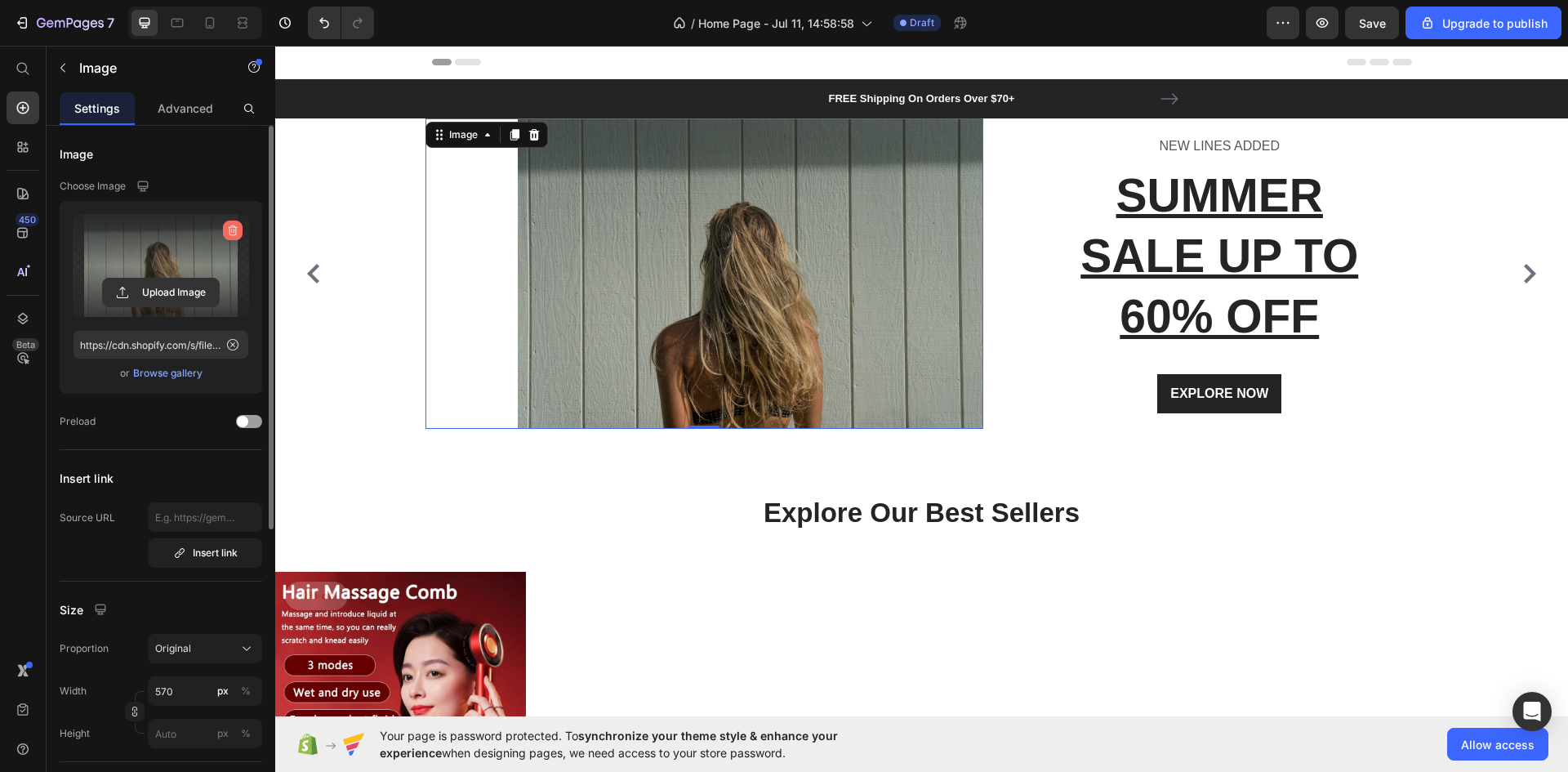 click 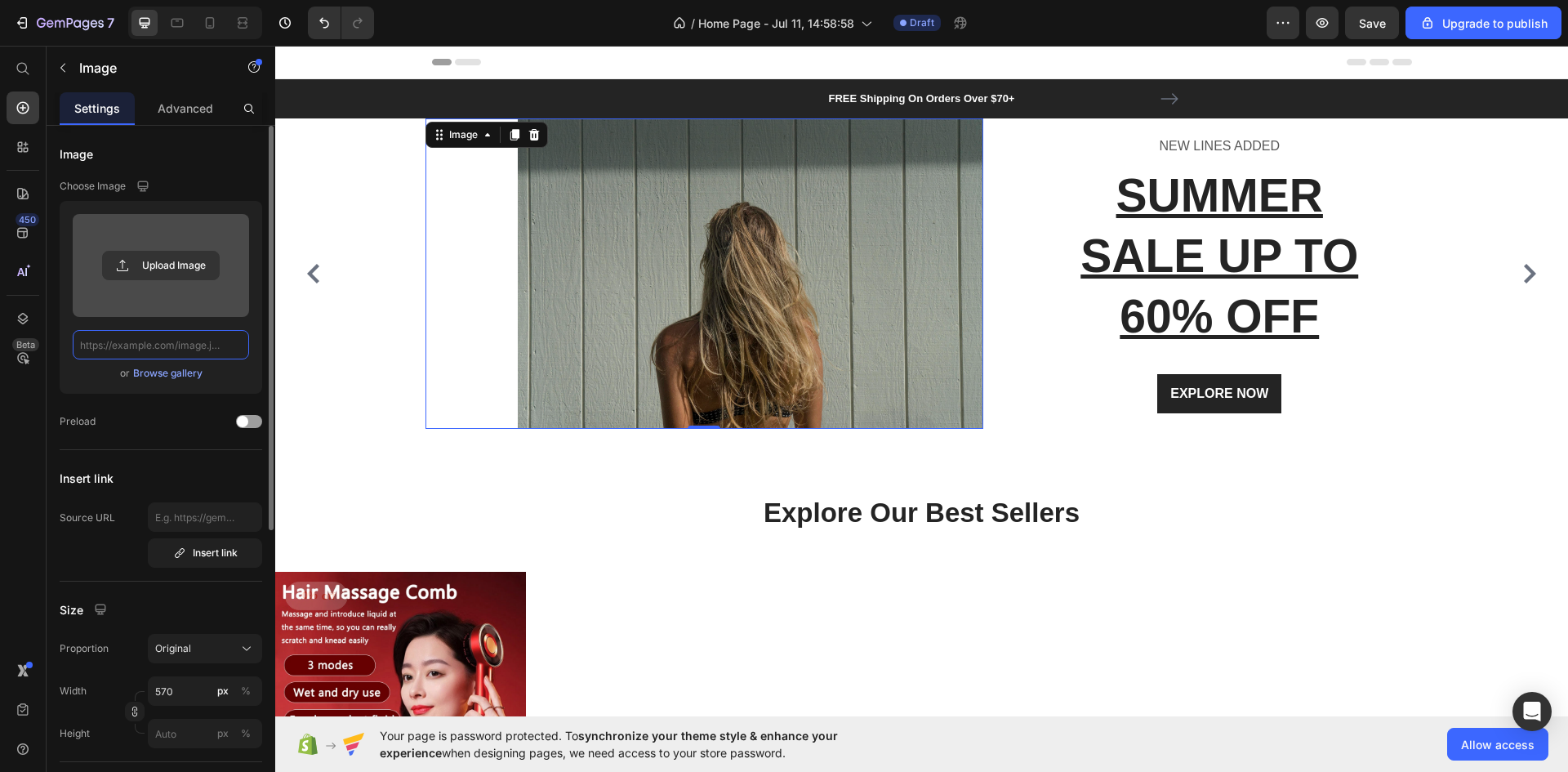 scroll, scrollTop: 0, scrollLeft: 0, axis: both 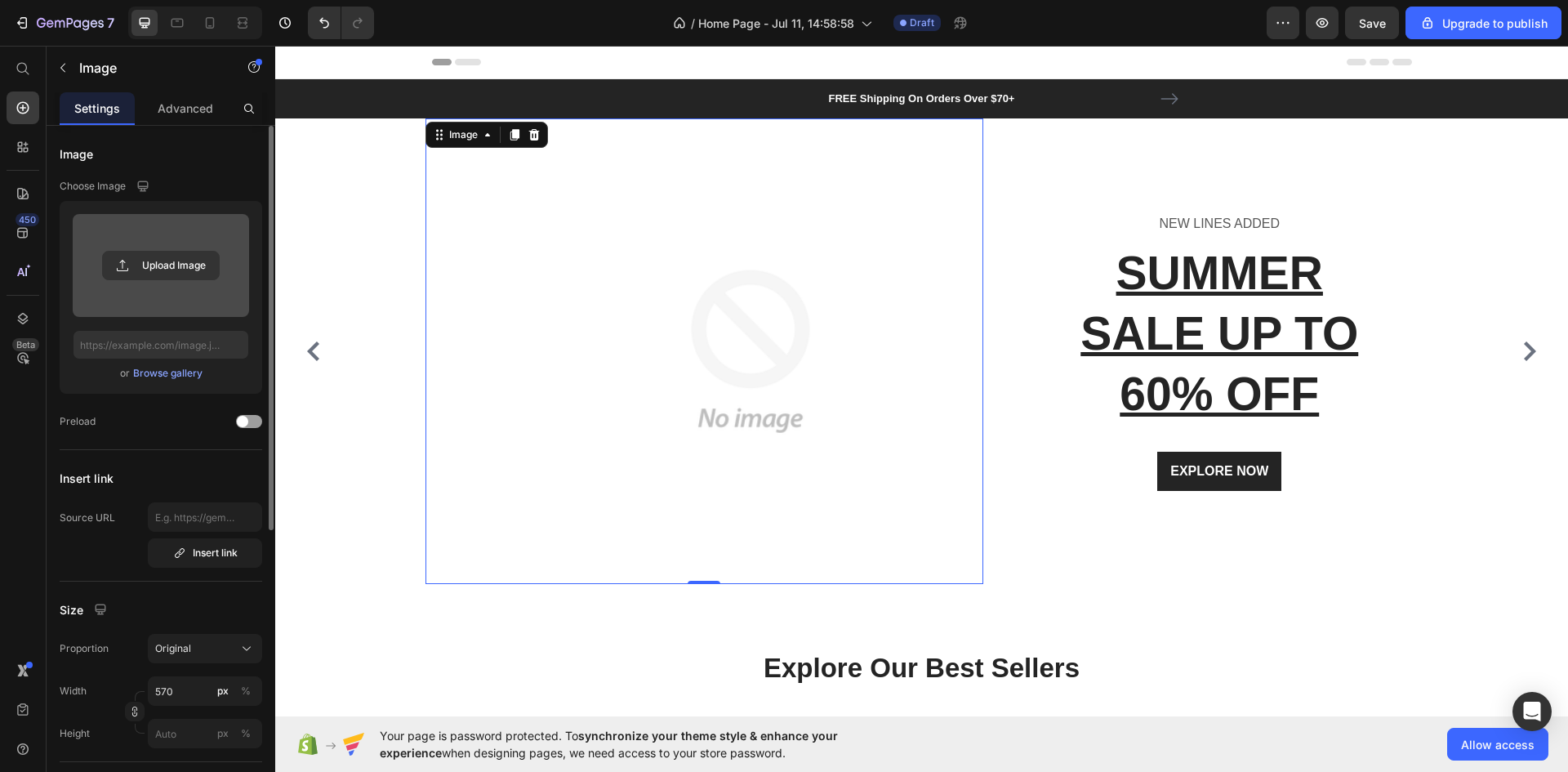 click at bounding box center [704, 351] 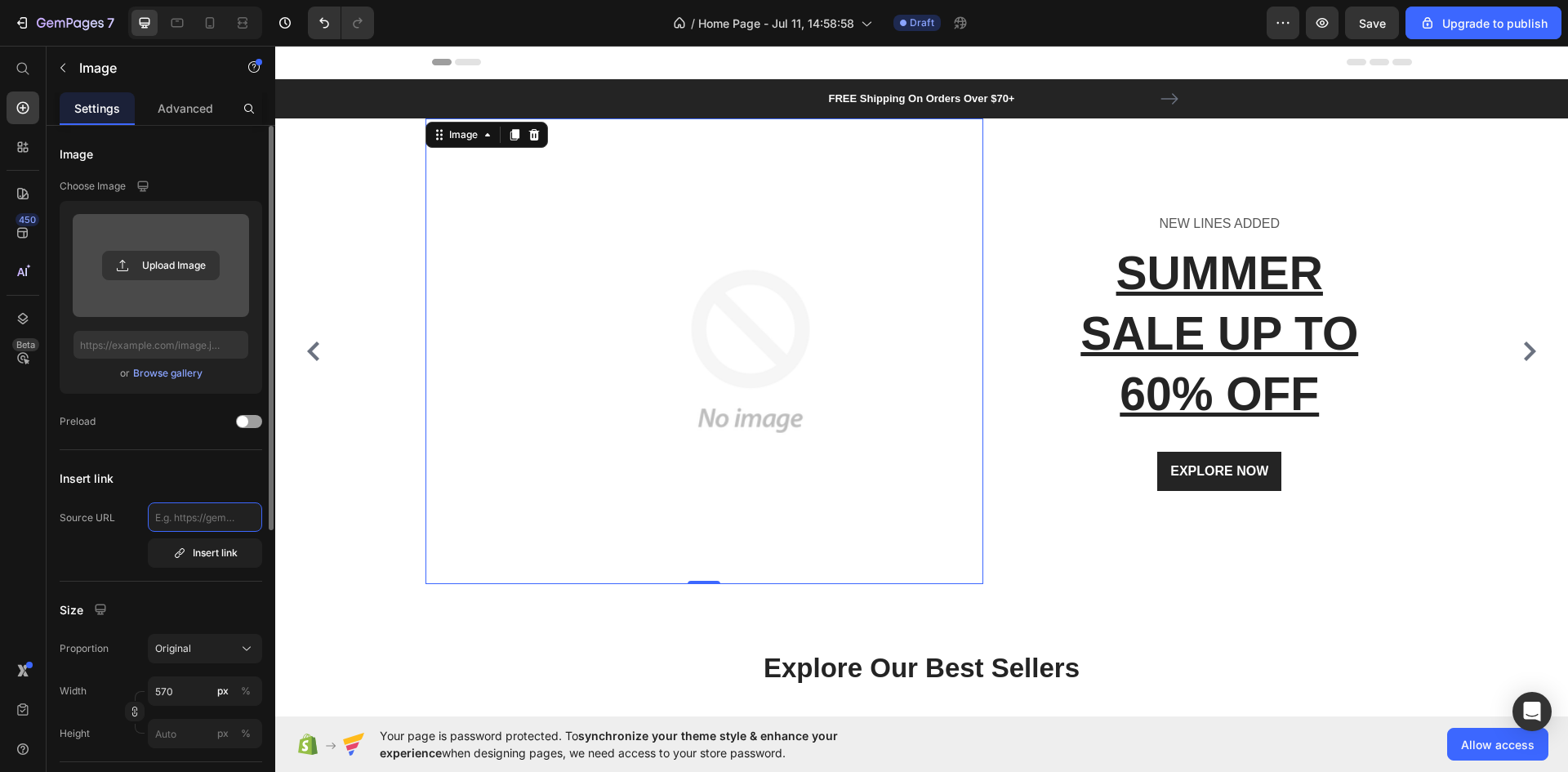 click 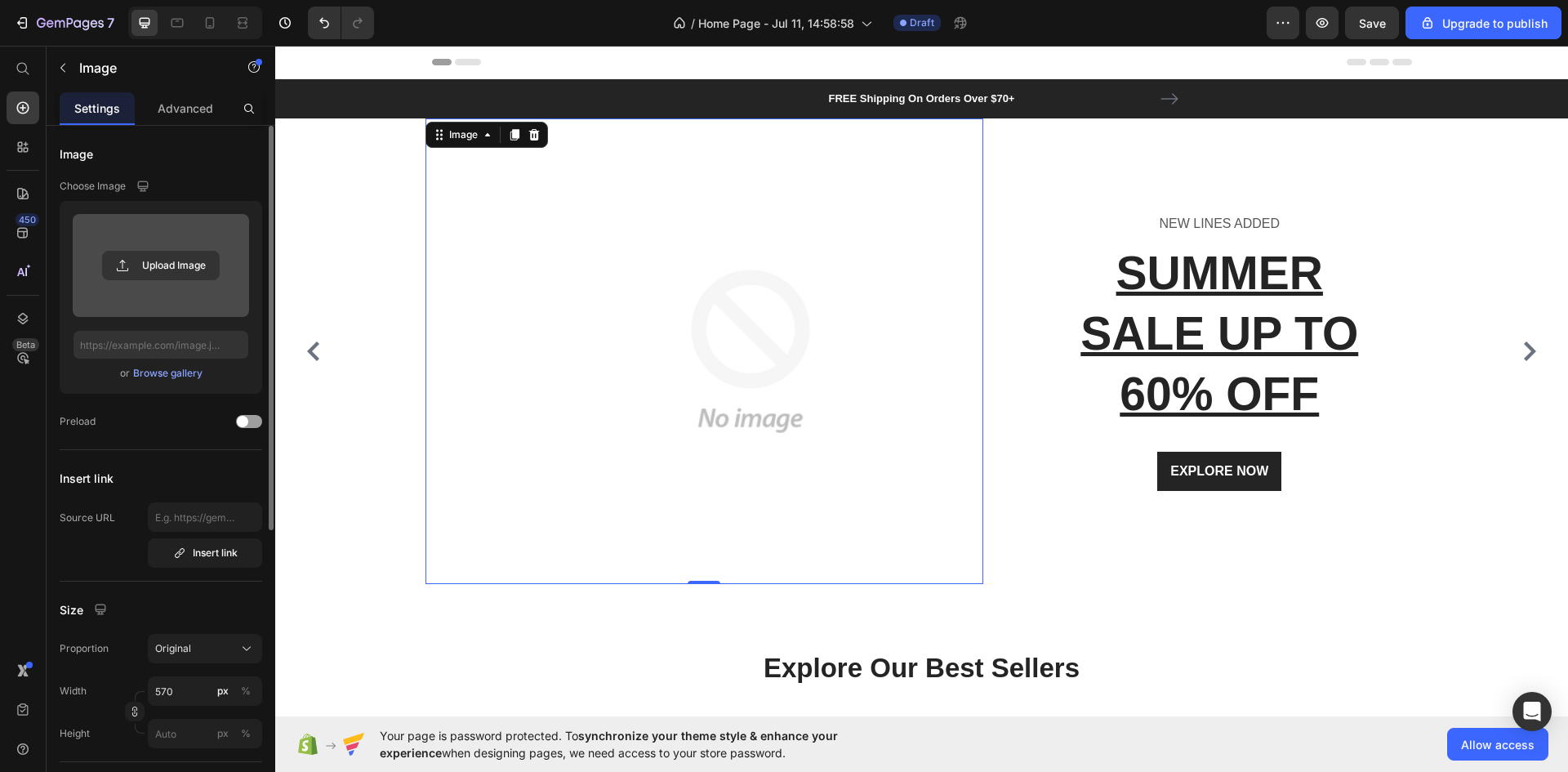 click on "Insert link" at bounding box center [161, 478] 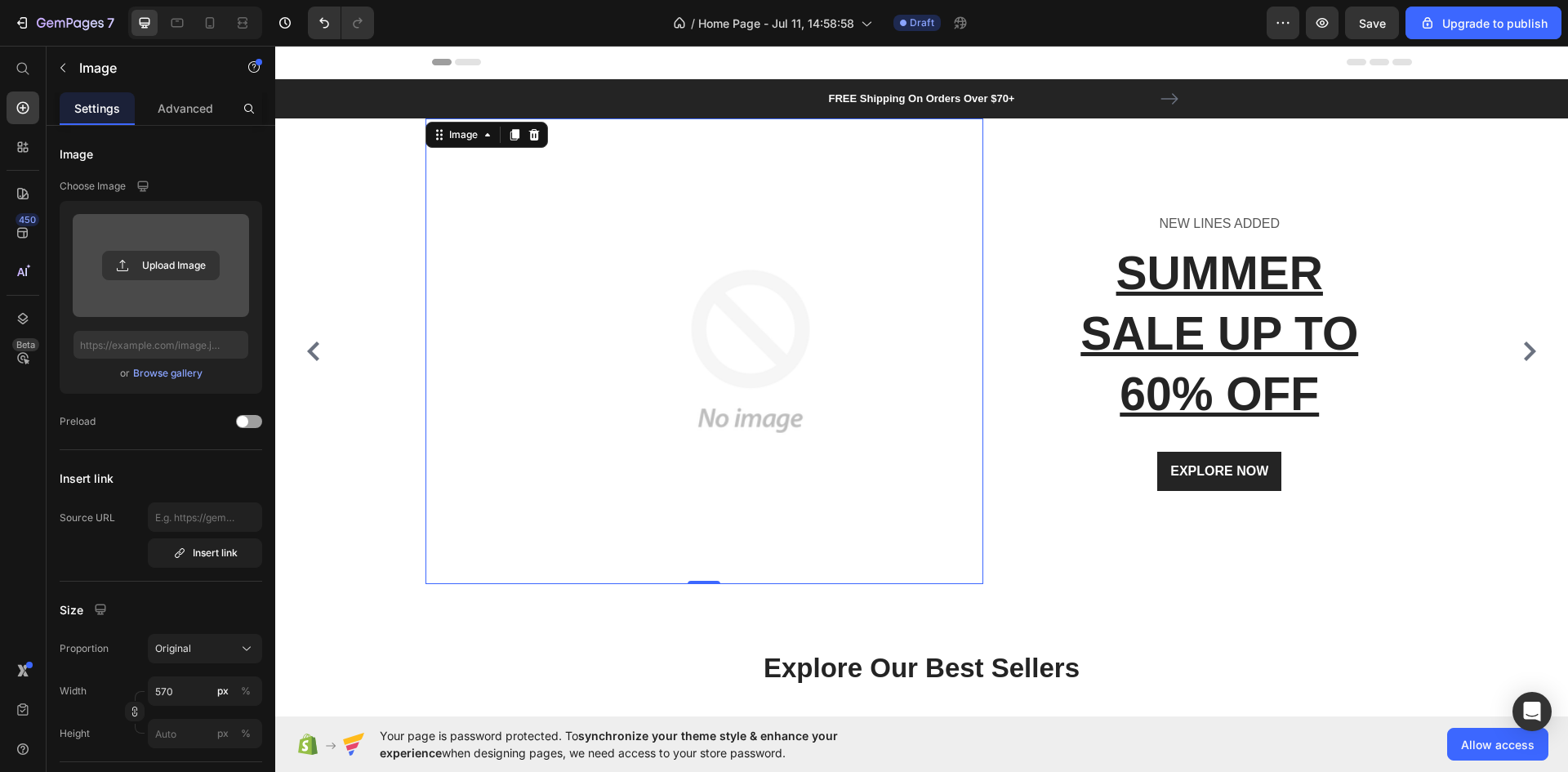 click on "Upload Image  or   Browse gallery" at bounding box center (161, 297) 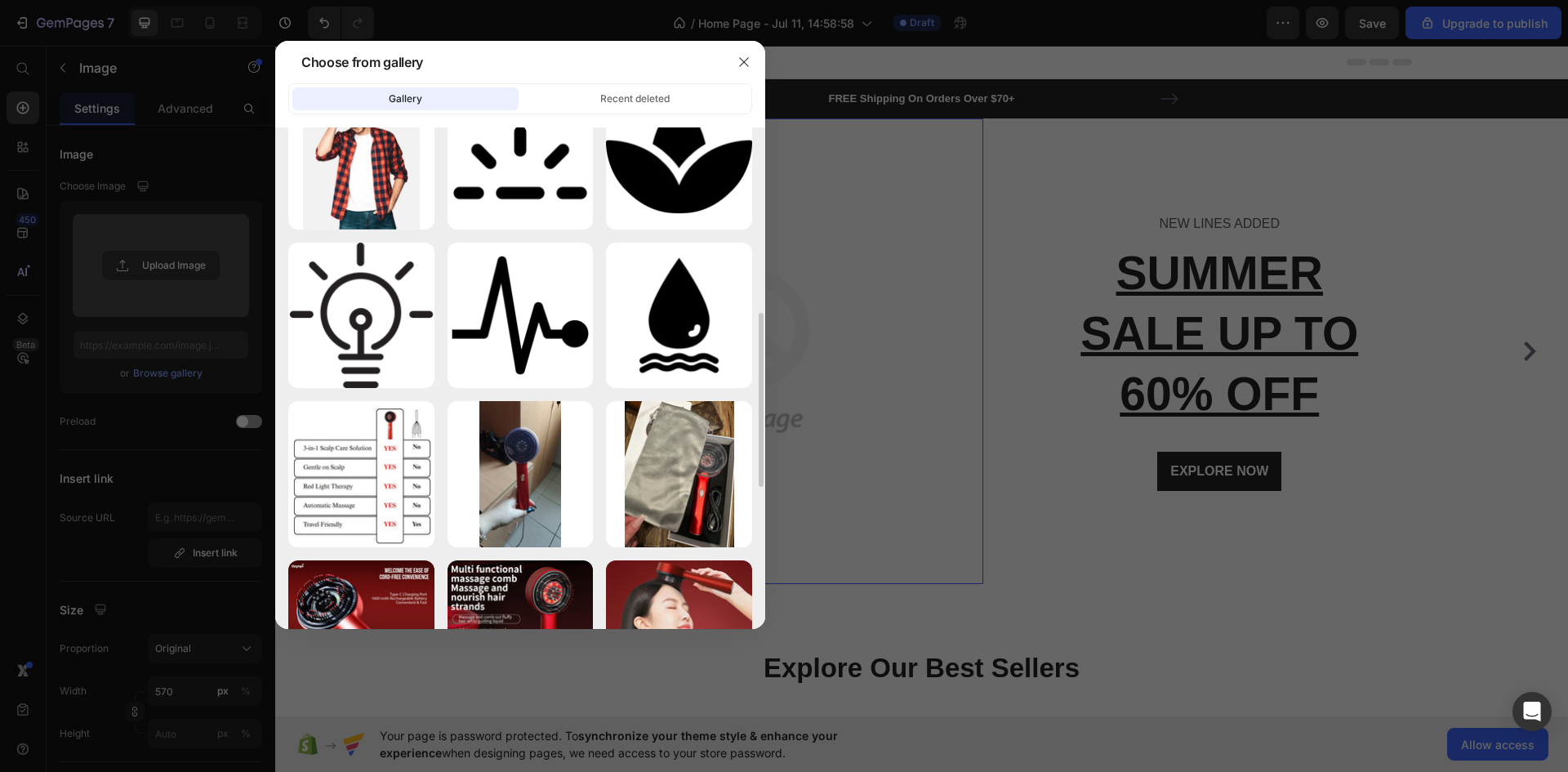 scroll, scrollTop: 943, scrollLeft: 0, axis: vertical 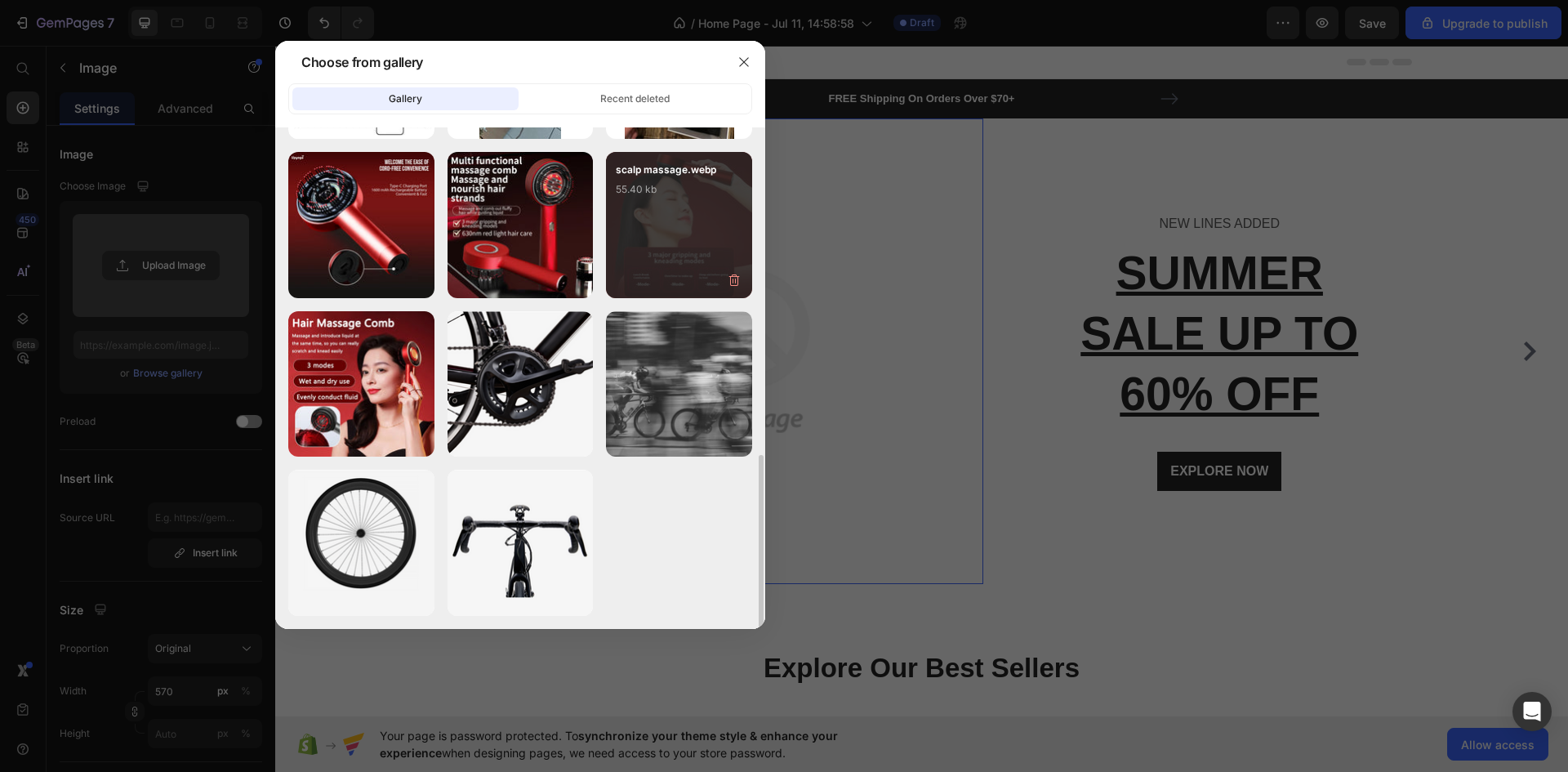 click on "scalp massage.webp ##.## kb" at bounding box center (679, 225) 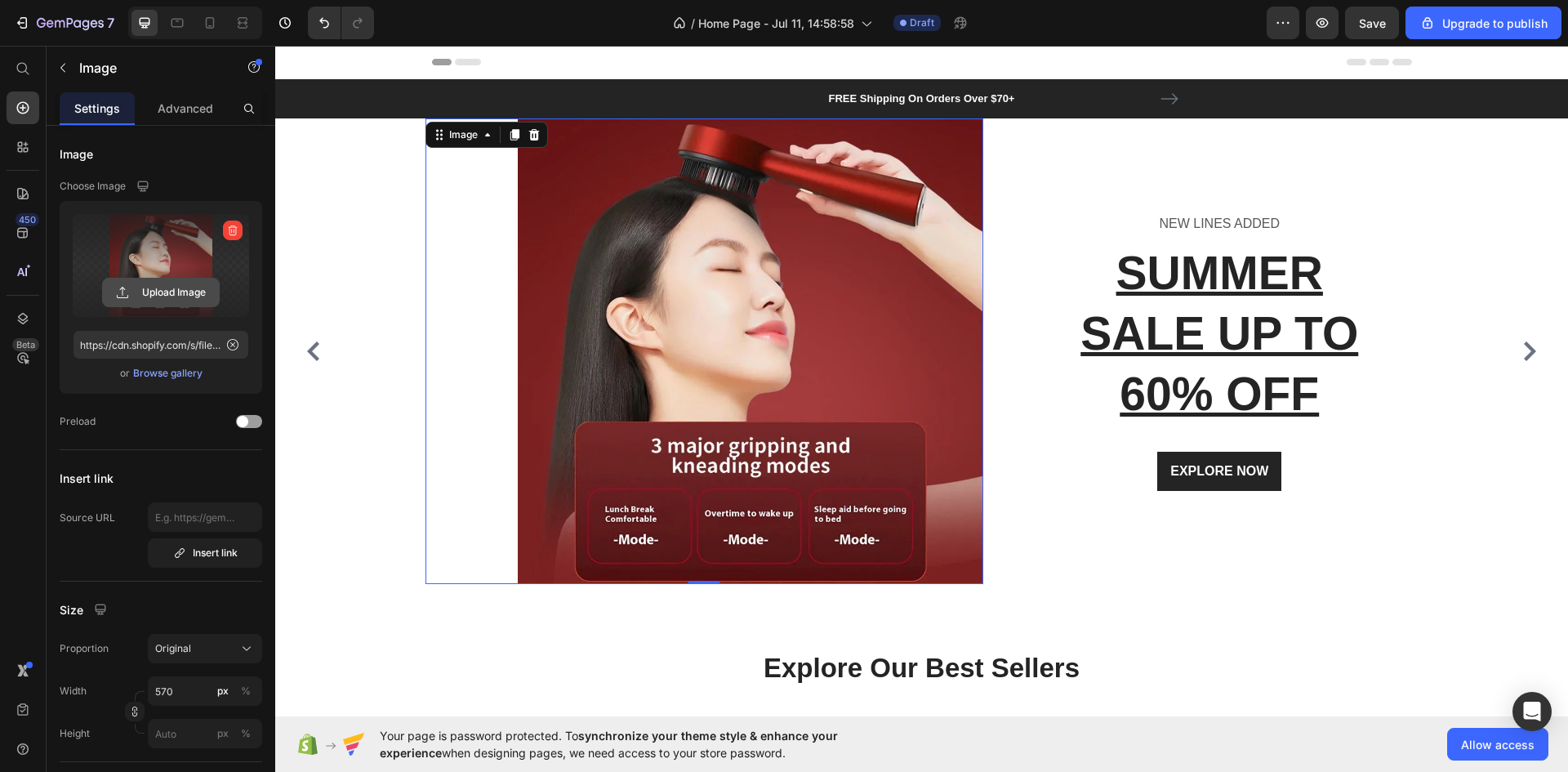 click 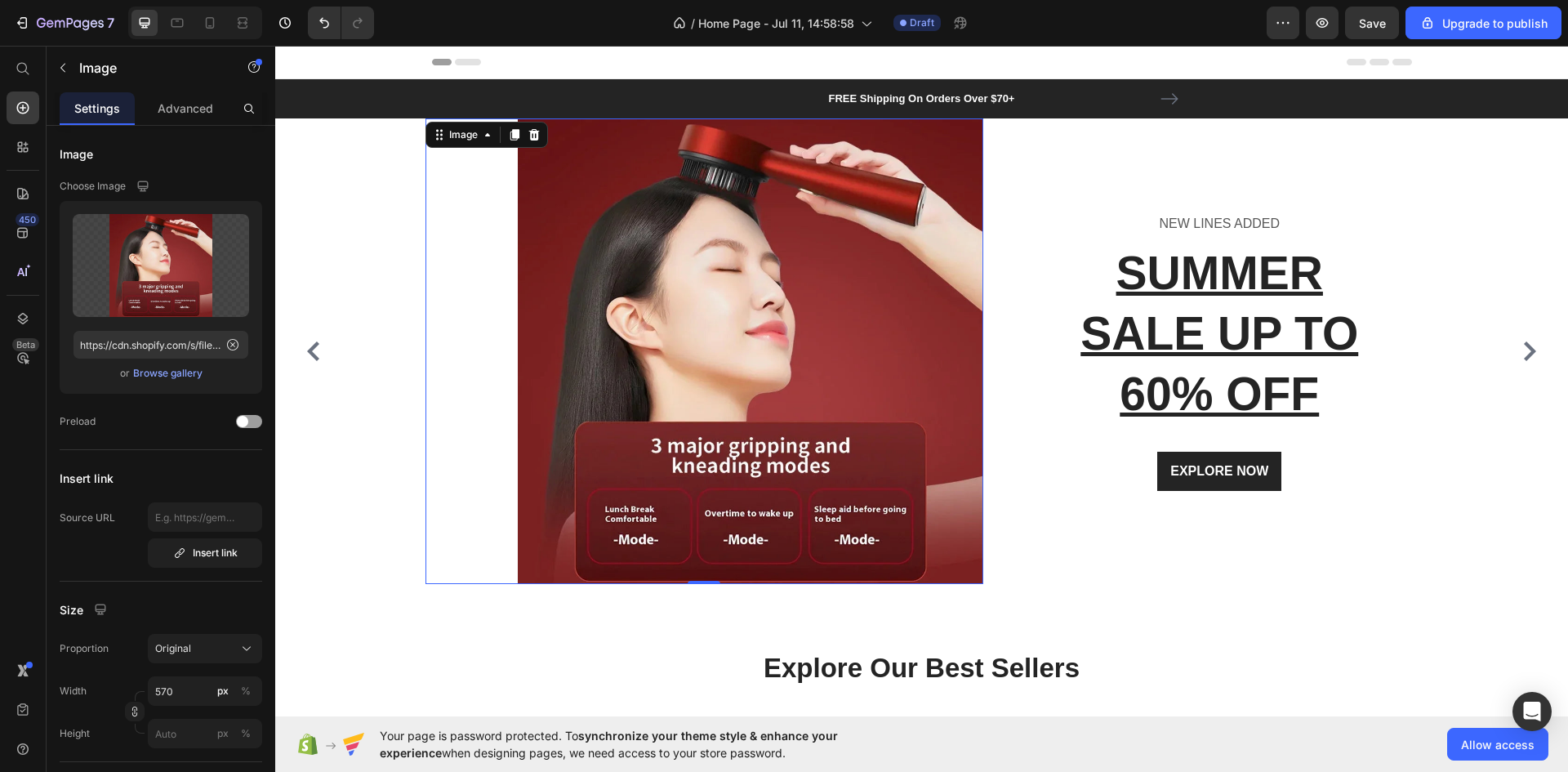 click on "Browse gallery" at bounding box center [167, 373] 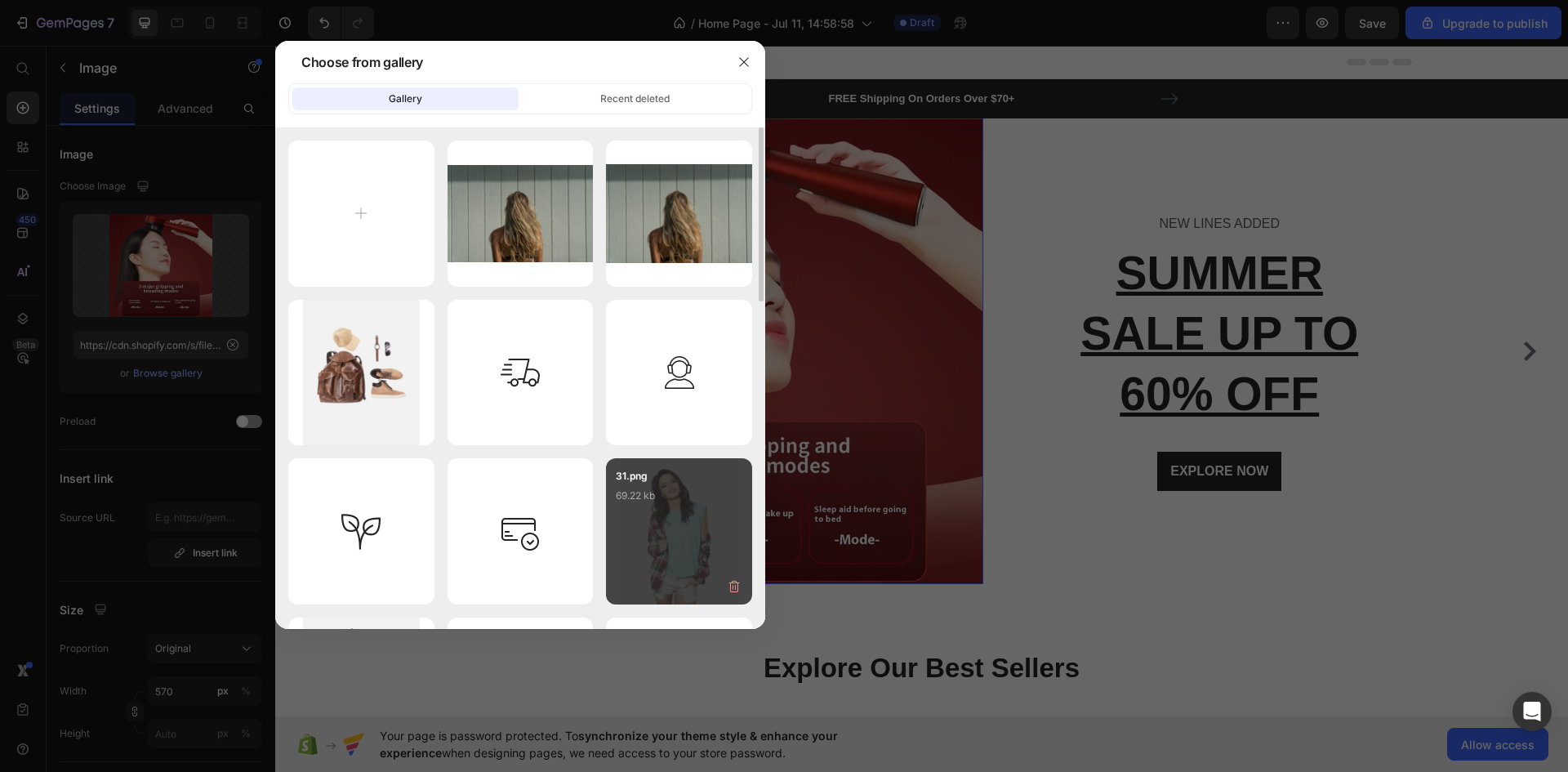 click on "31.png 69.22 kb" at bounding box center (679, 501) 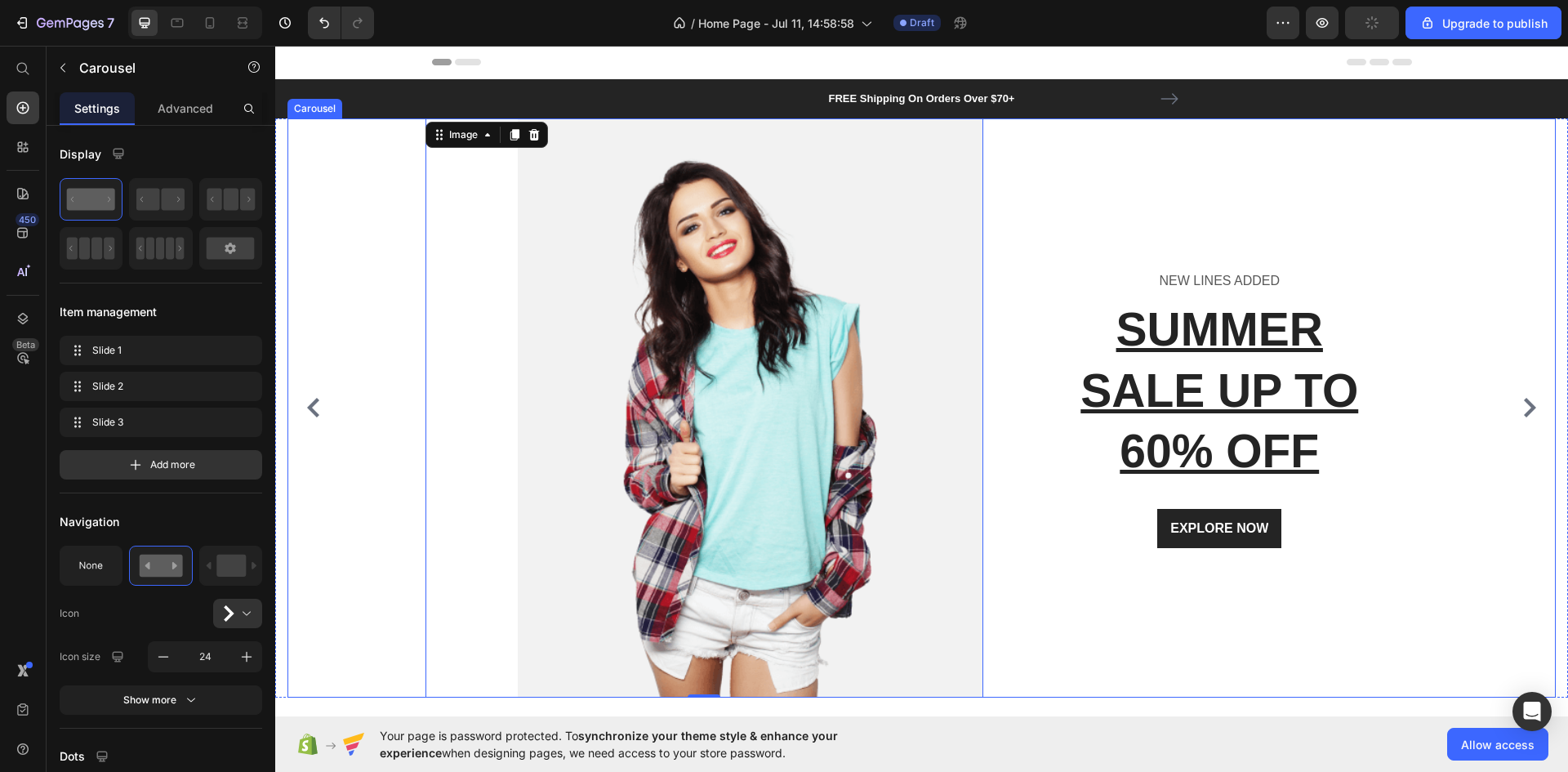 click on "Image   0 NEW LINES ADDED Text block SUMMER SALE UP TO 60% OFF Heading EXPLORE NOW Button Row Row" at bounding box center (915, 408) 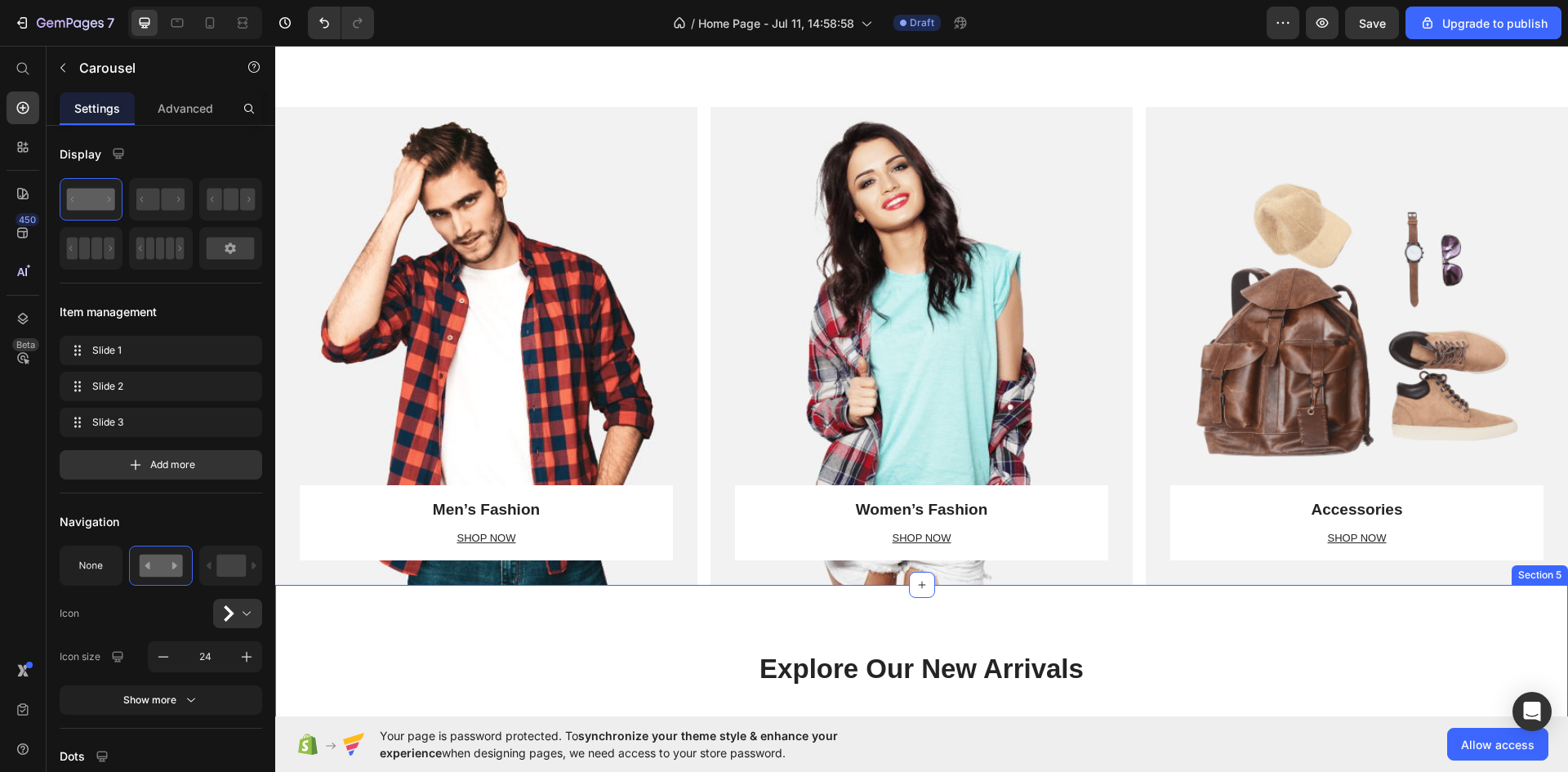 scroll, scrollTop: 1225, scrollLeft: 0, axis: vertical 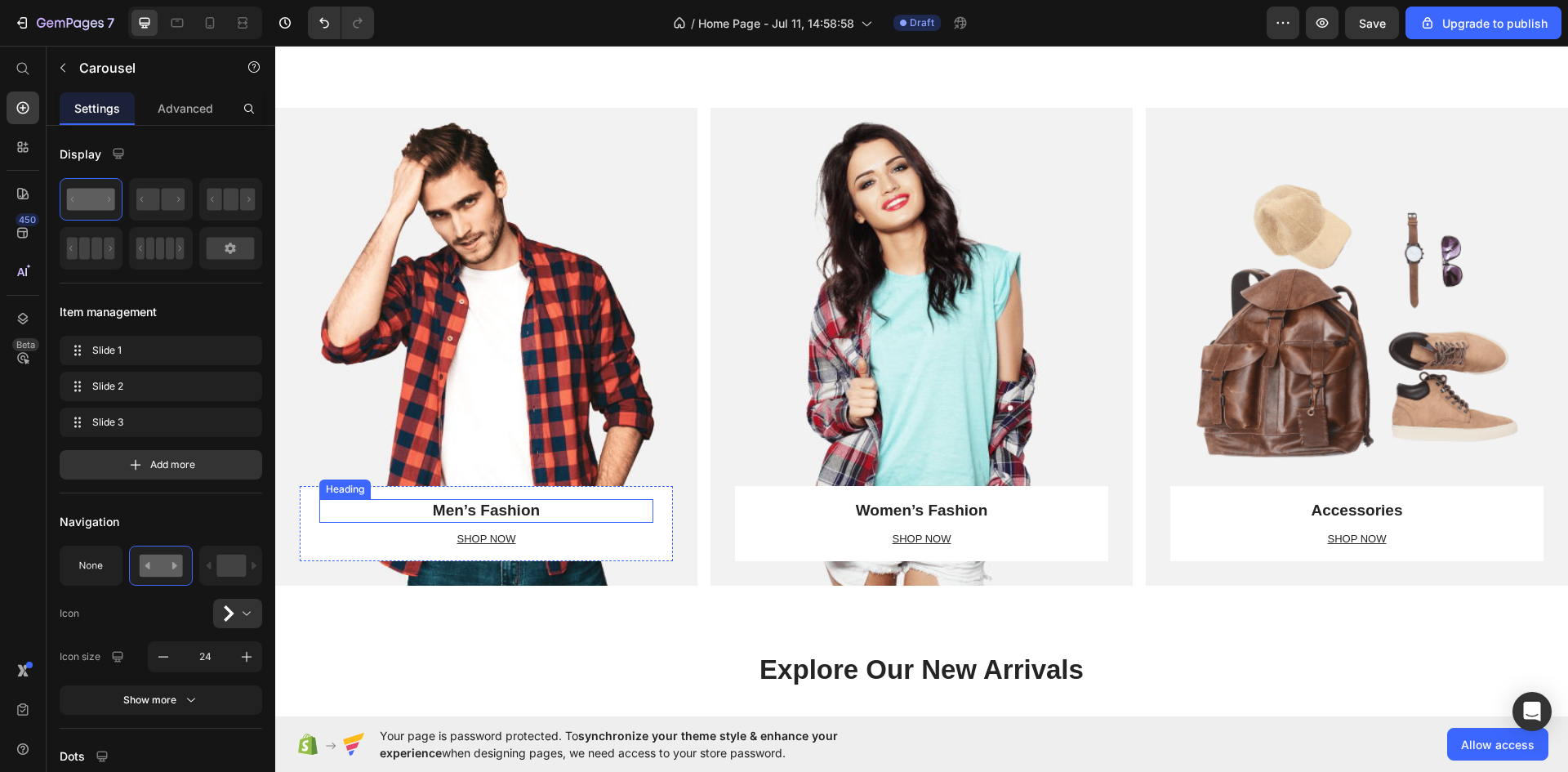 click on "Men’s Fashion" at bounding box center [486, 511] 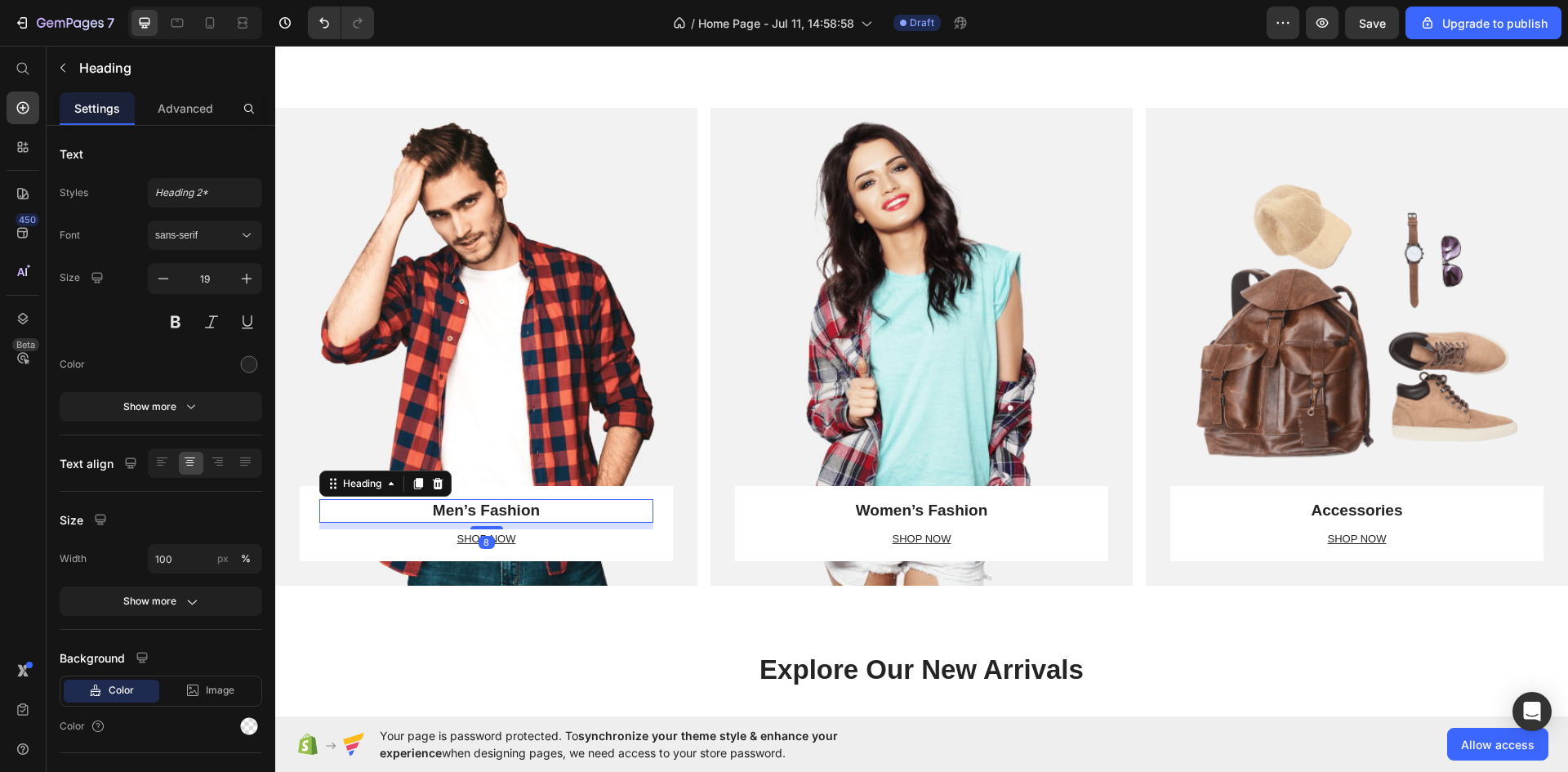 click on "Men’s Fashion" at bounding box center (486, 511) 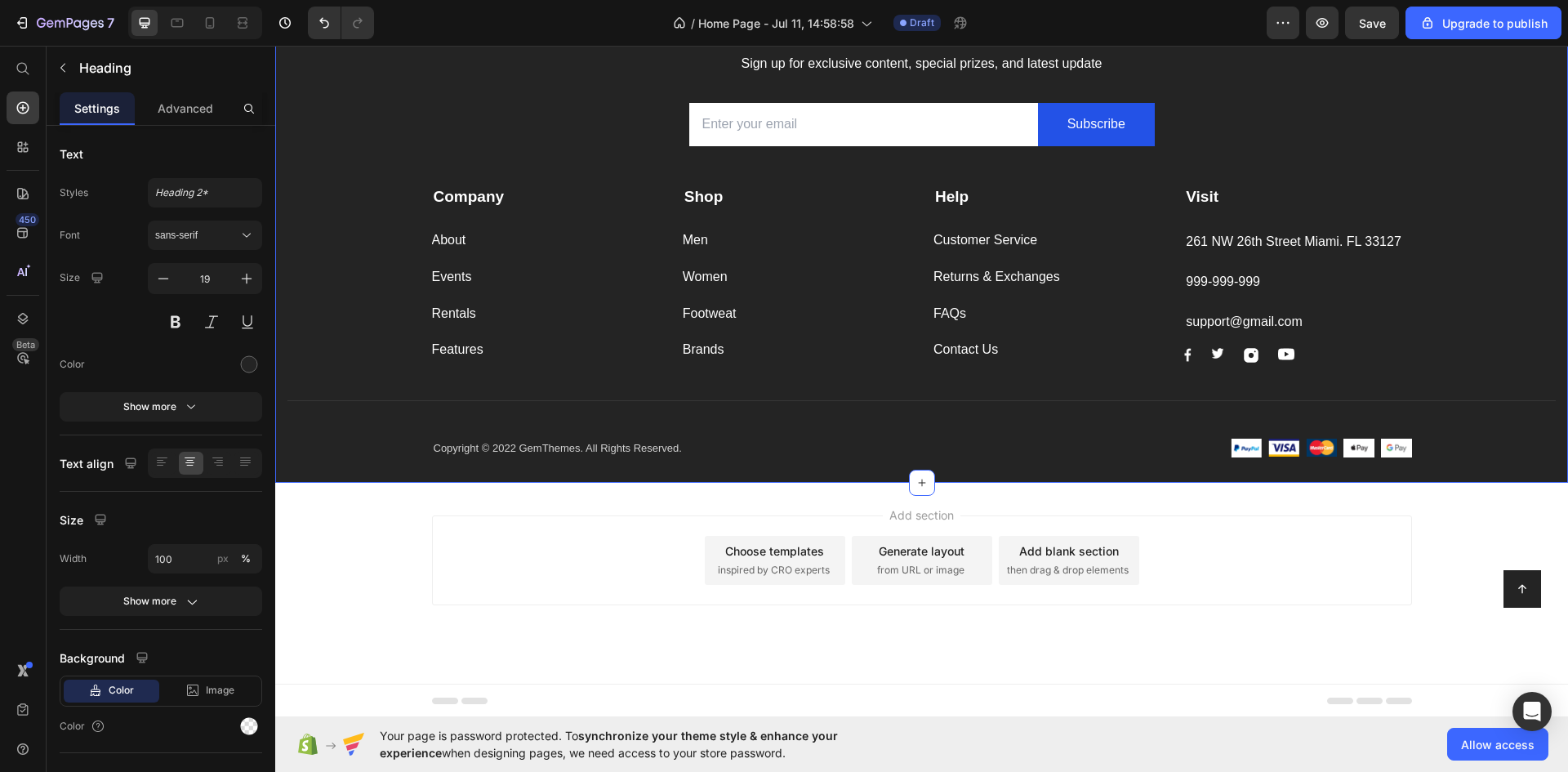 scroll, scrollTop: 2644, scrollLeft: 0, axis: vertical 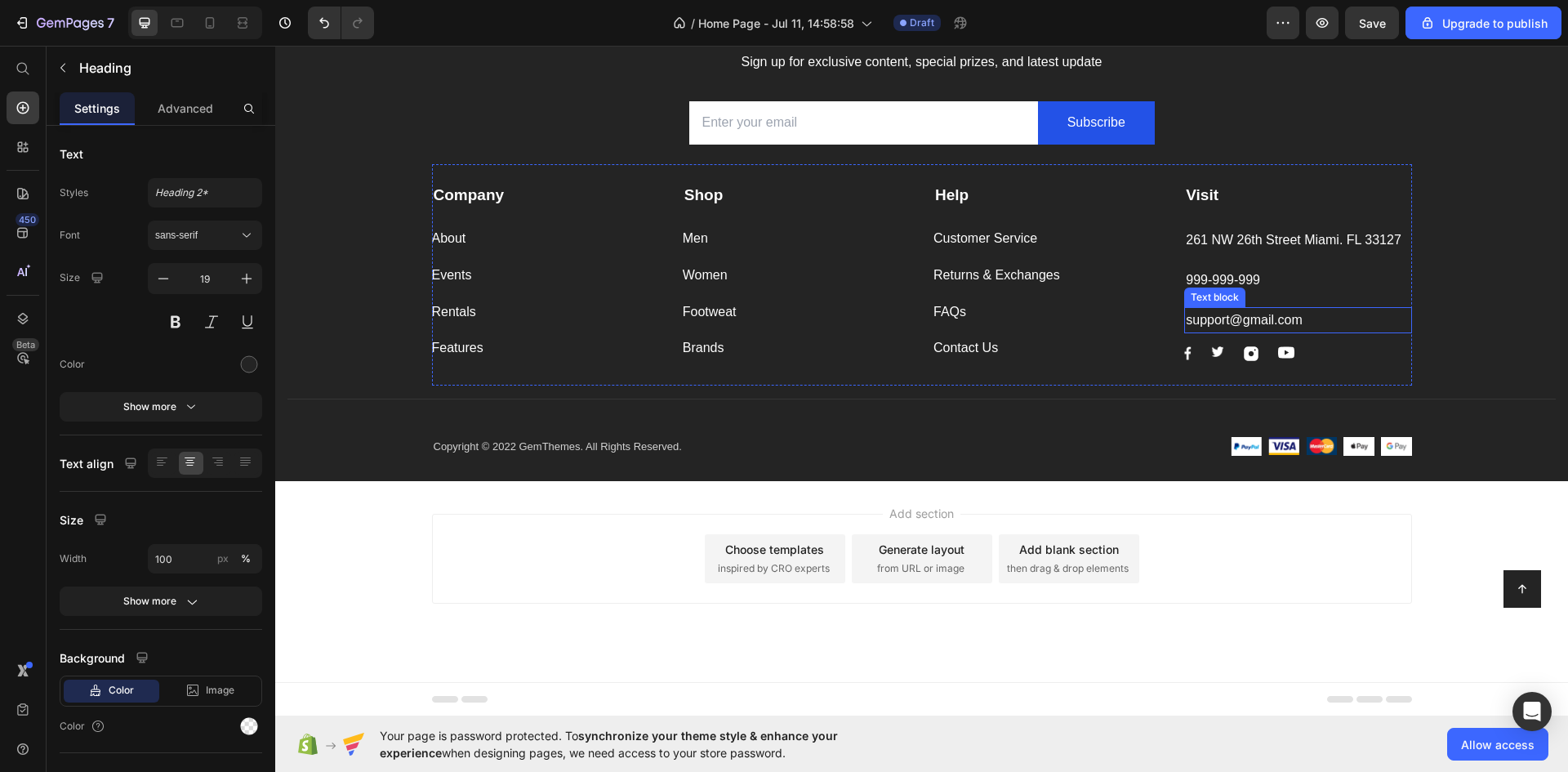 click on "support@gmail.com" at bounding box center [1298, 320] 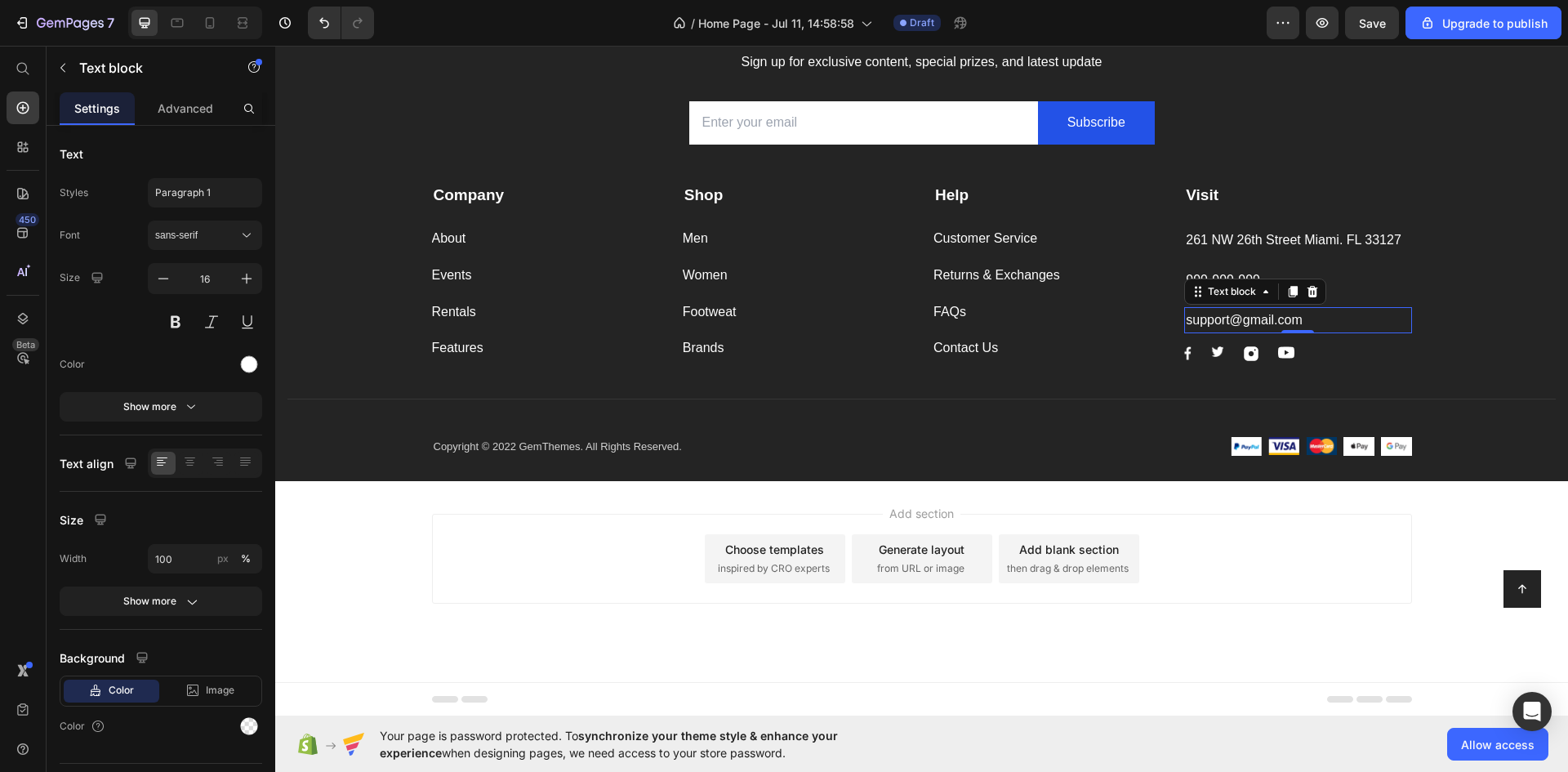 click on "support@gmail.com" at bounding box center [1298, 320] 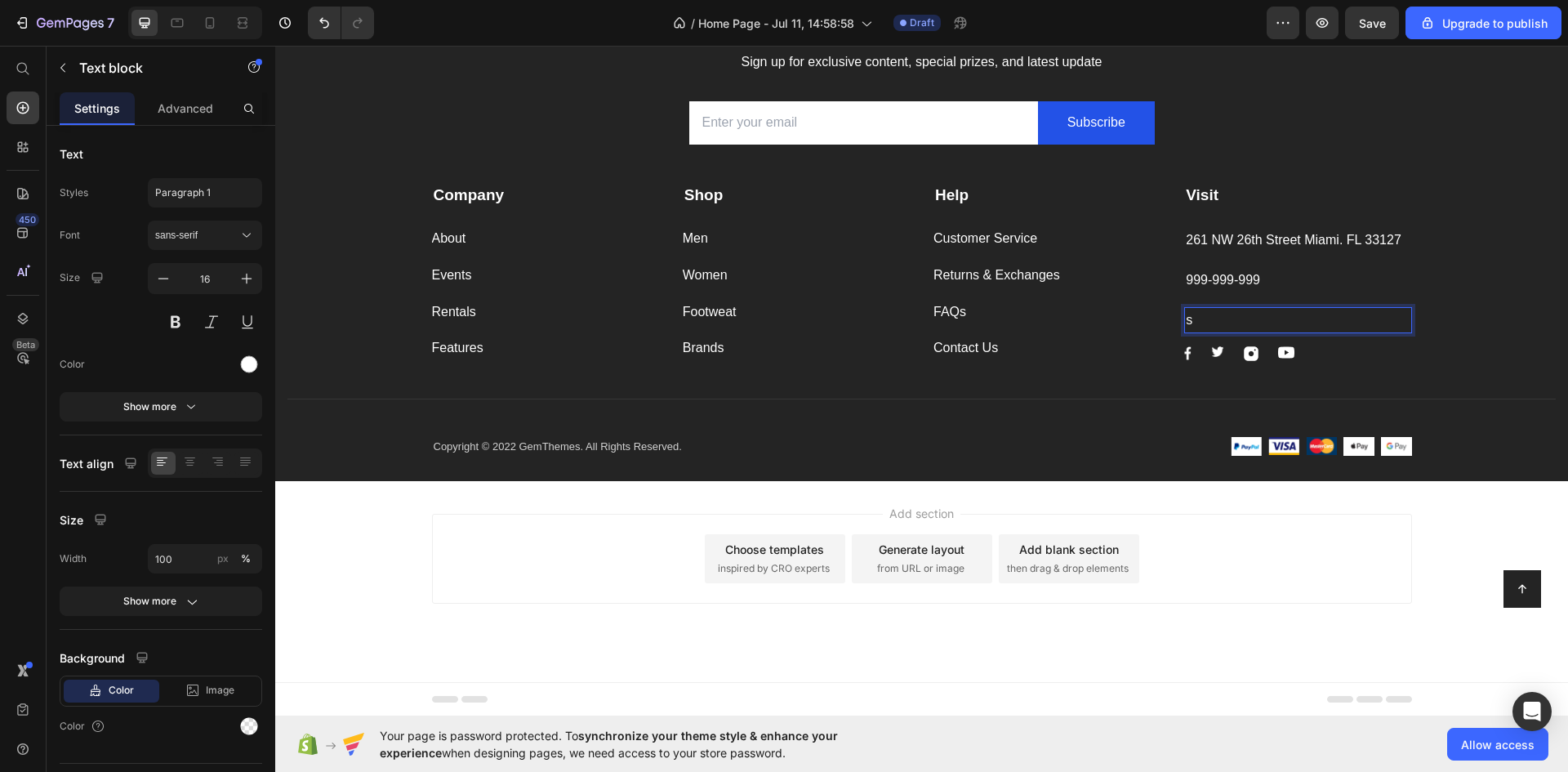 scroll, scrollTop: 2644, scrollLeft: 0, axis: vertical 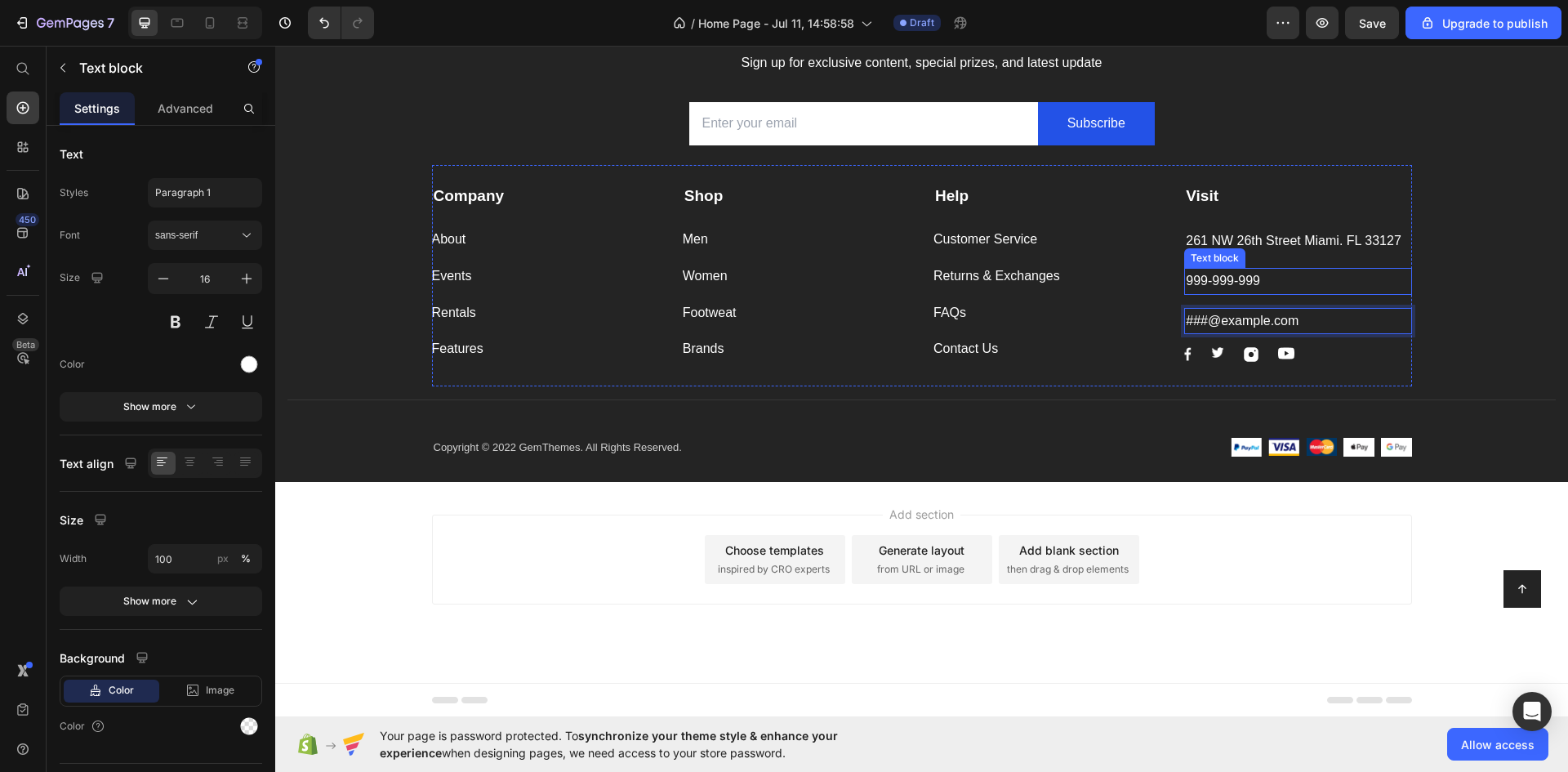 click on "999-999-999" at bounding box center [1298, 281] 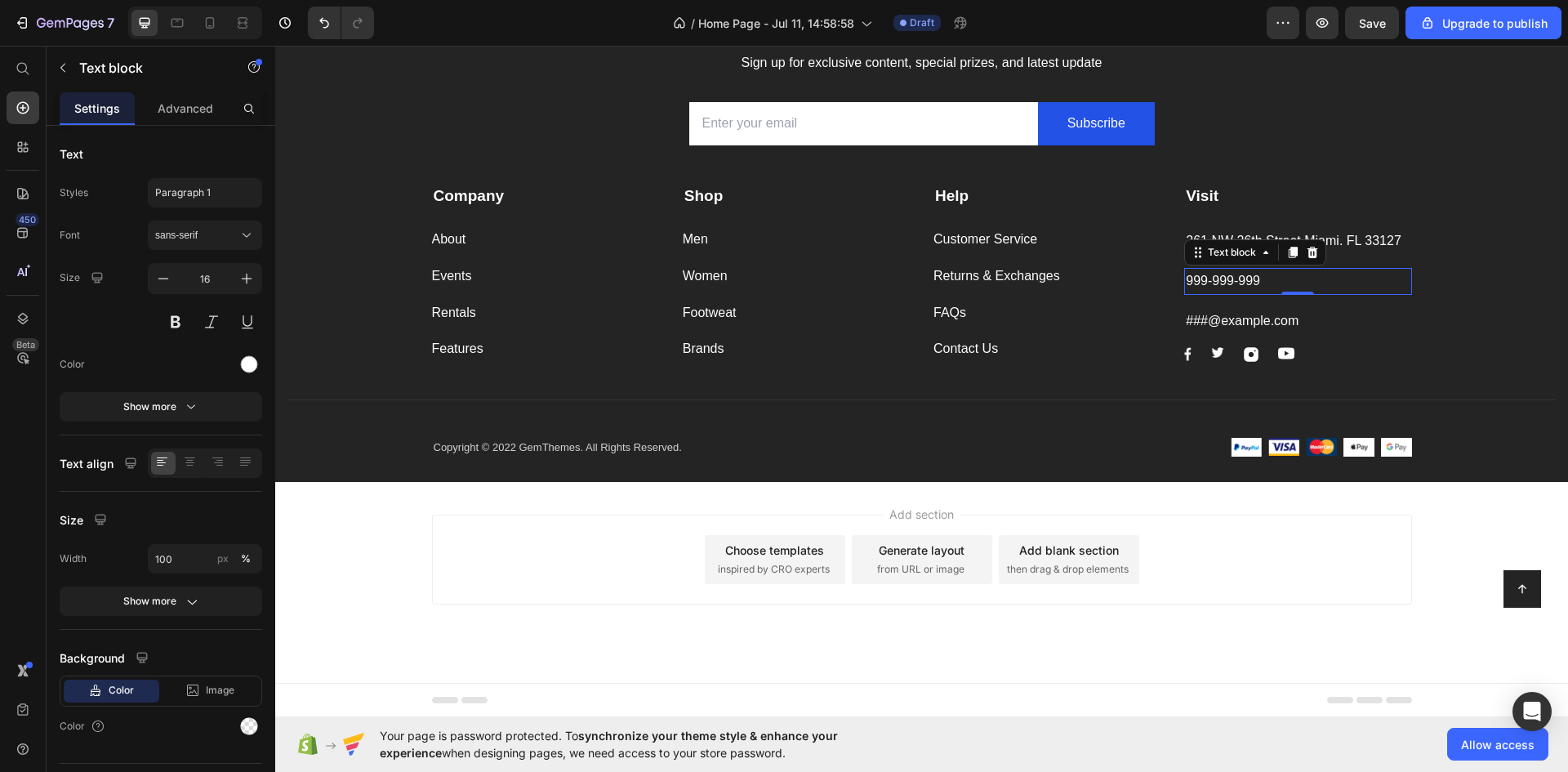 click on "999-999-999" at bounding box center (1298, 281) 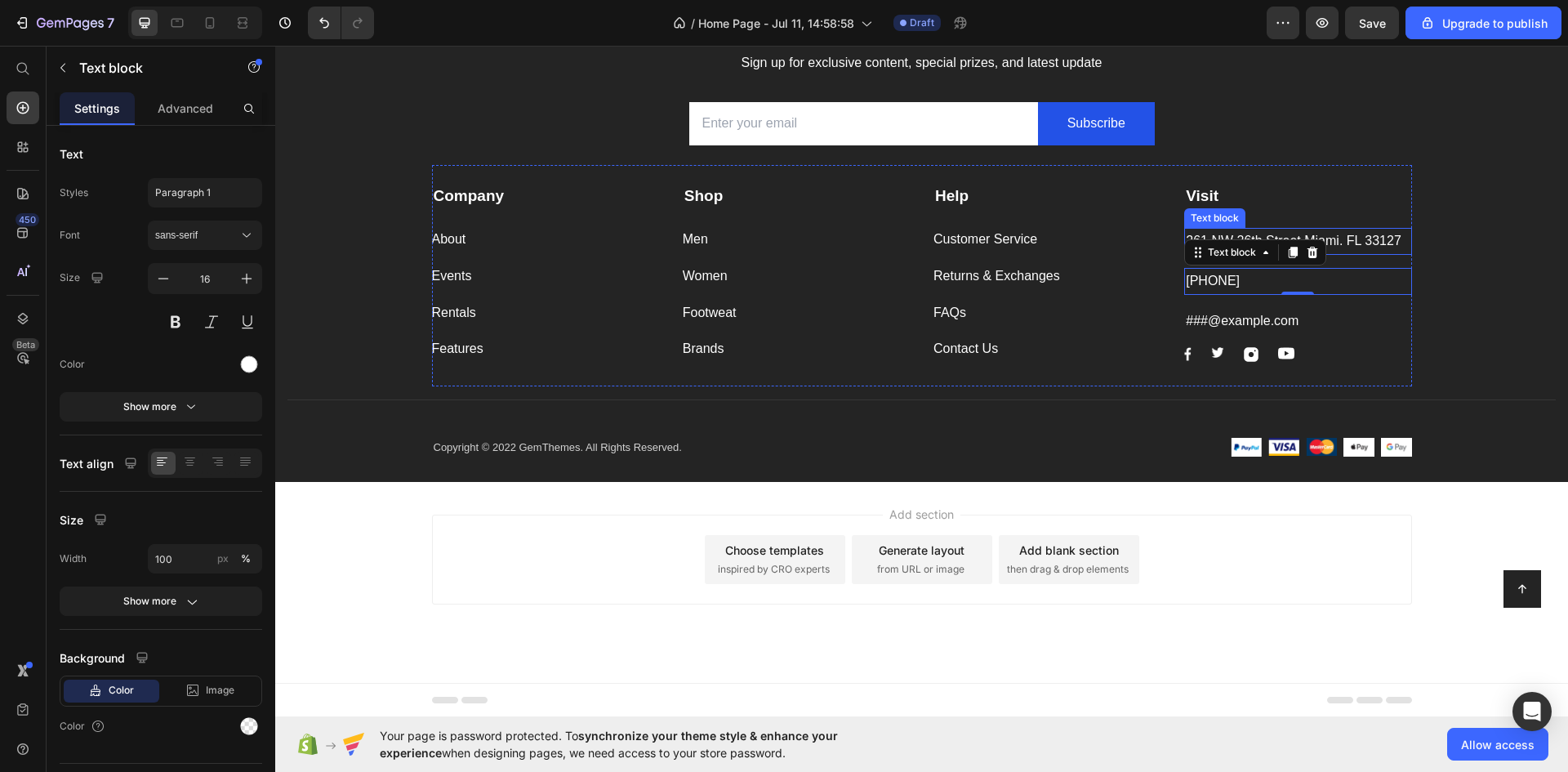 click on "261 NW 26th Street Miami. FL 33127" at bounding box center (1298, 241) 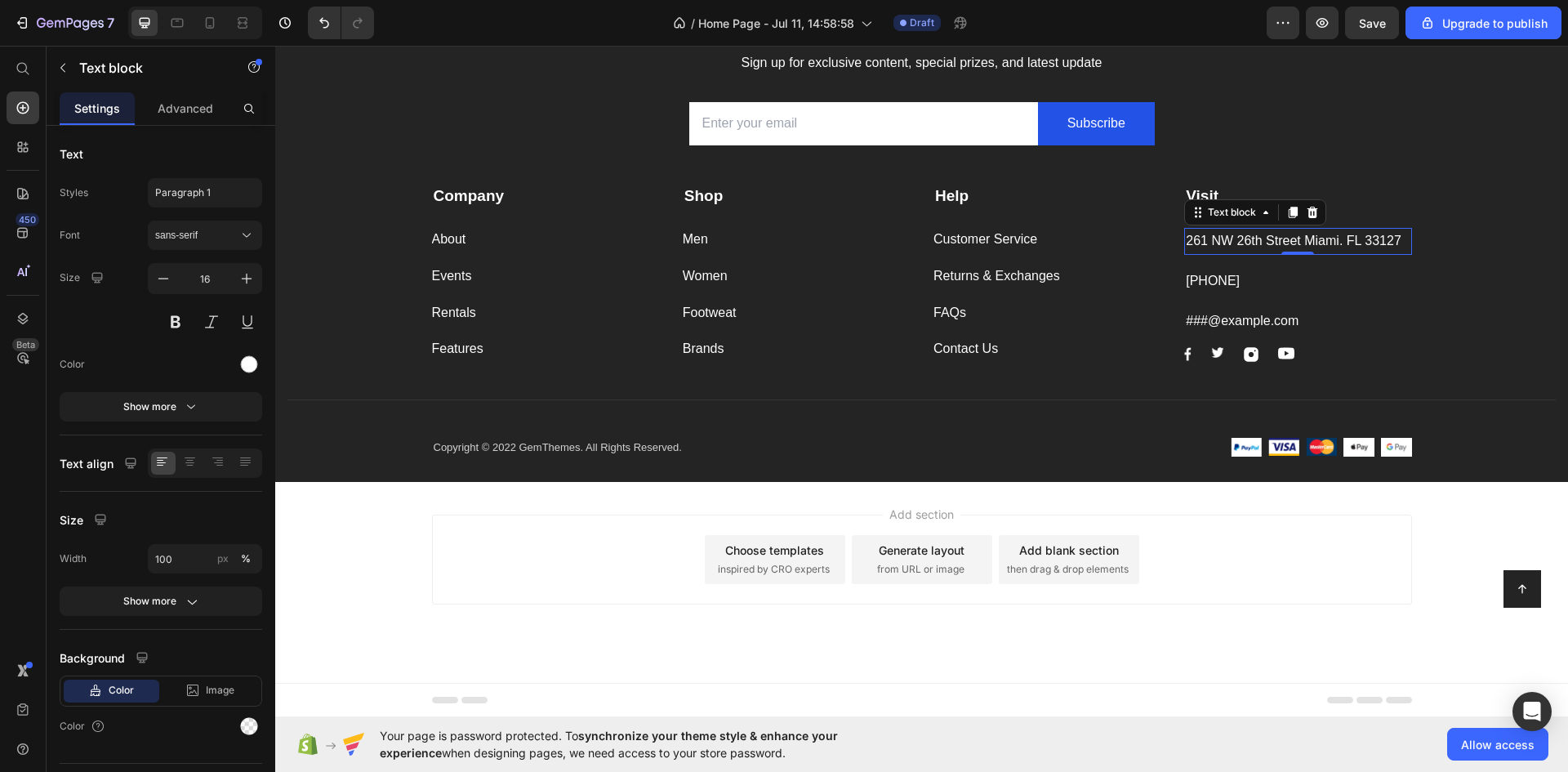 click on "261 NW 26th Street Miami. FL 33127" at bounding box center (1298, 241) 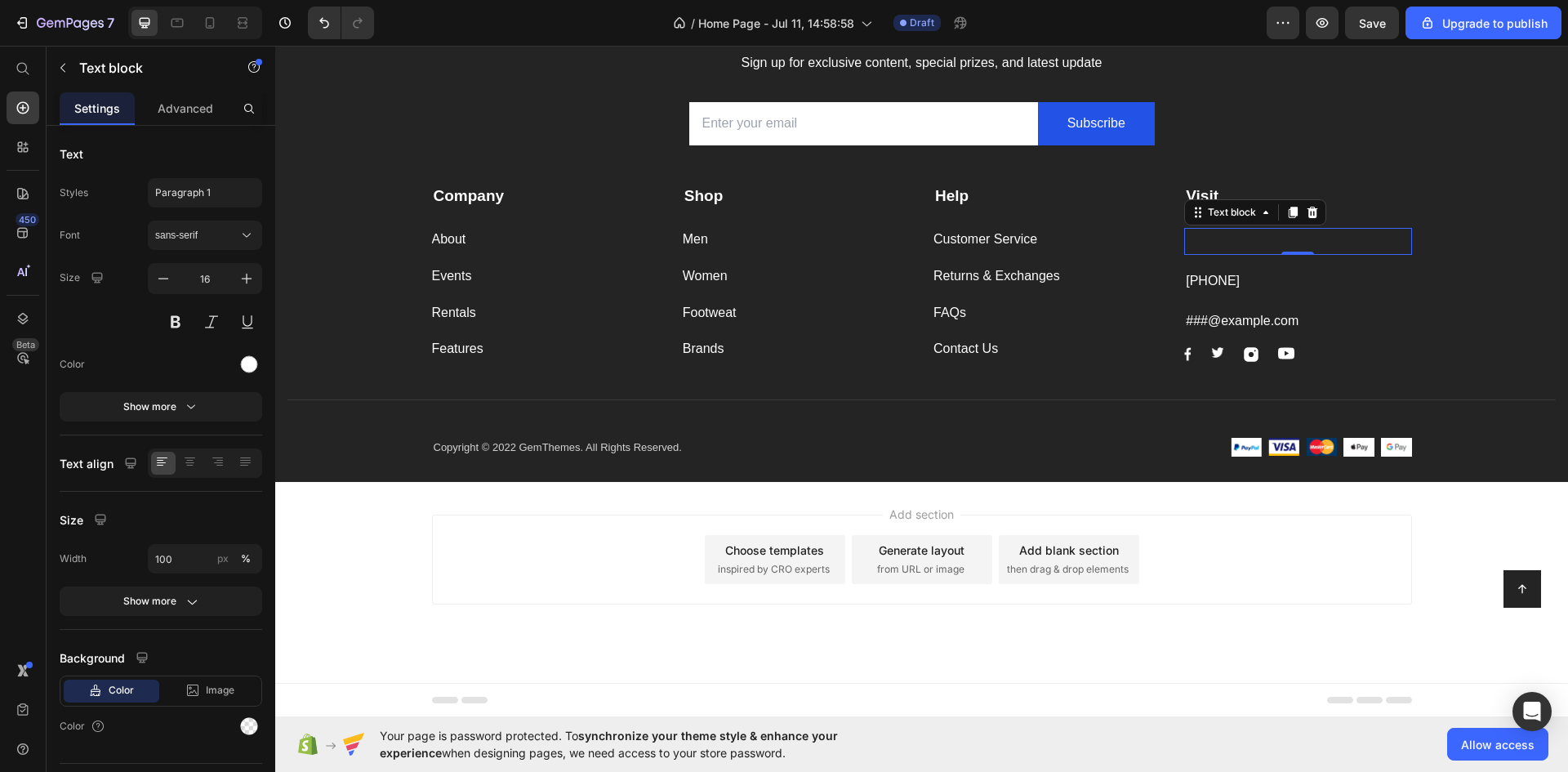 drag, startPoint x: 1269, startPoint y: 231, endPoint x: 1259, endPoint y: 241, distance: 14.142136 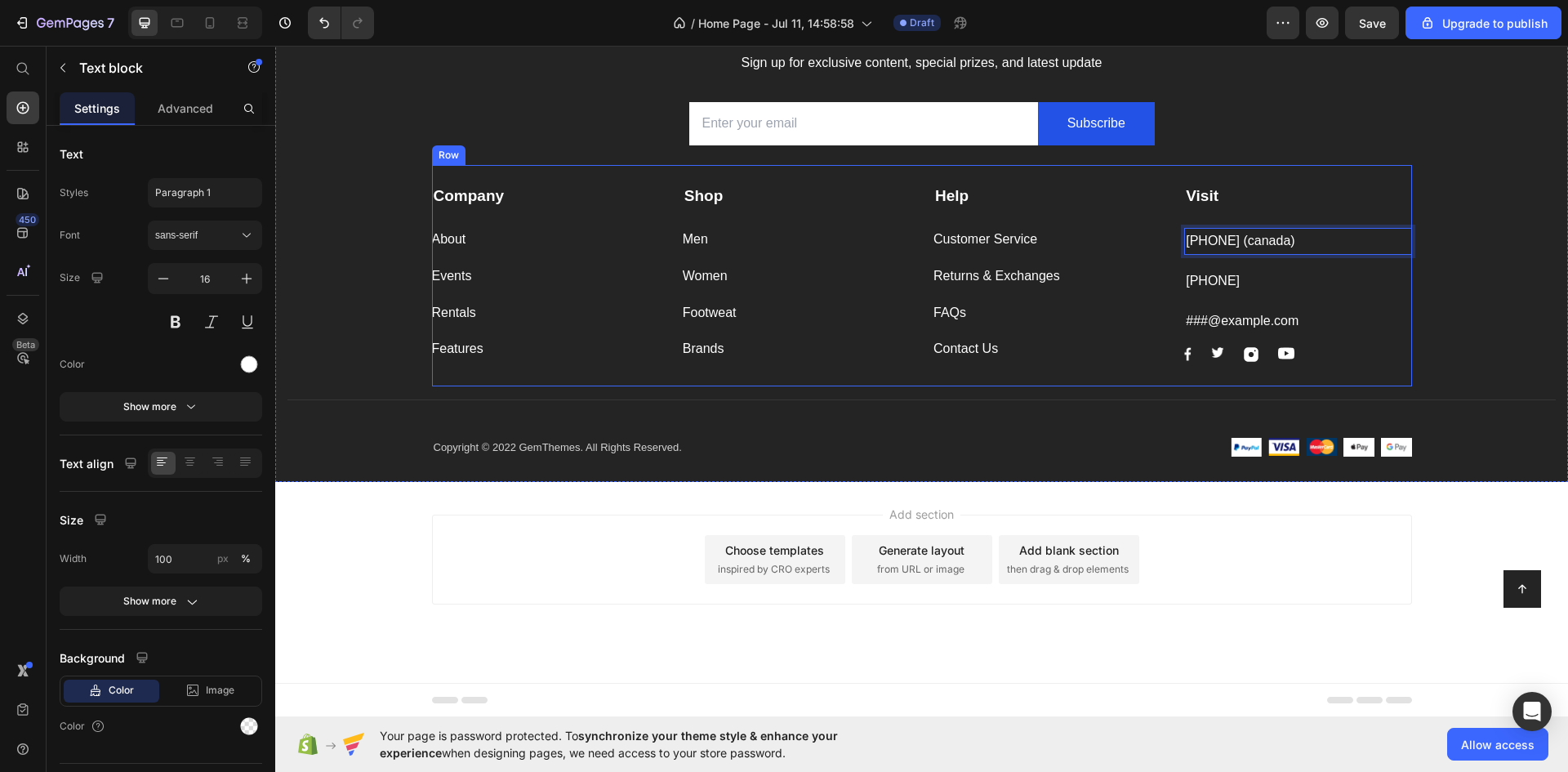 click on "Help Text block Customer Service Button Returns & Exchanges Button FAQs Button Contact Us Button" at bounding box center [1047, 273] 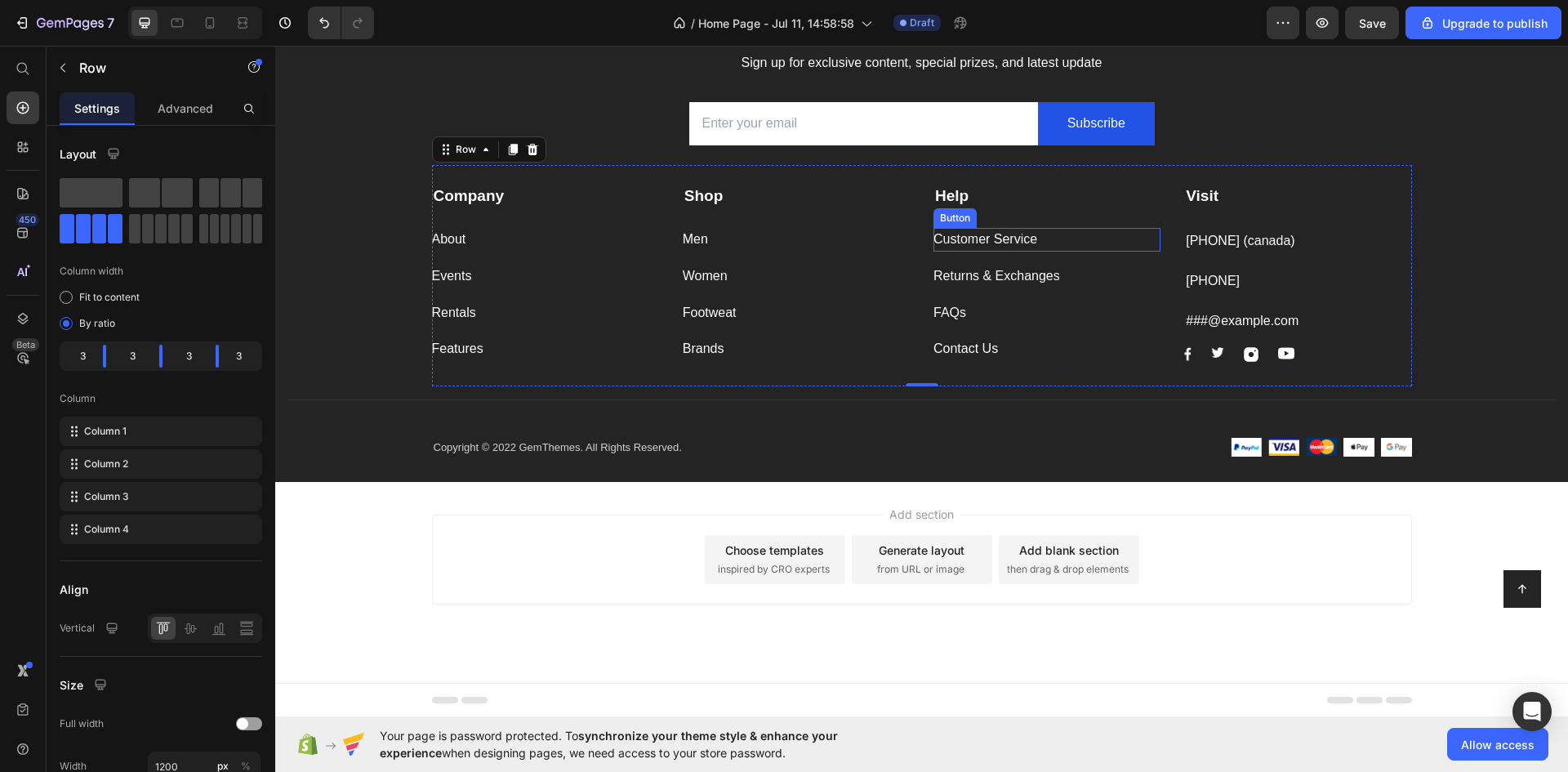 click on "Customer Service Button" at bounding box center [1047, 239] 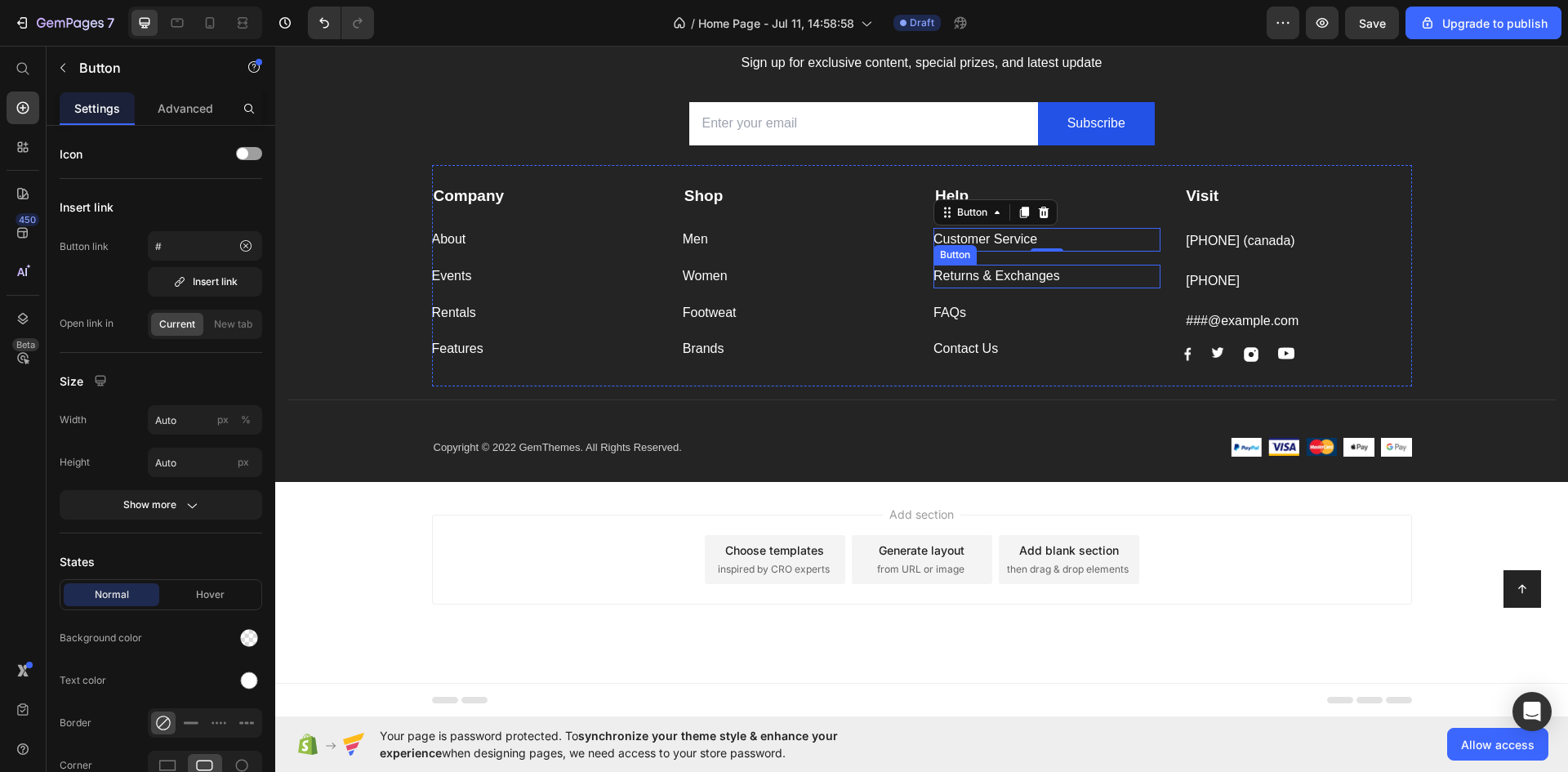 click on "Returns & Exchanges Button" at bounding box center [1047, 276] 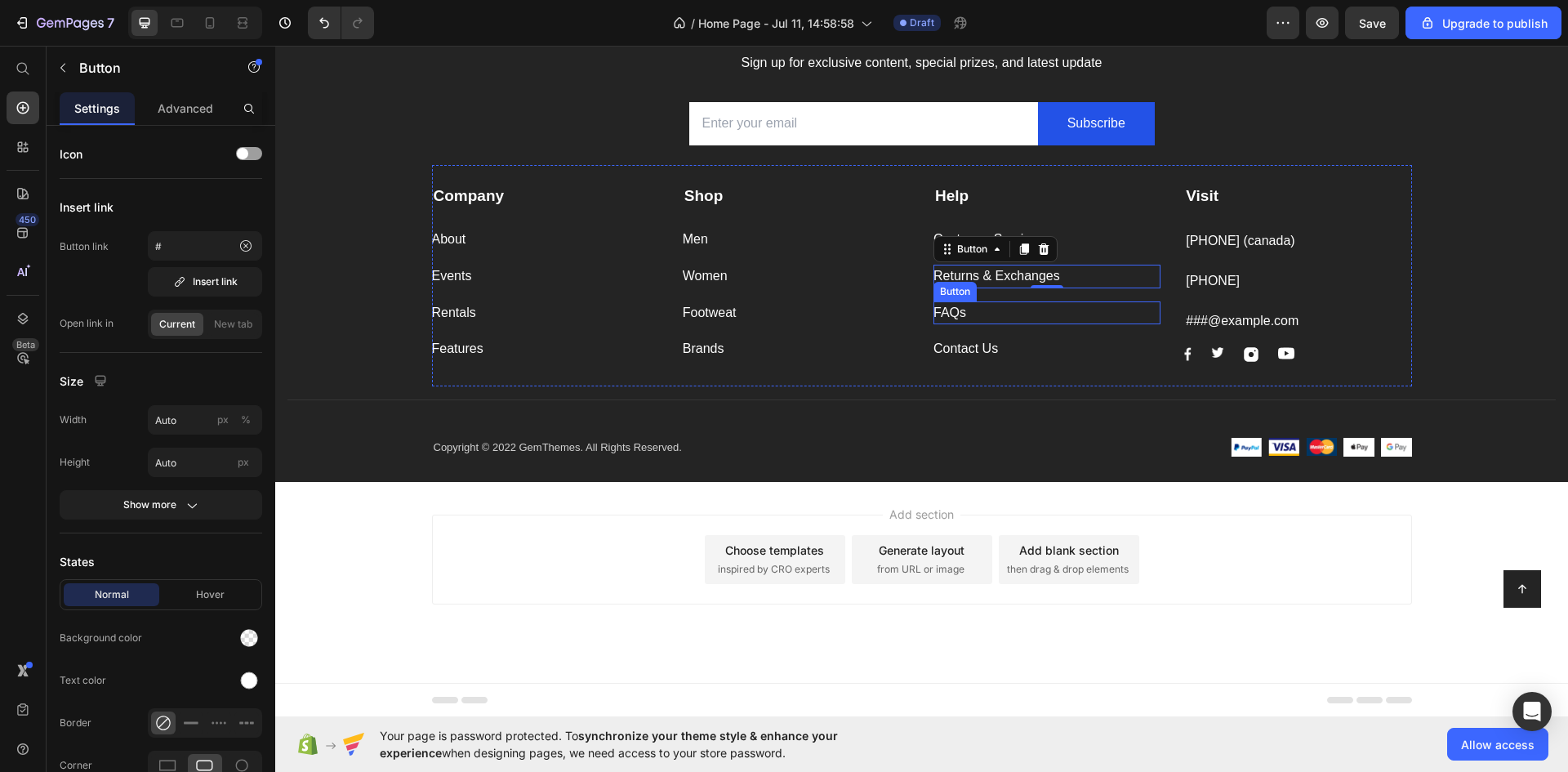 click on "FAQs Button" at bounding box center (1047, 313) 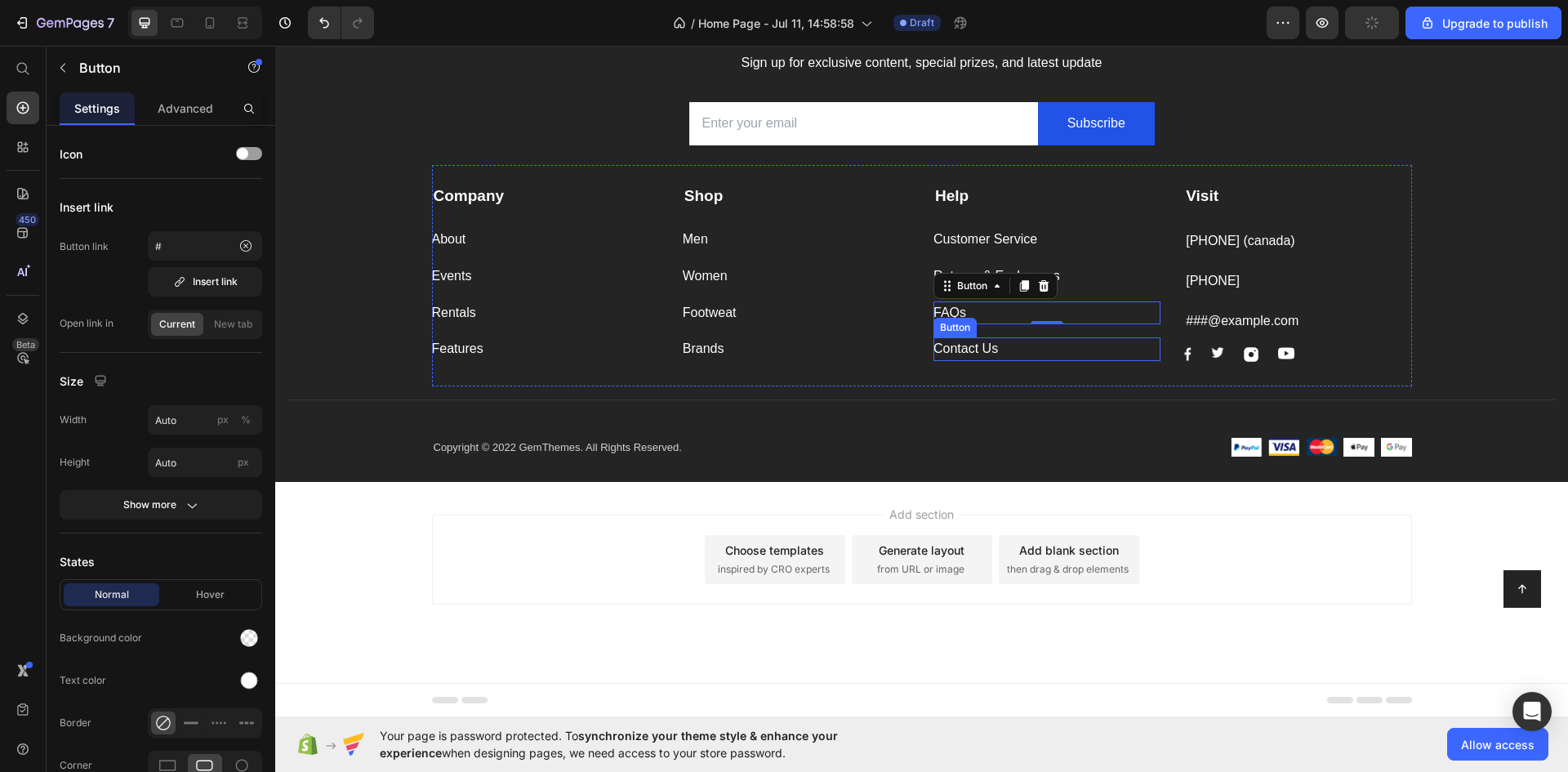 click on "Contact Us Button" at bounding box center (1047, 349) 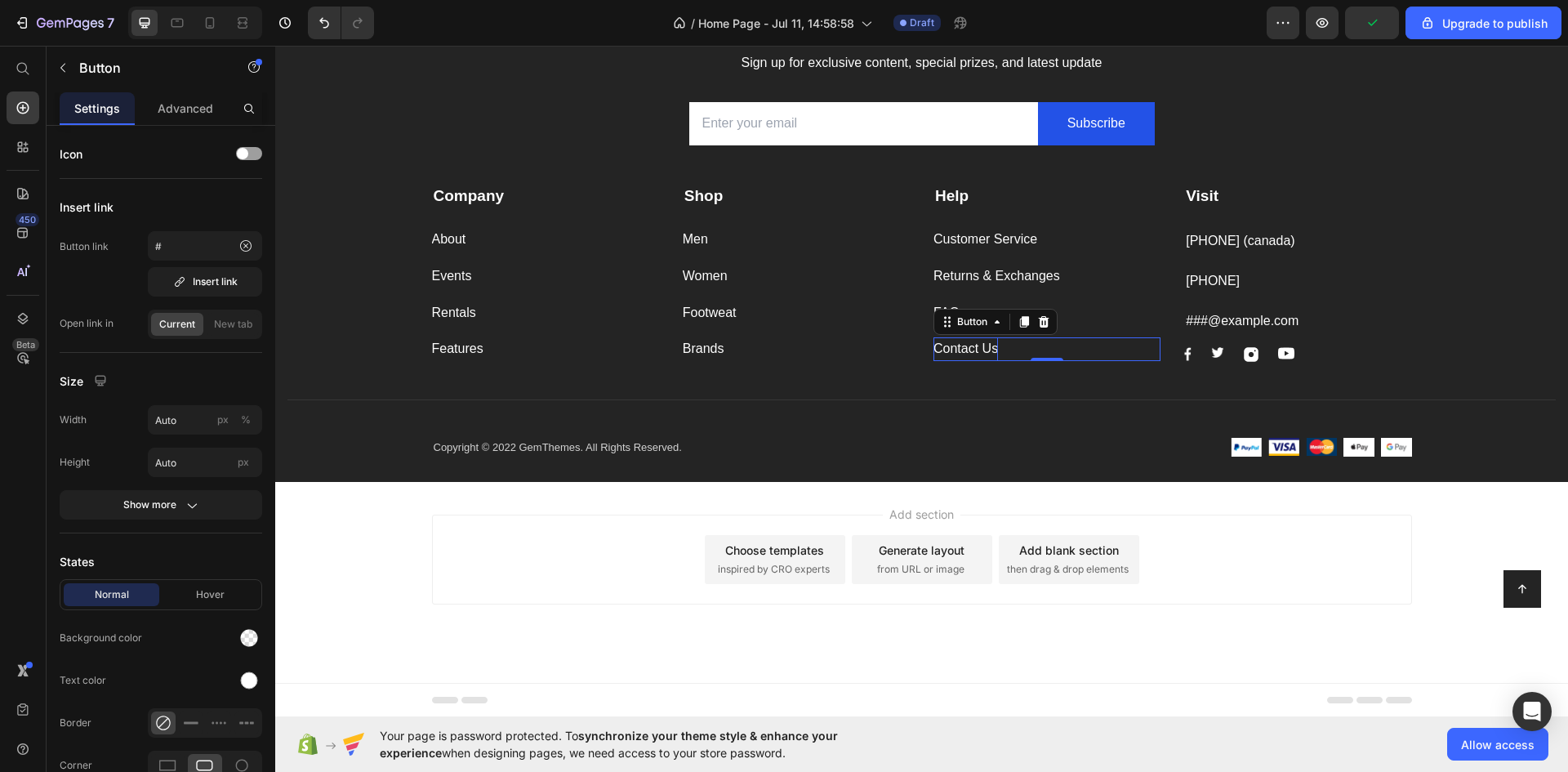 click on "Contact Us" at bounding box center [965, 349] 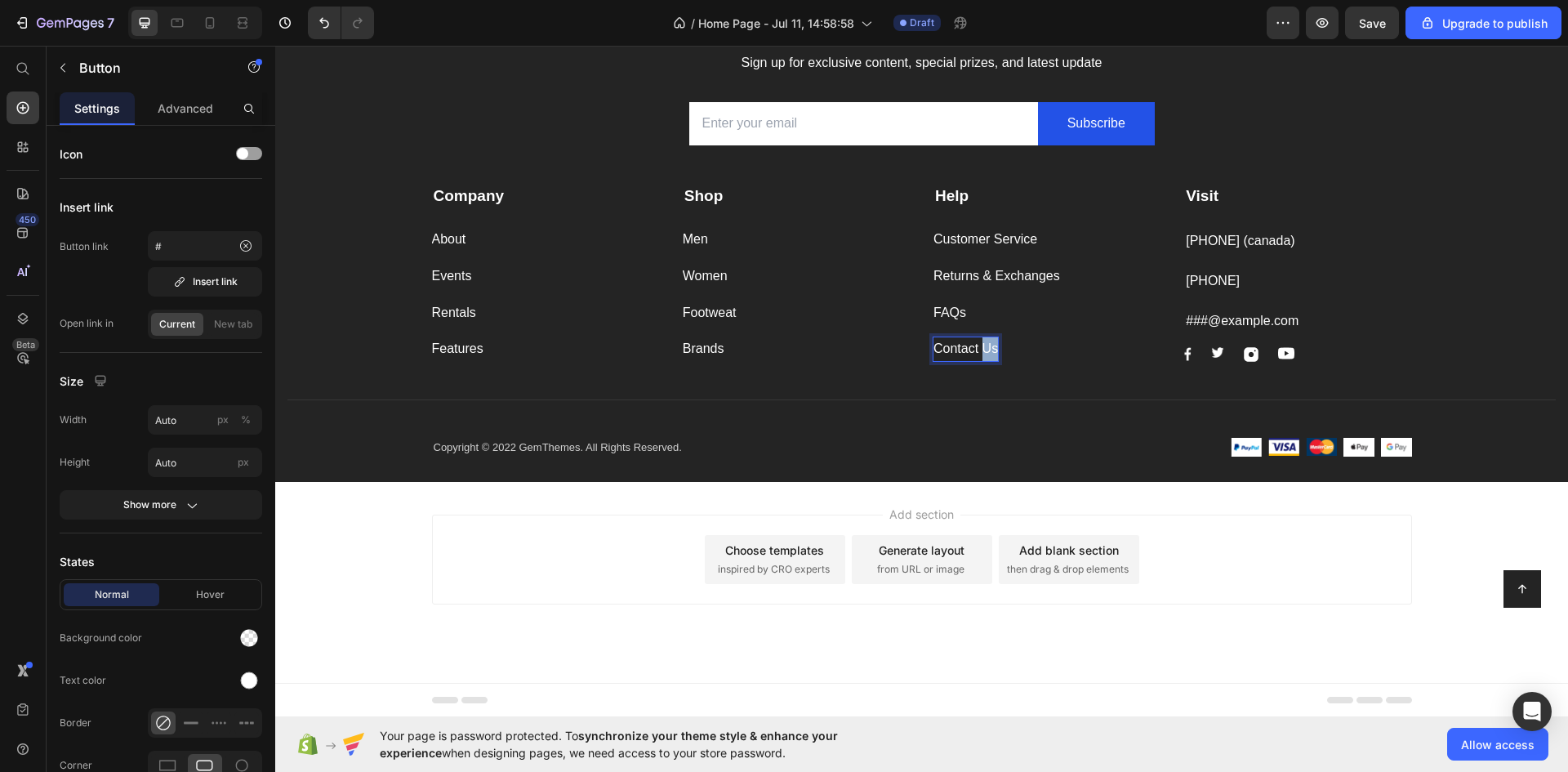 click on "Contact Us" at bounding box center (965, 349) 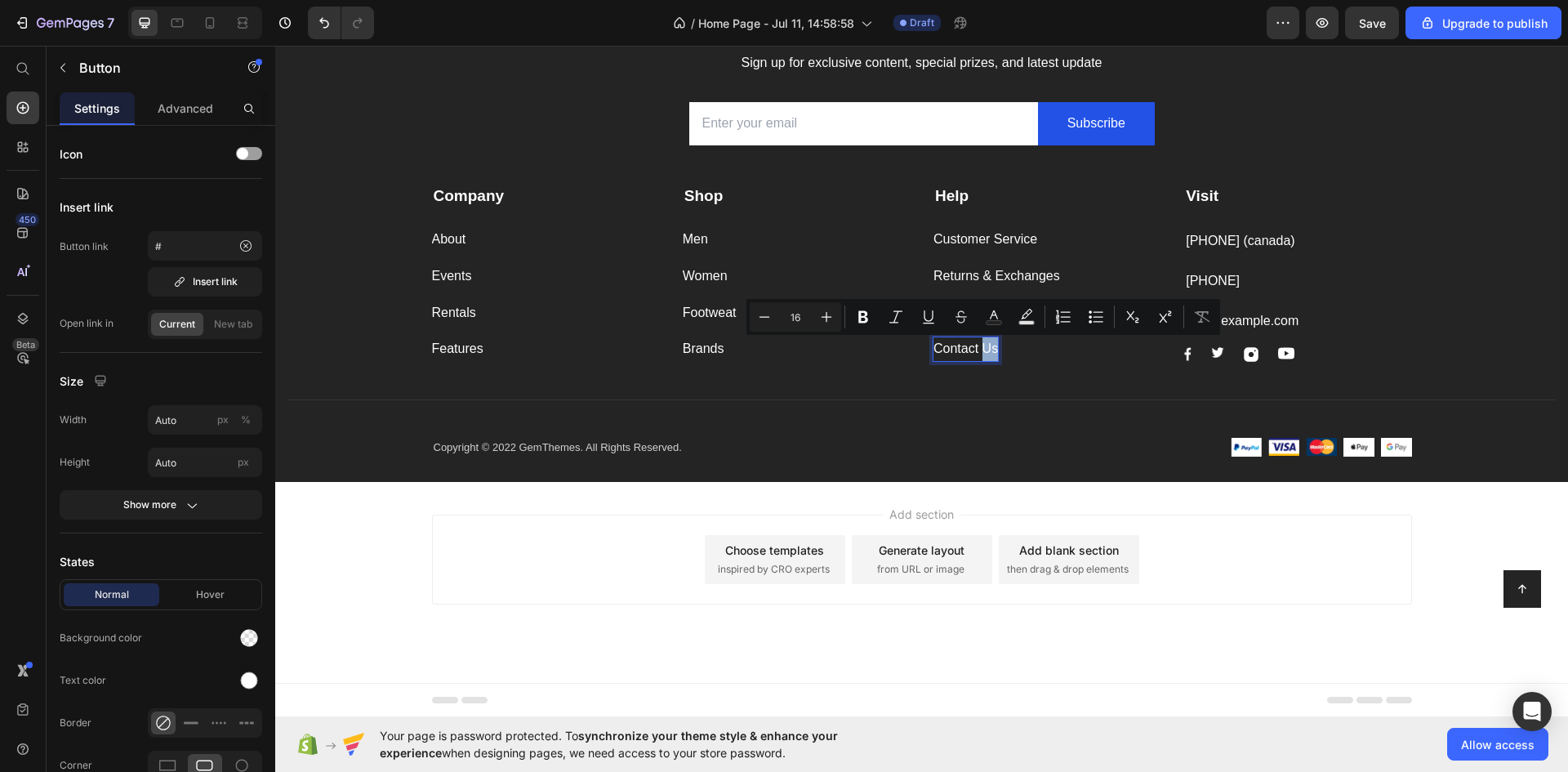 click on "Contact Us Button   0" at bounding box center (1047, 349) 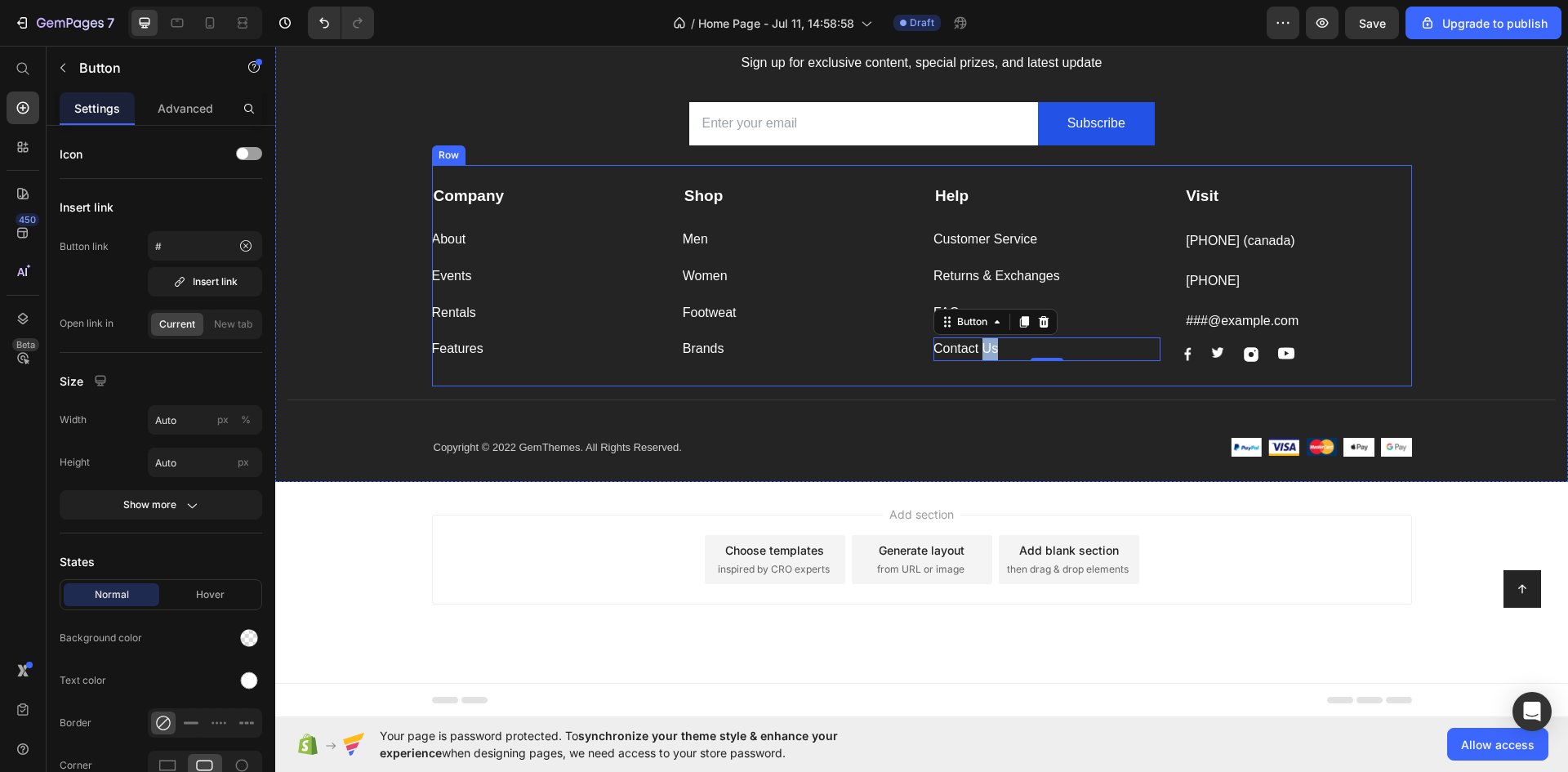 click on "Help Text block Customer Service Button Returns & Exchanges Button FAQs Button Contact Us Button   0" at bounding box center (1047, 273) 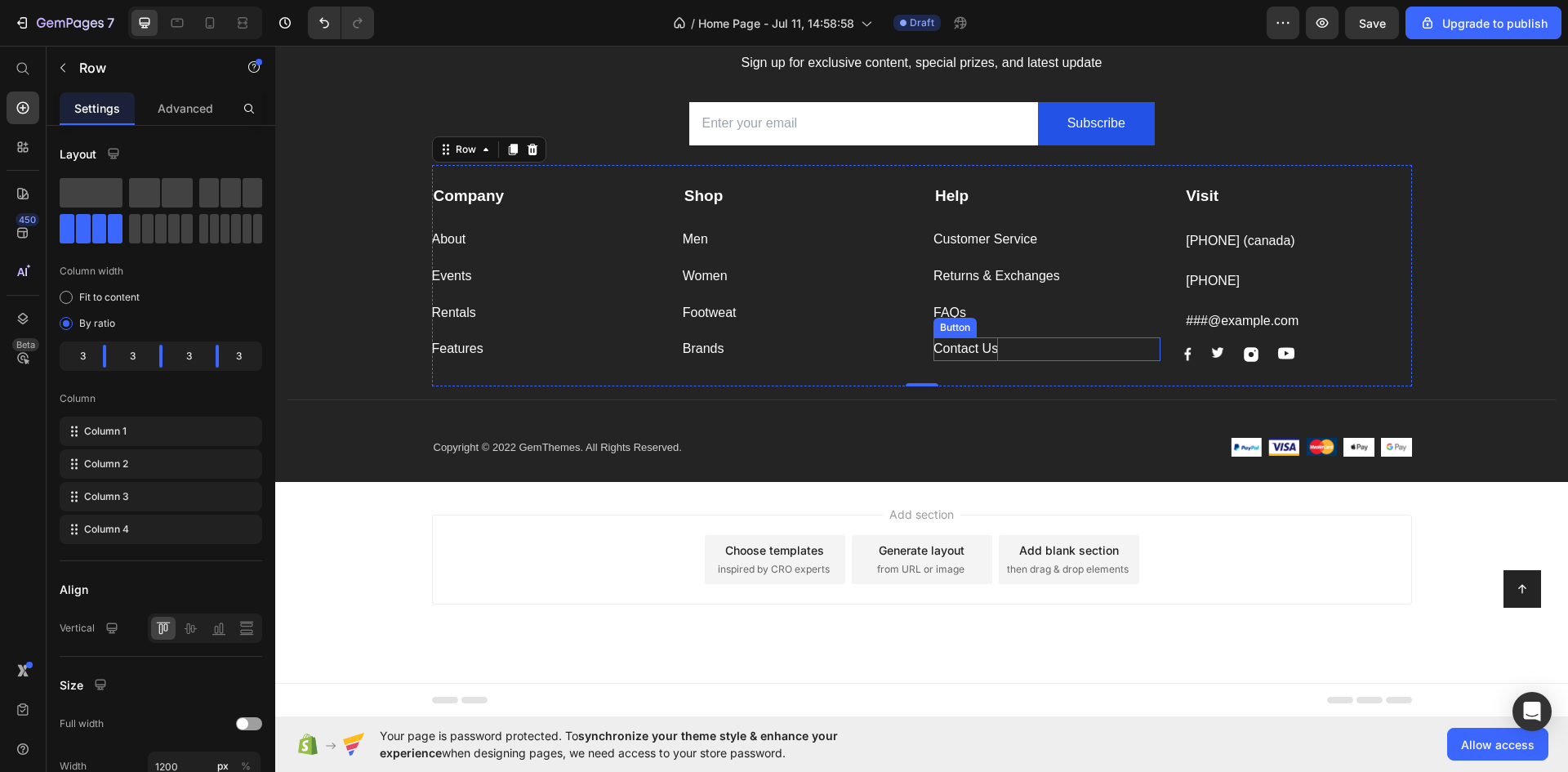 click on "Contact Us" at bounding box center (965, 349) 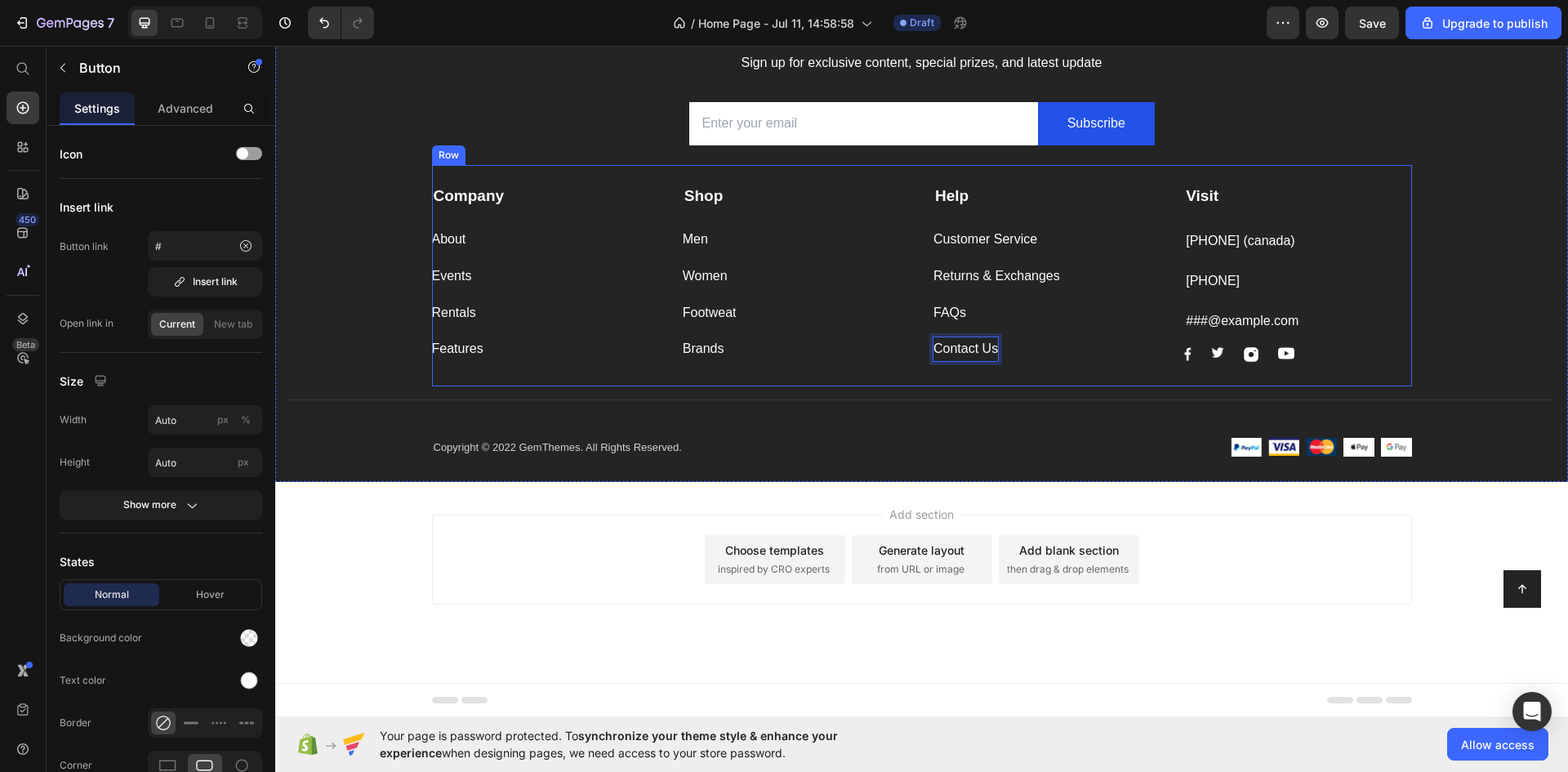 click on "Contact Us Button   0" at bounding box center (1047, 349) 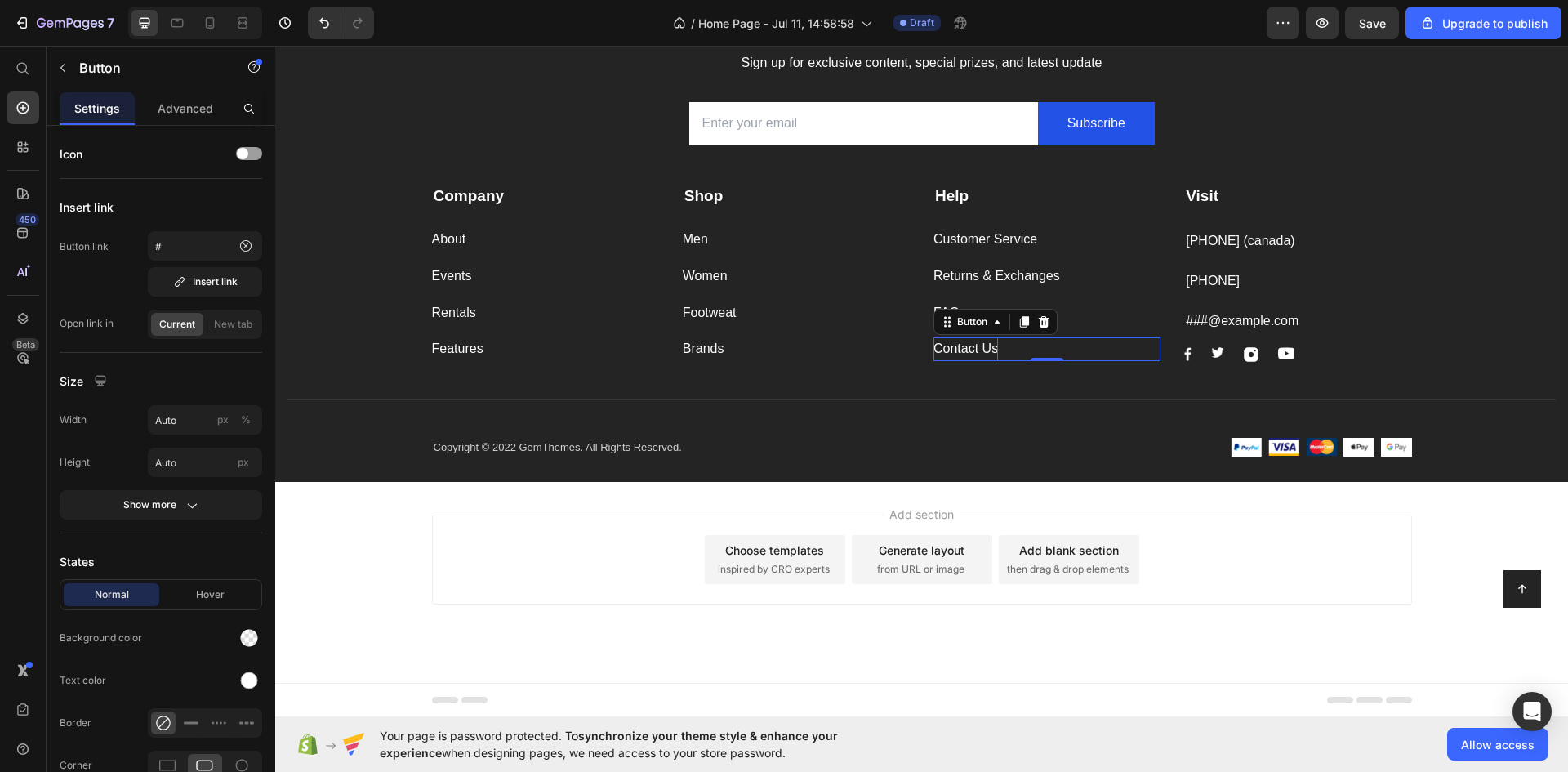 click on "Contact Us Button   0" at bounding box center (1047, 349) 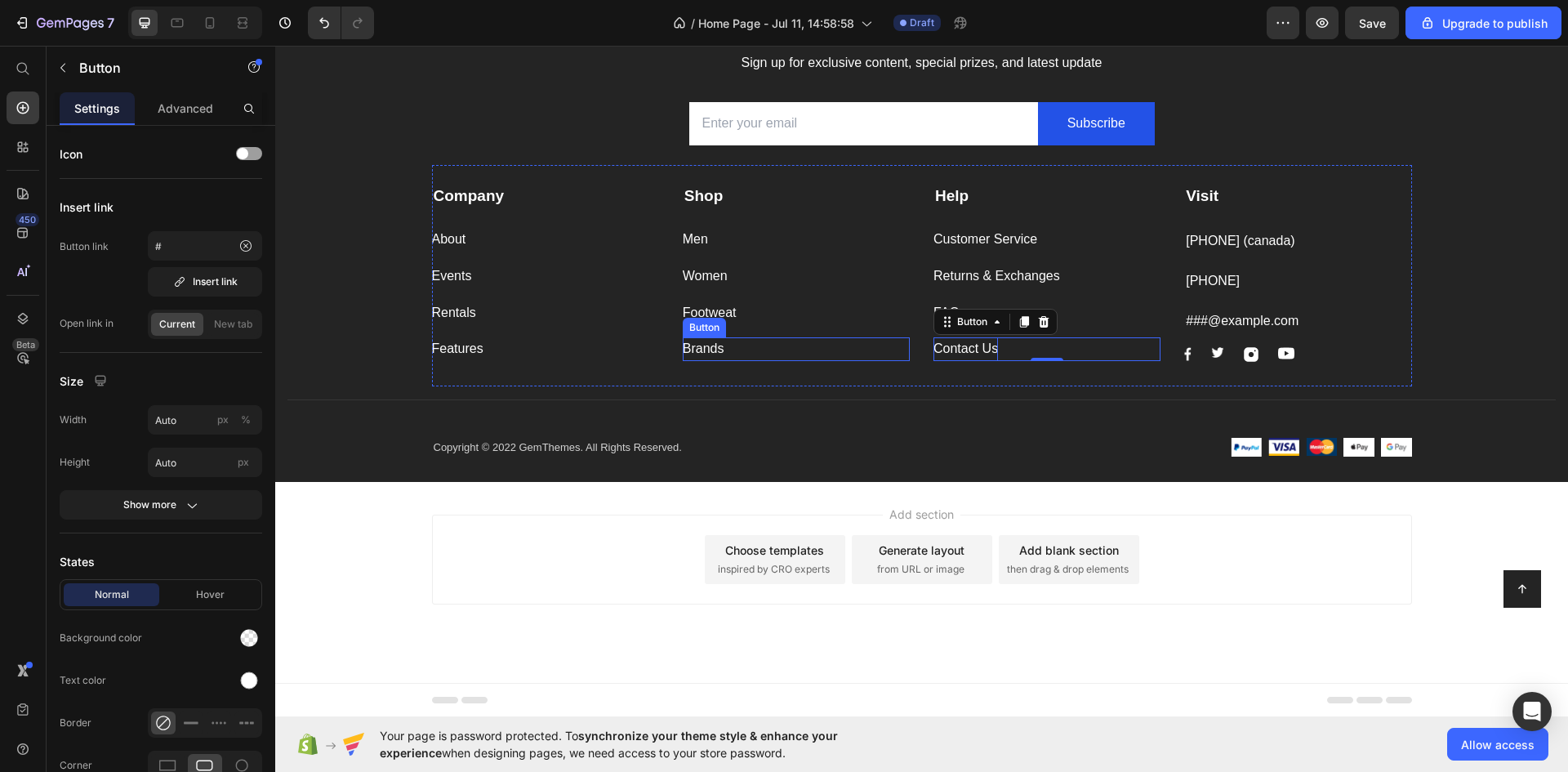 click on "Brands Button" at bounding box center (796, 349) 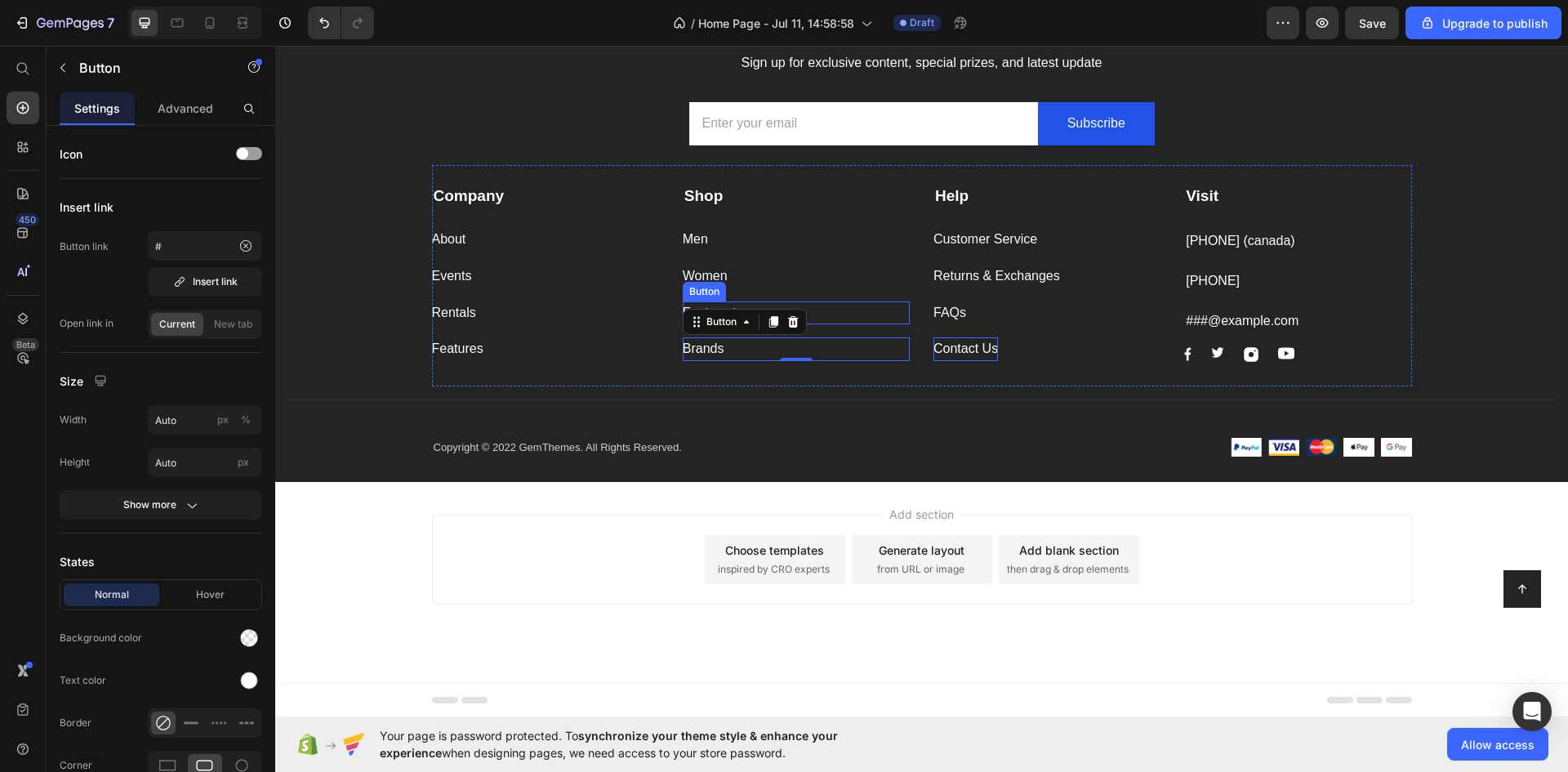 click on "Footweat Button" at bounding box center (796, 313) 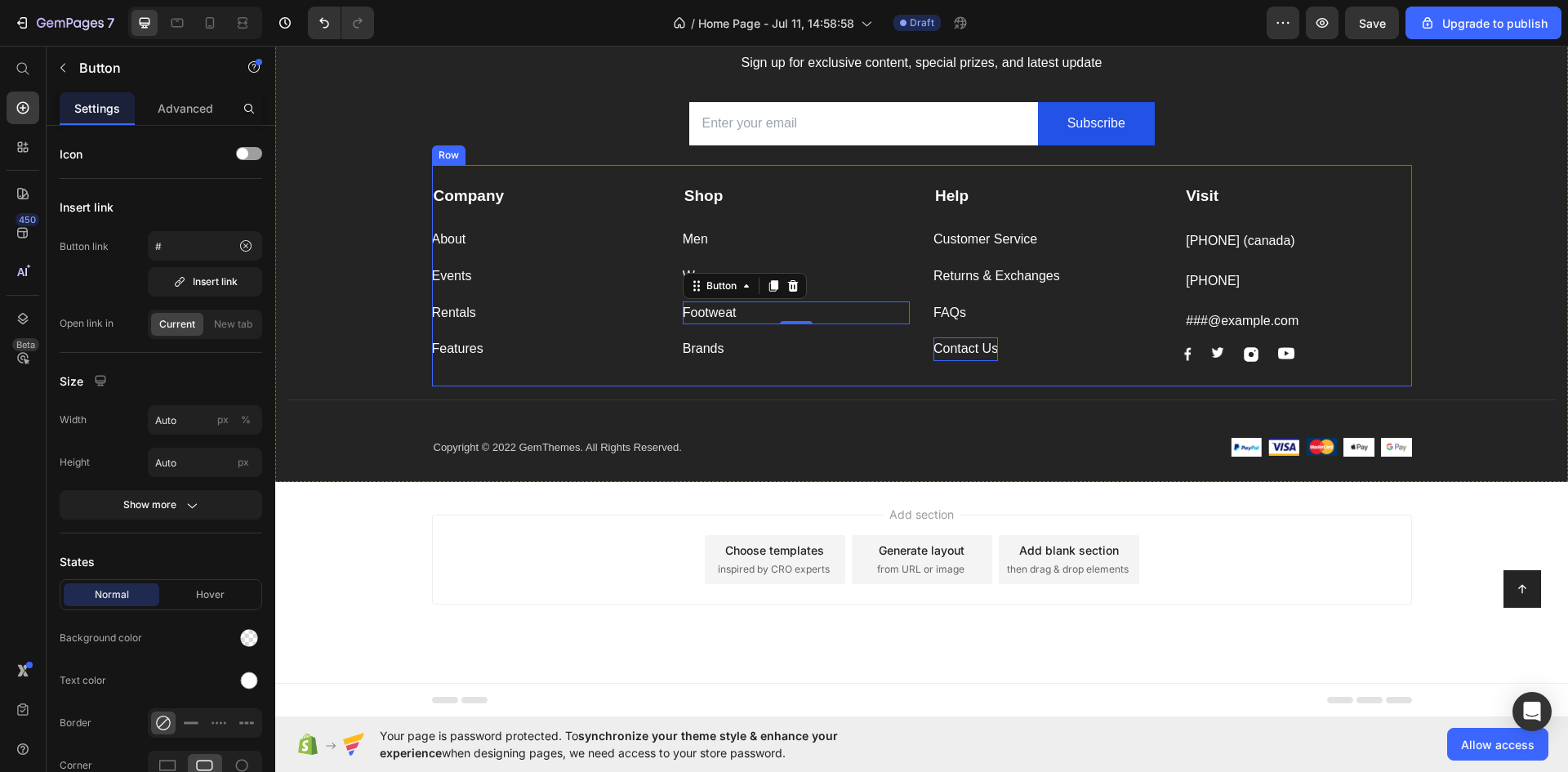 click on "Shop Text block Men Button Women Button Footweat Button 0 Brands Button" at bounding box center [796, 273] 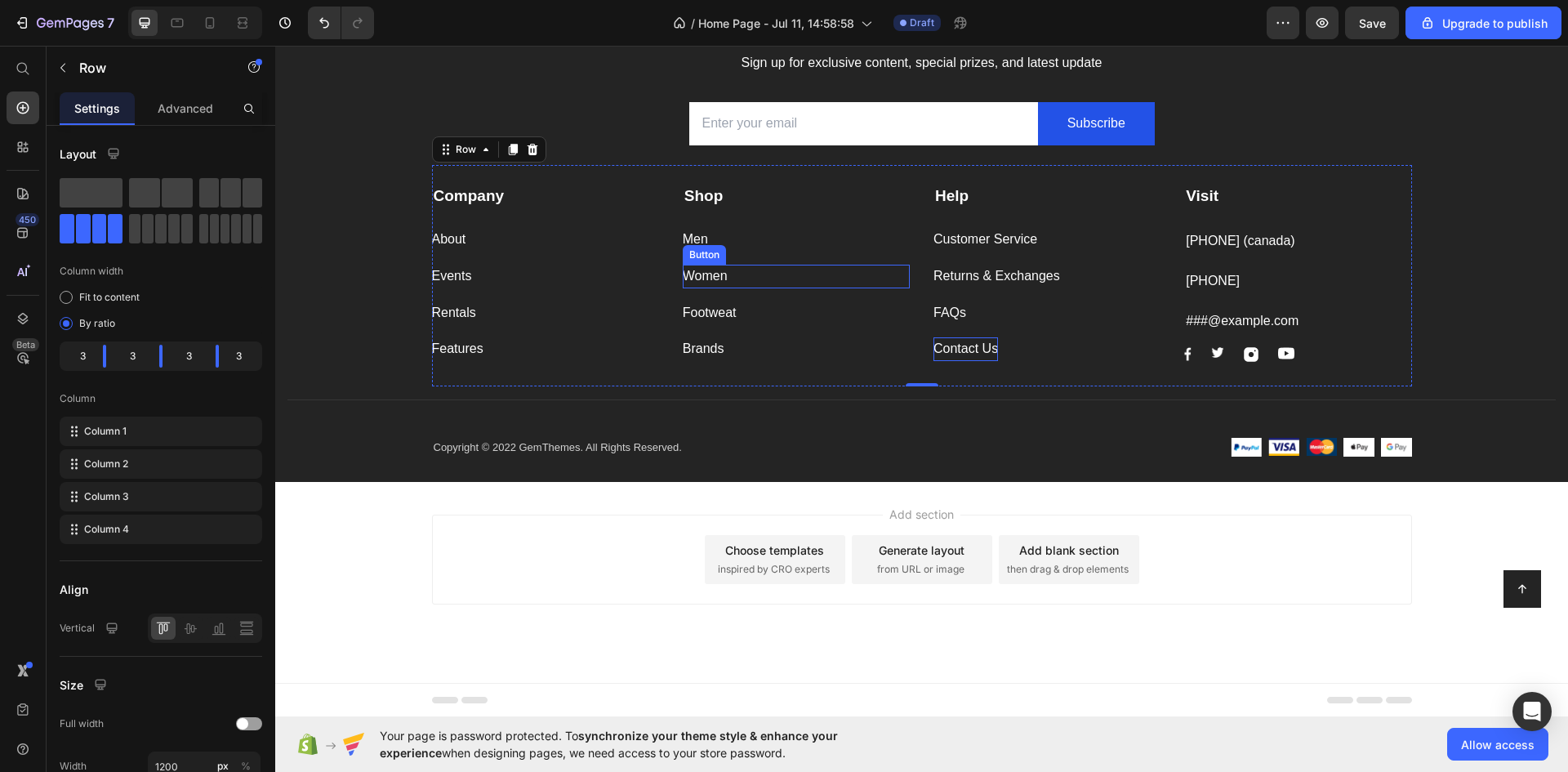 click on "Women Button" at bounding box center [796, 276] 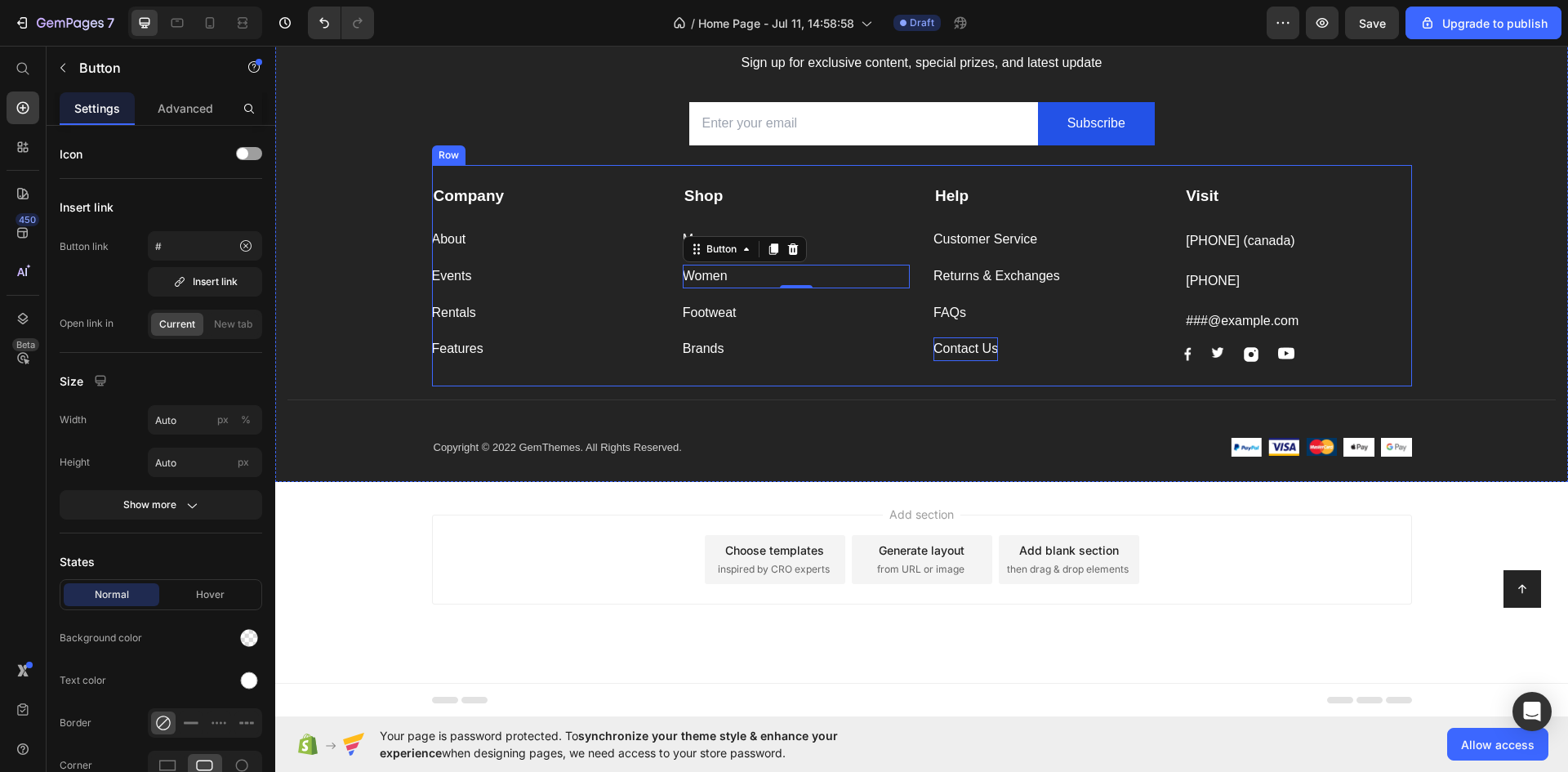 click on "Men Button" at bounding box center [796, 239] 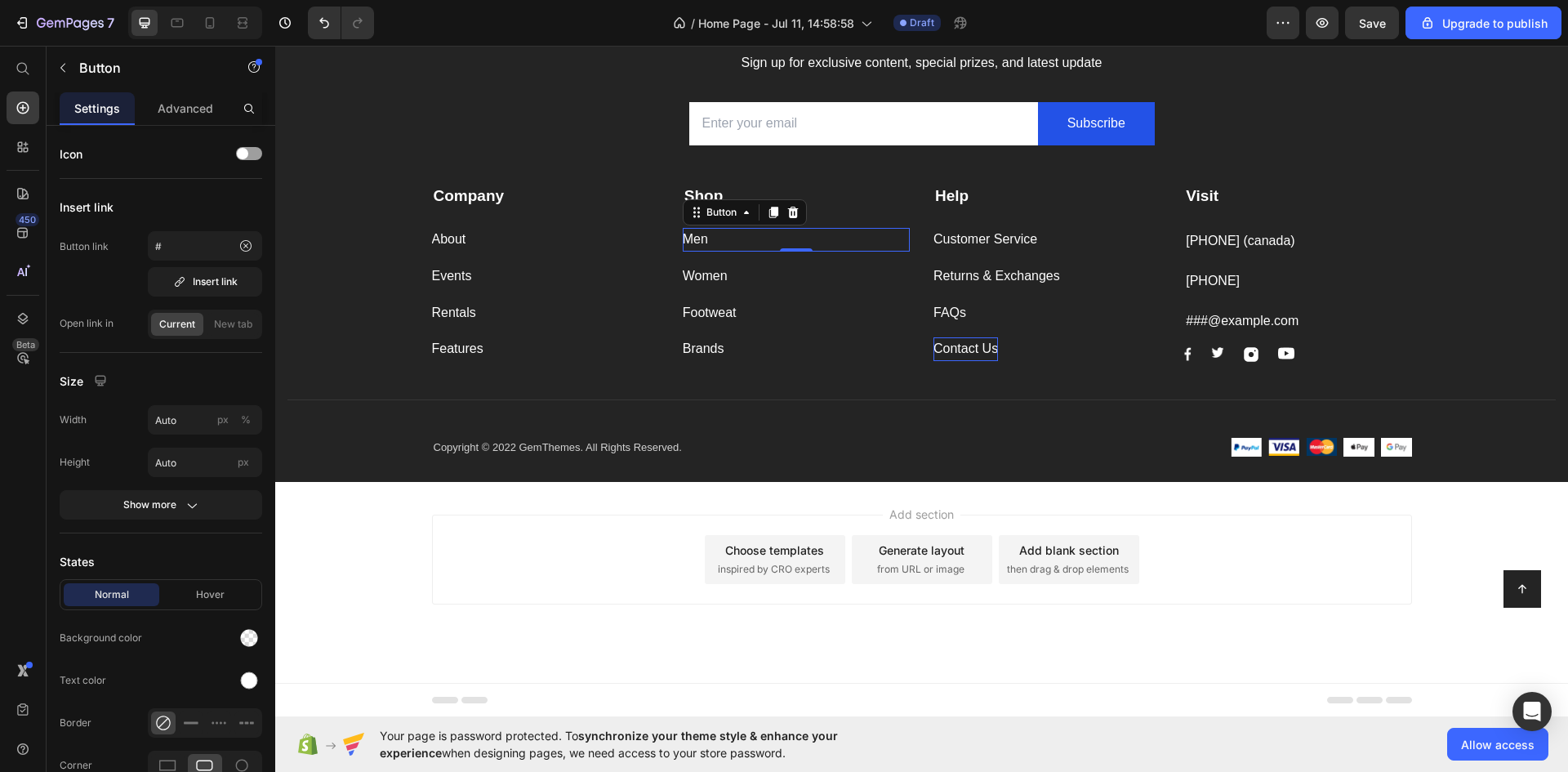 click on "Men Button   0" at bounding box center (796, 239) 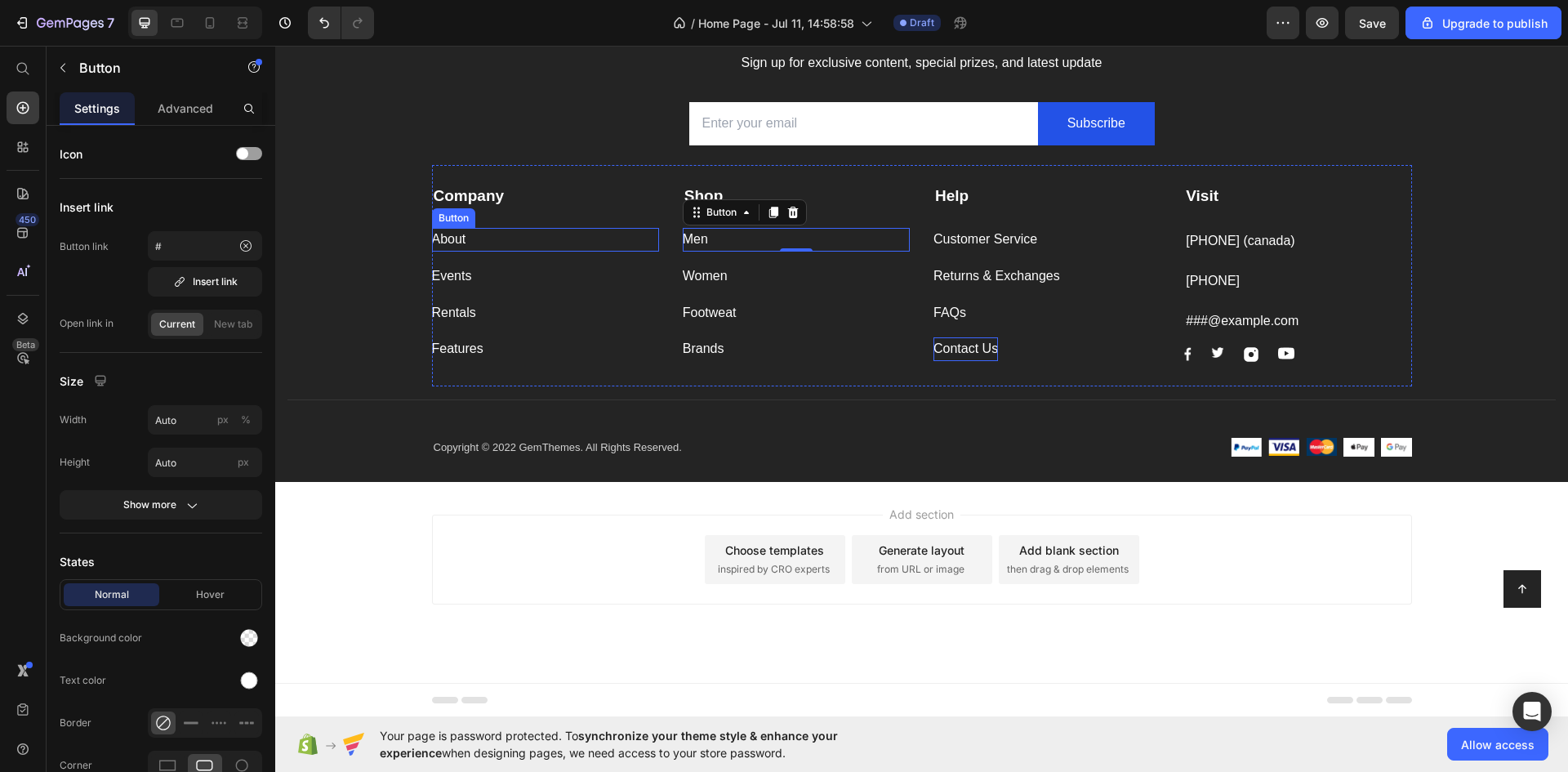 click on "About Button" at bounding box center (546, 239) 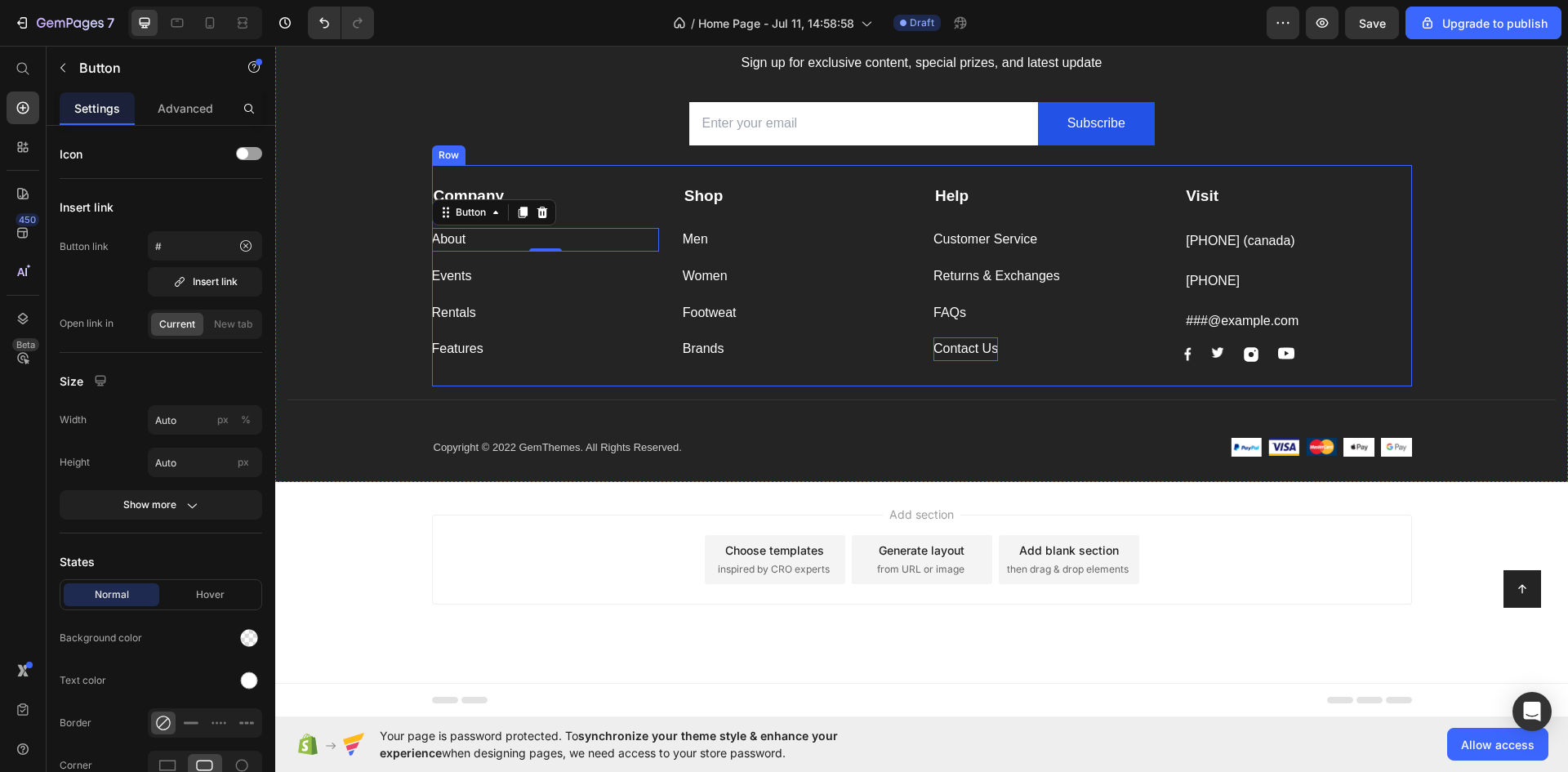 click on "Events Button" at bounding box center [546, 276] 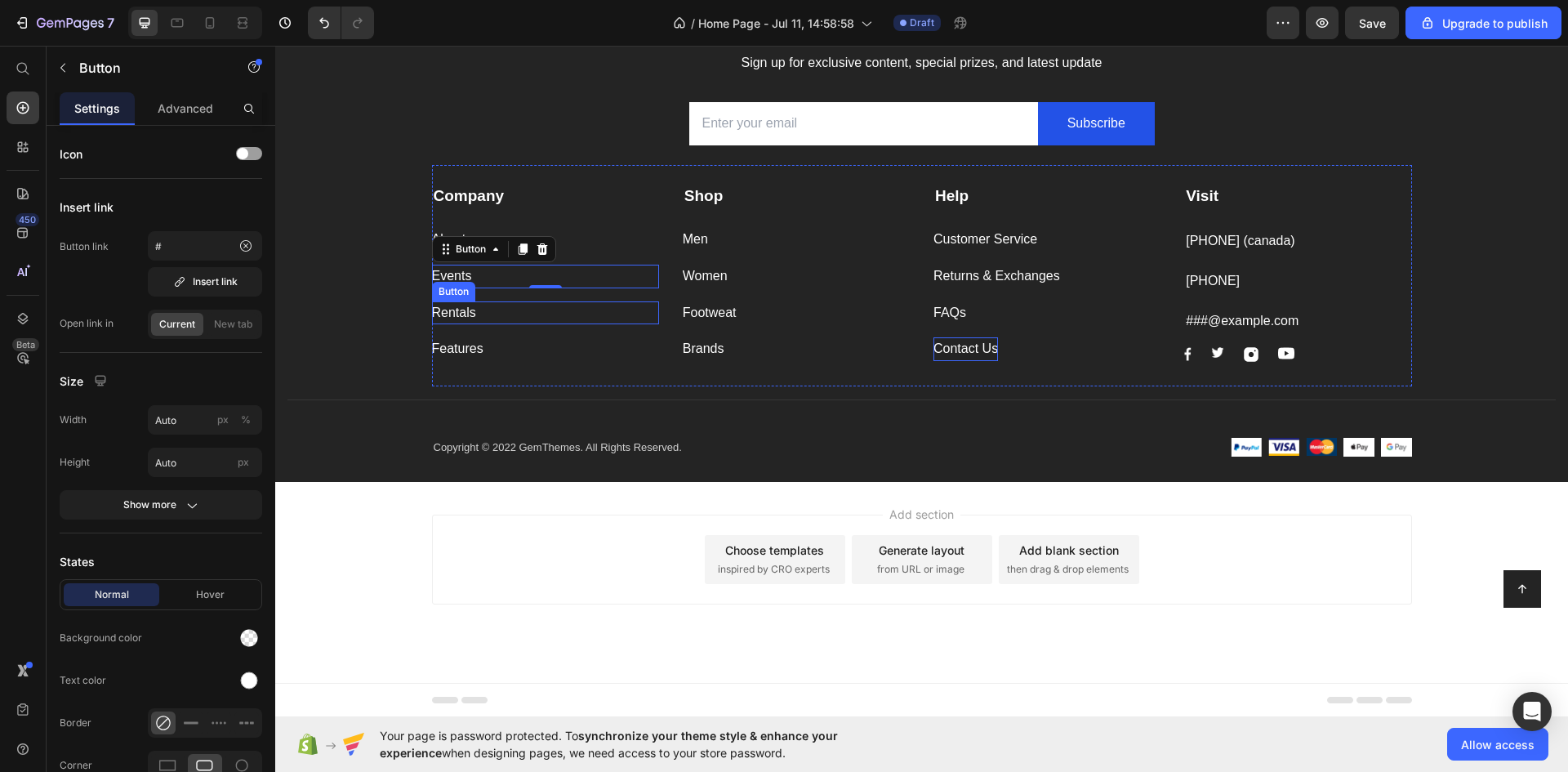 click on "Rentals Button" at bounding box center [546, 313] 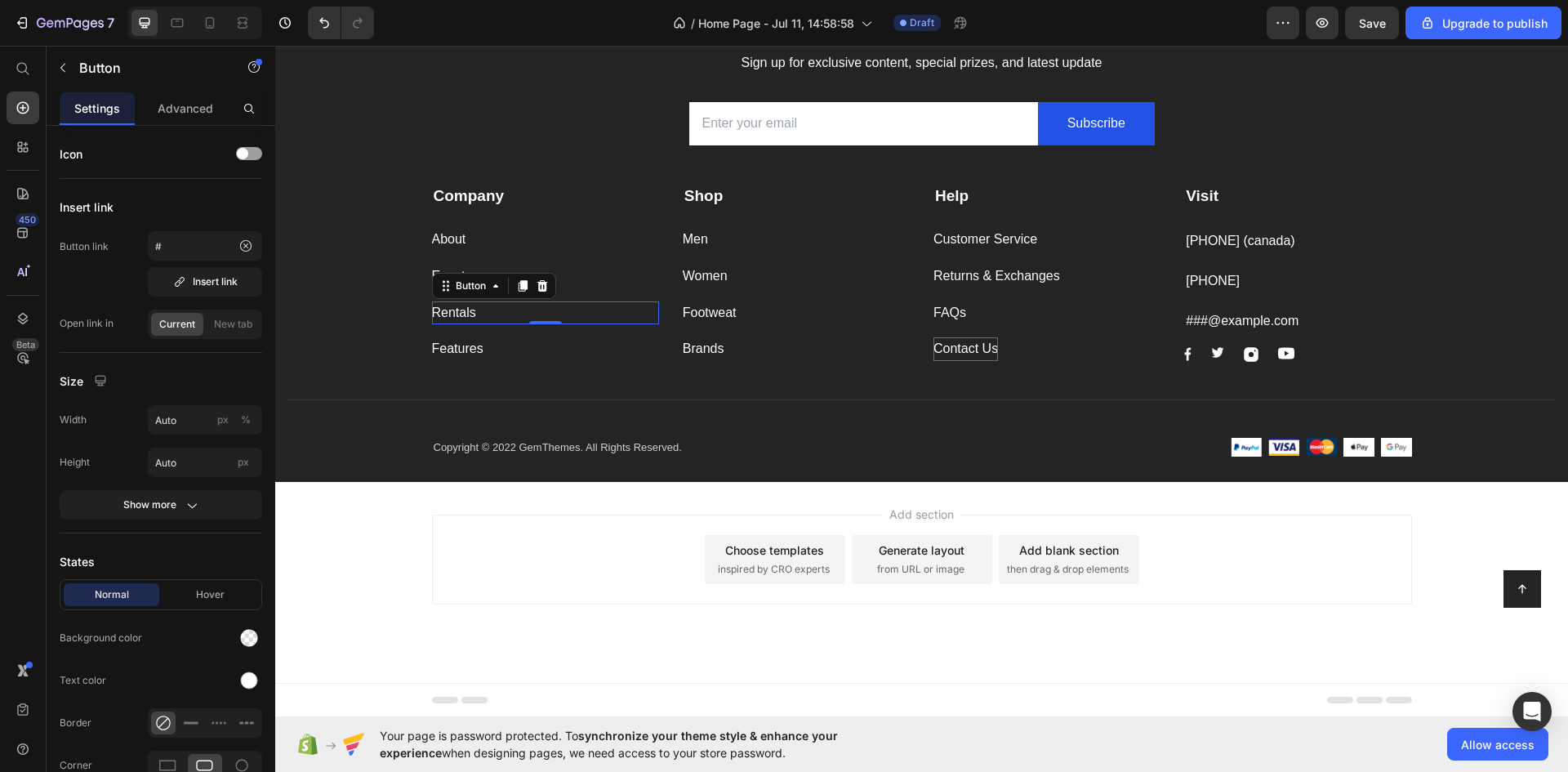 click on "Features Button" at bounding box center (546, 349) 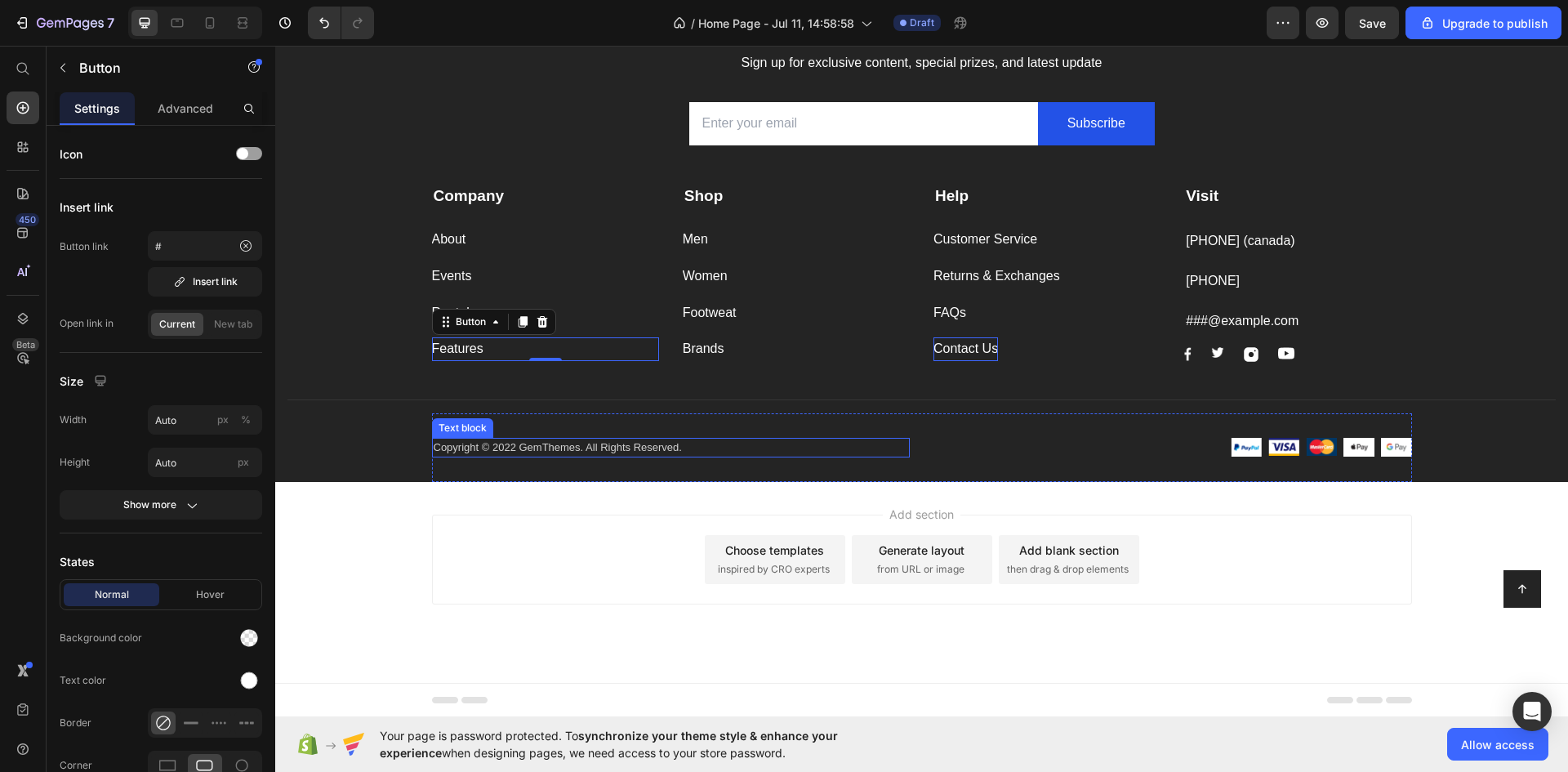 click on "Copyright © 2022 GemThemes. All Rights Reserved." at bounding box center (670, 448) 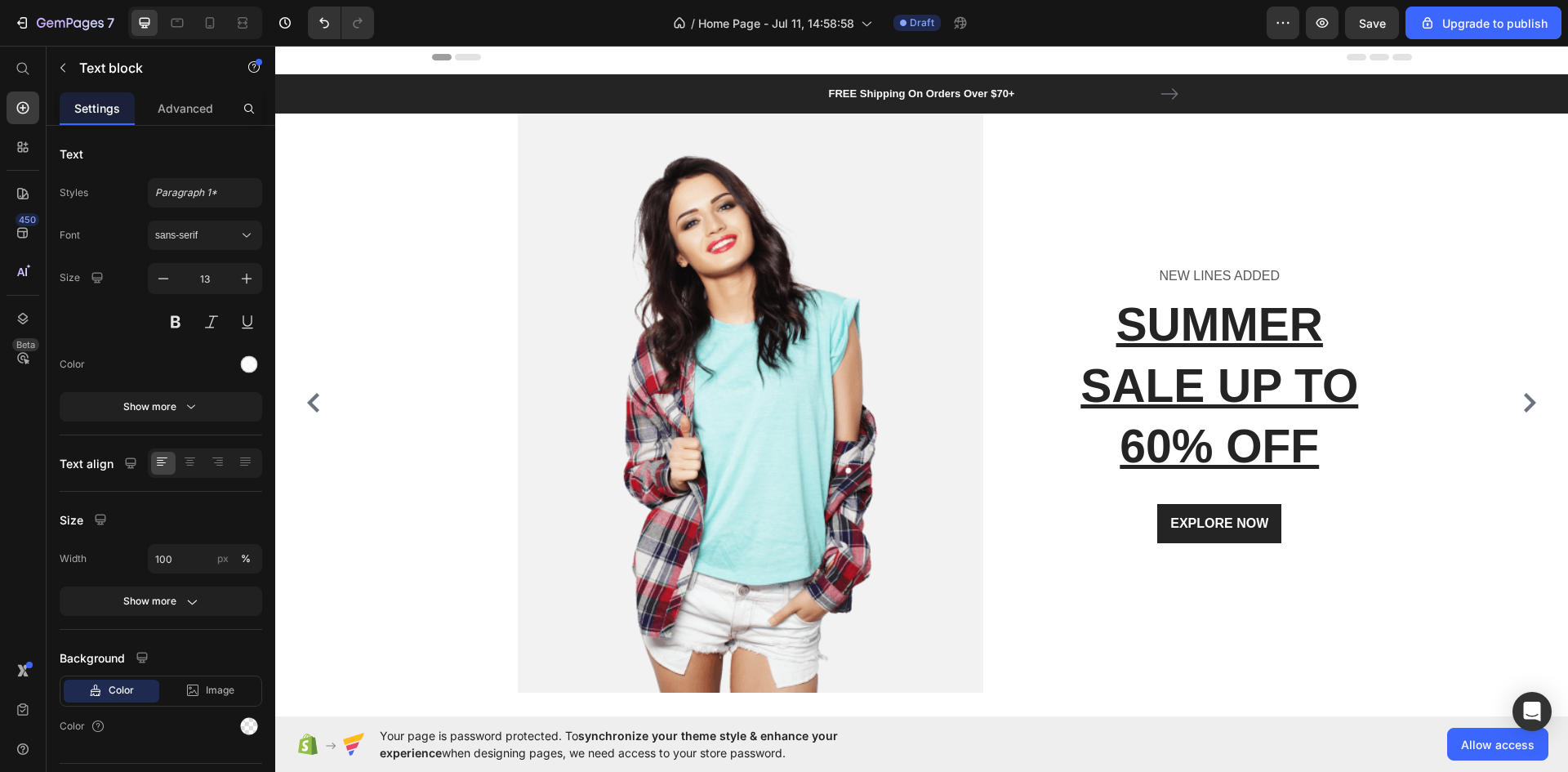 scroll, scrollTop: 0, scrollLeft: 0, axis: both 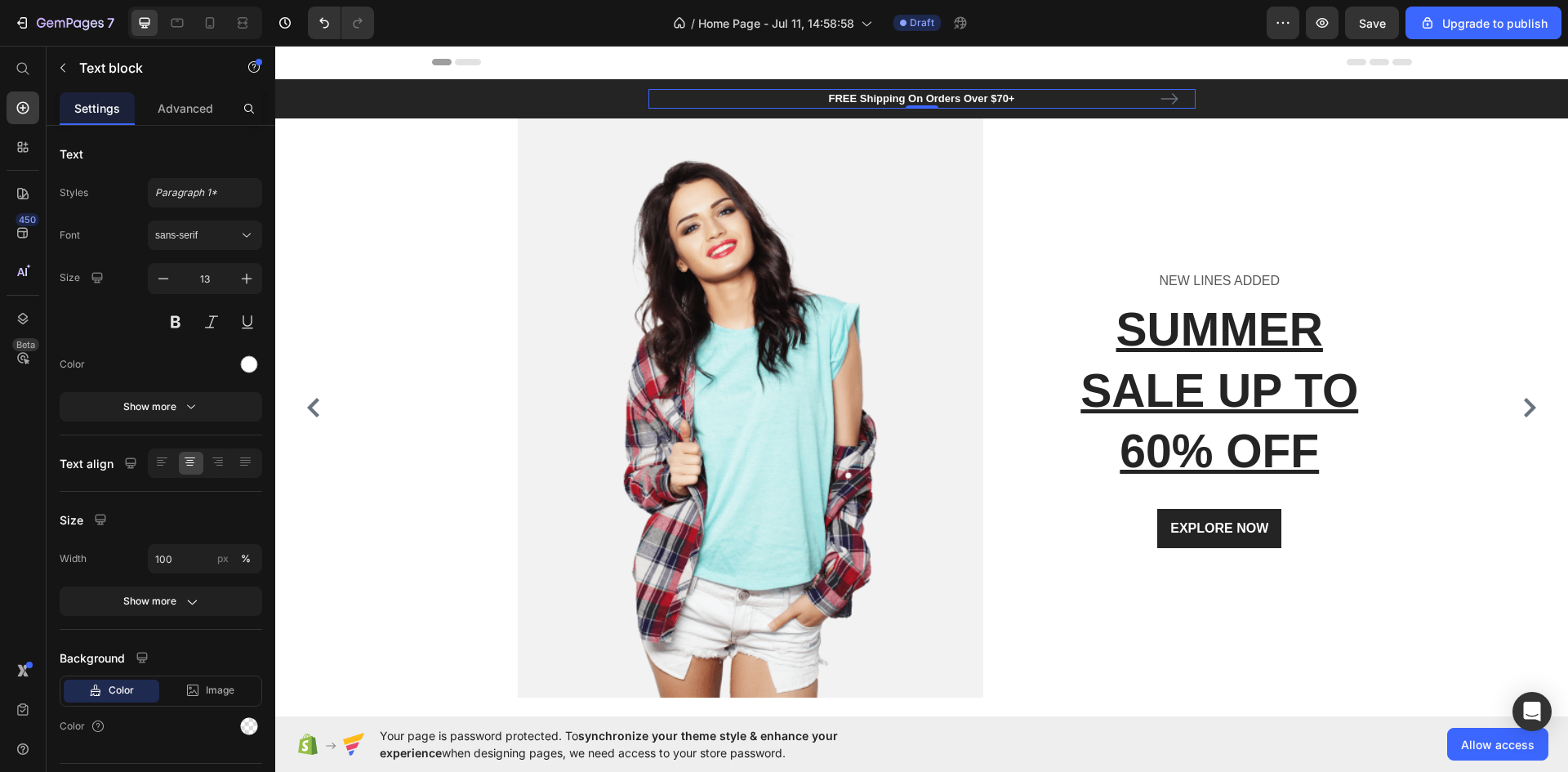 click on "FREE Shipping On Orders Over $70+" at bounding box center (922, 99) 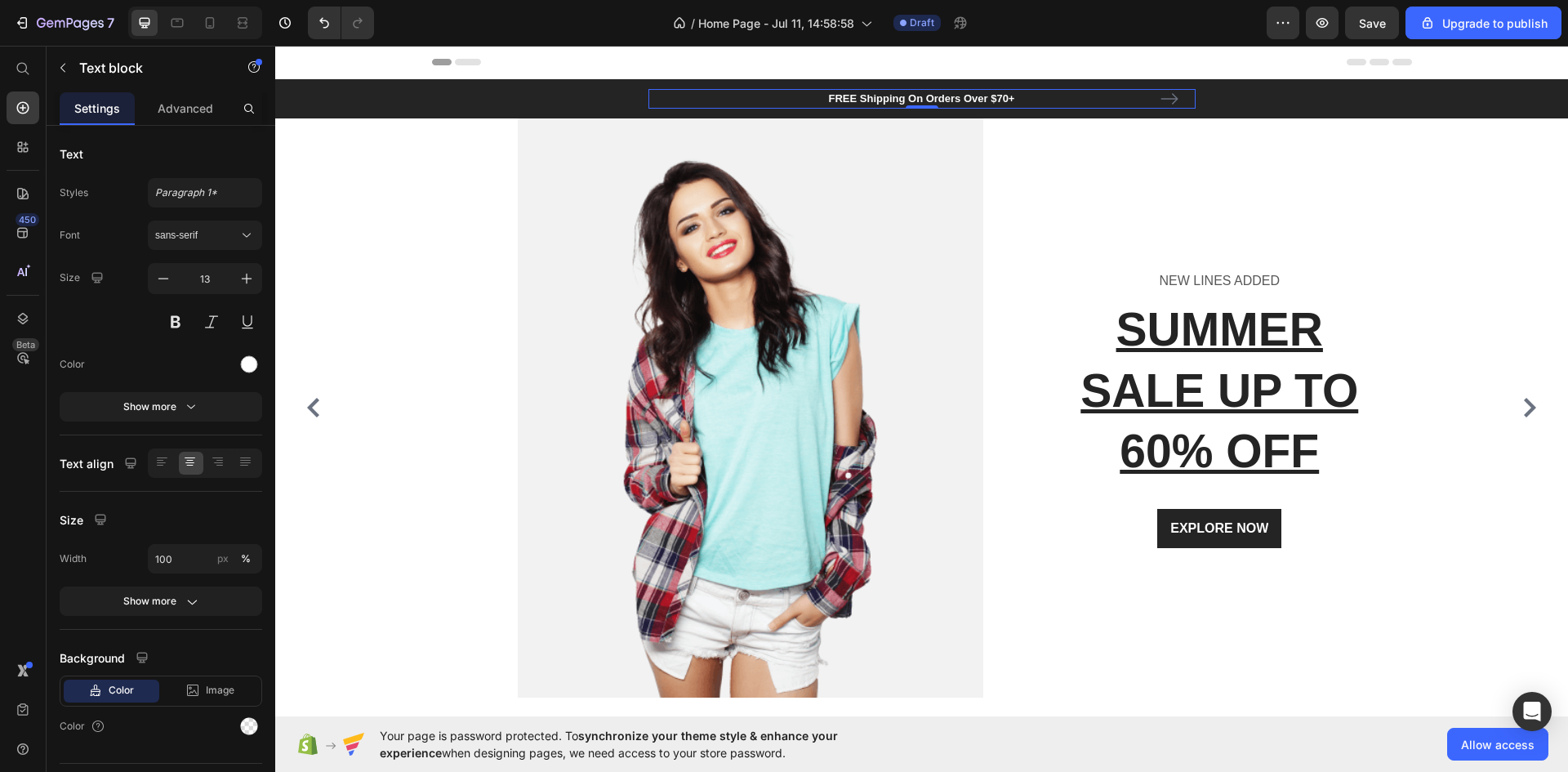 click on "FREE Shipping On Orders Over $70+" at bounding box center [922, 99] 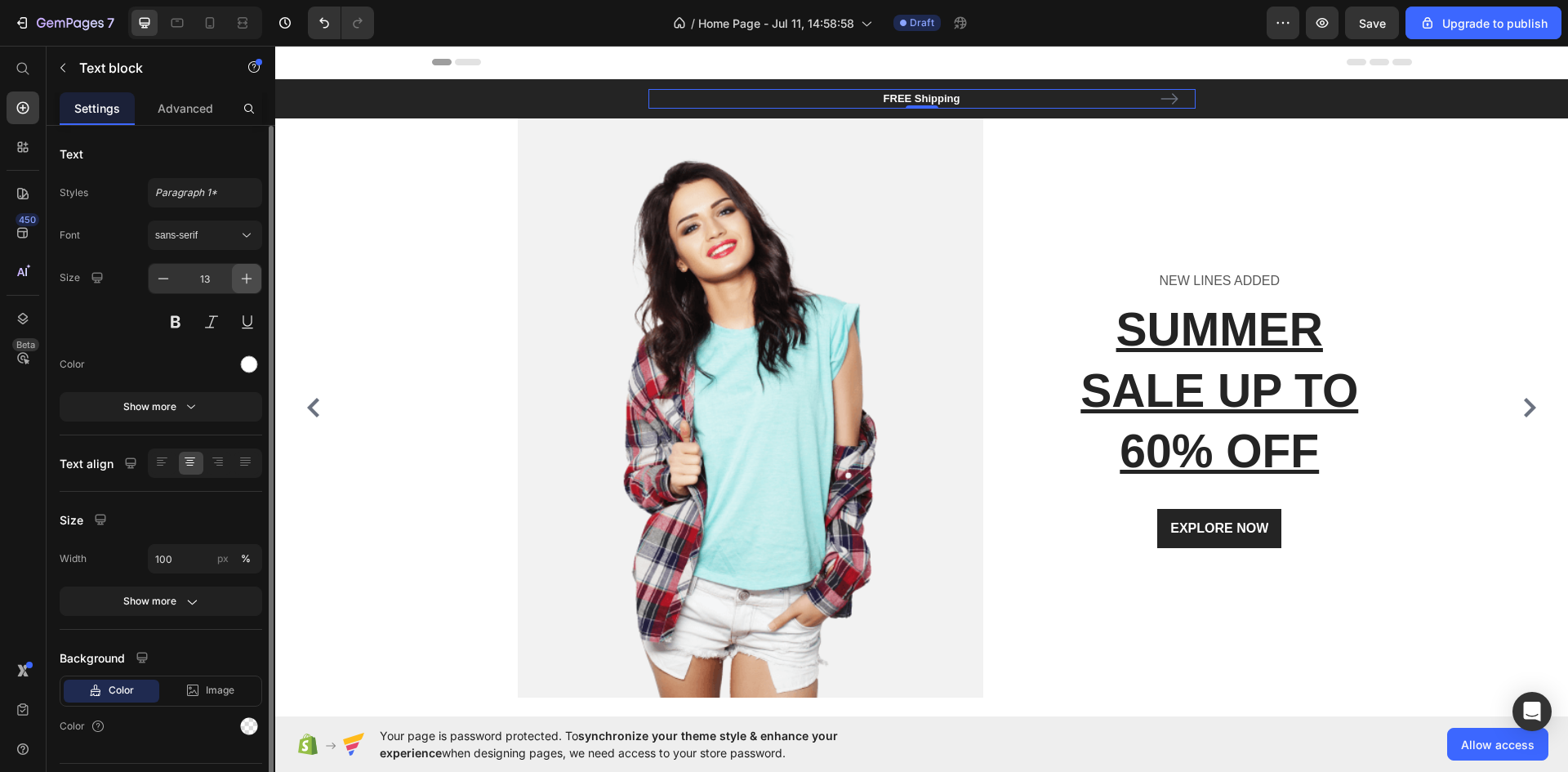 click 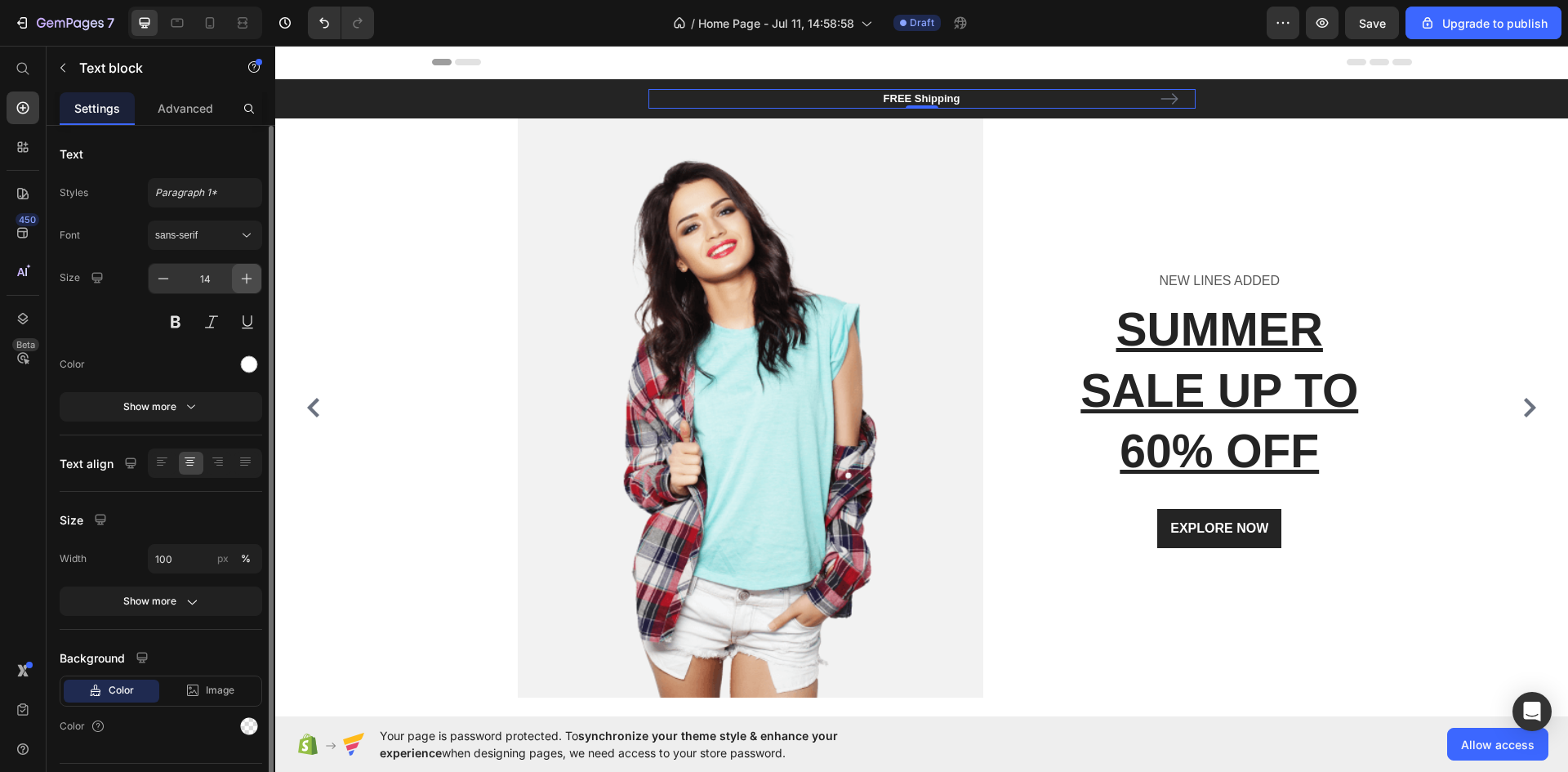 click 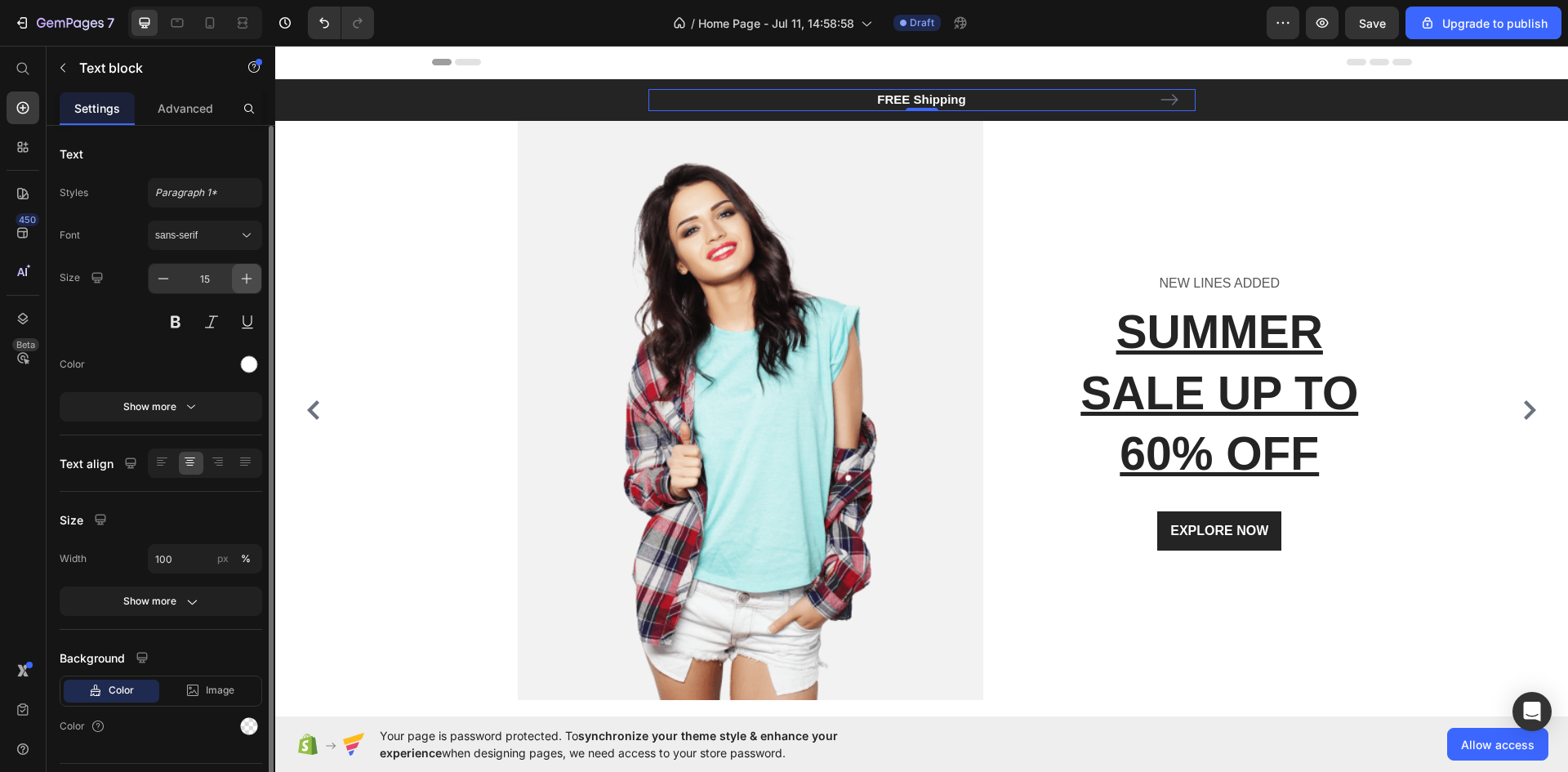 click 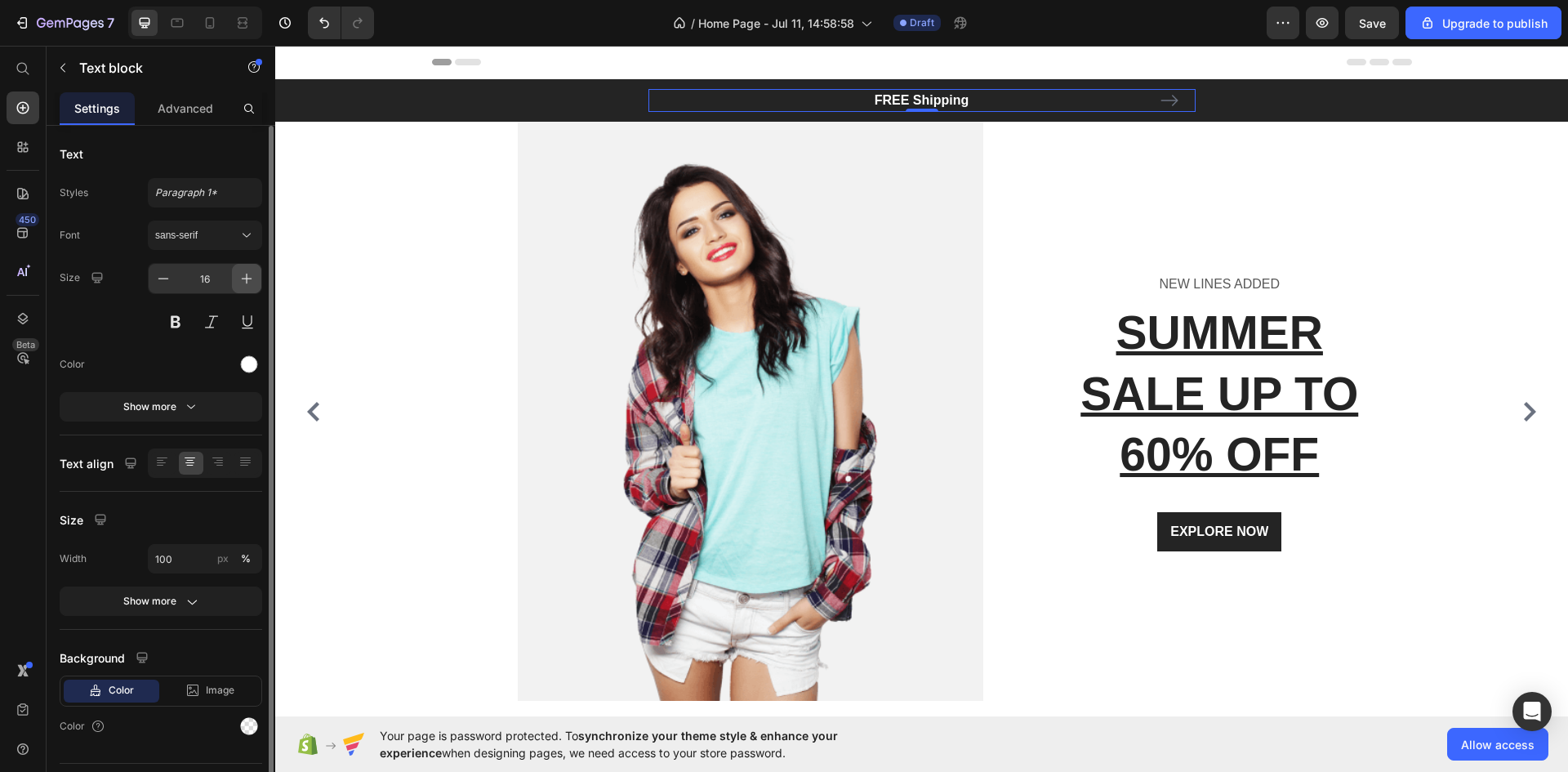 click 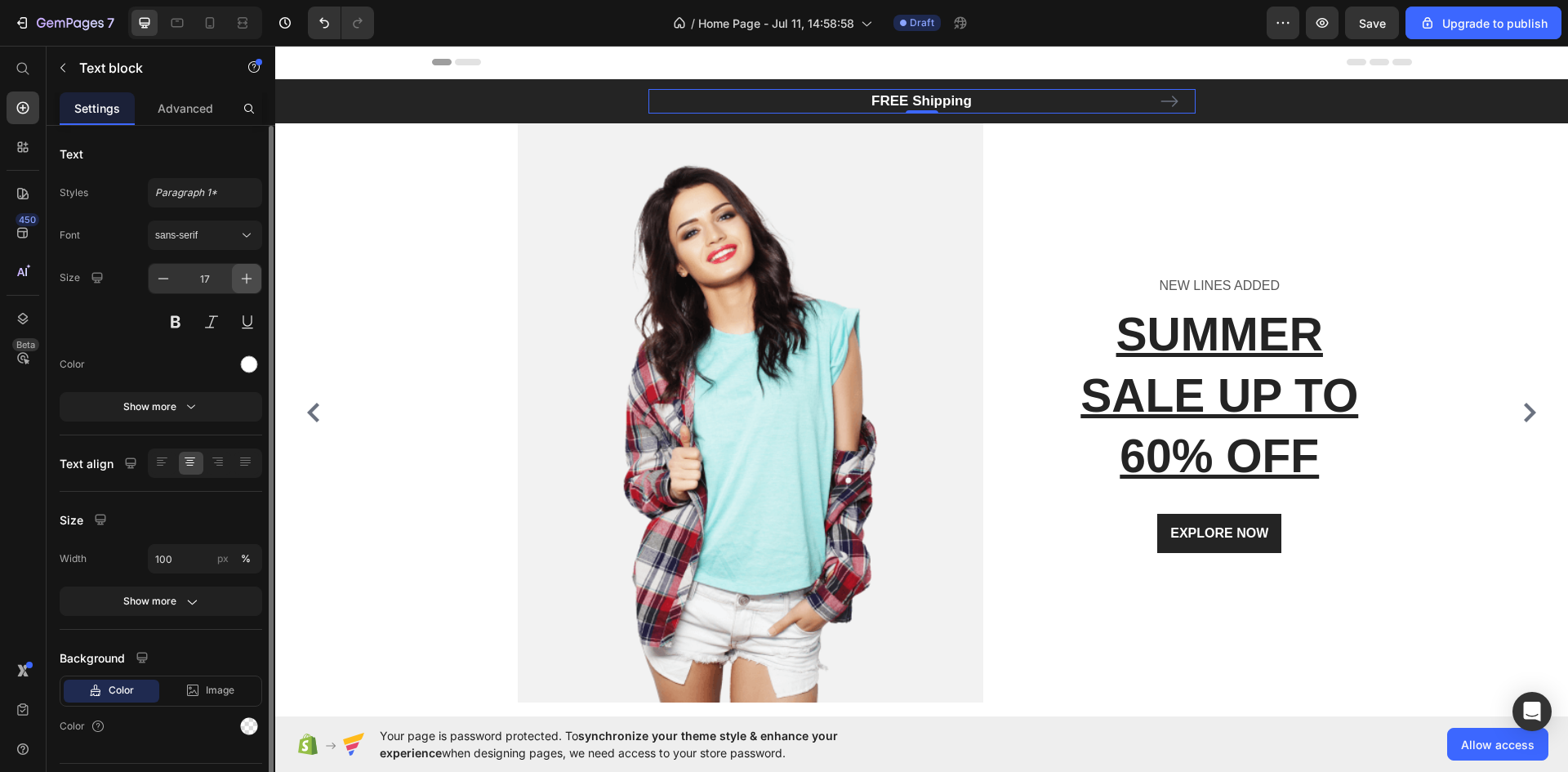 click 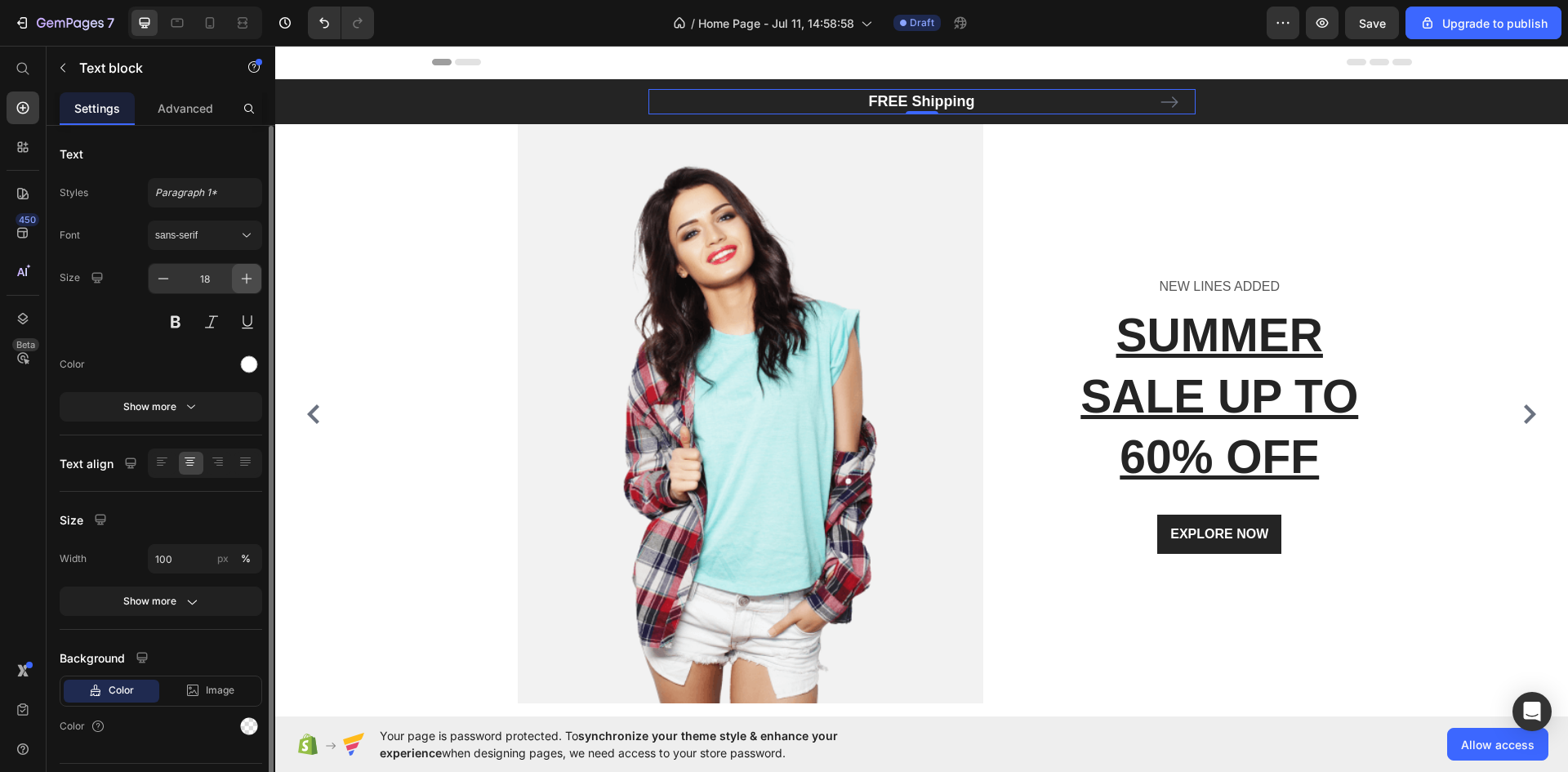 click 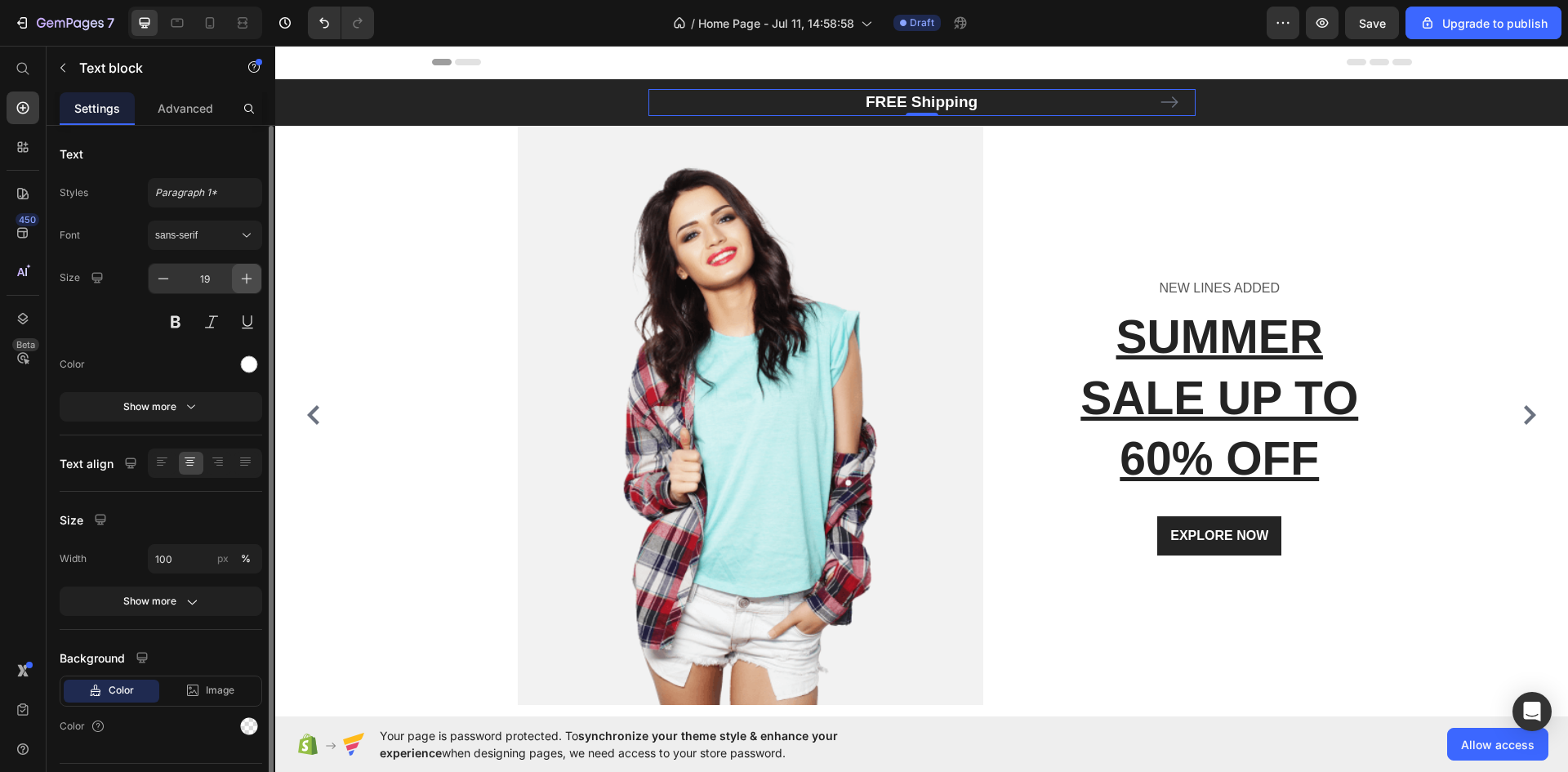 drag, startPoint x: 242, startPoint y: 272, endPoint x: 232, endPoint y: 279, distance: 12.206556 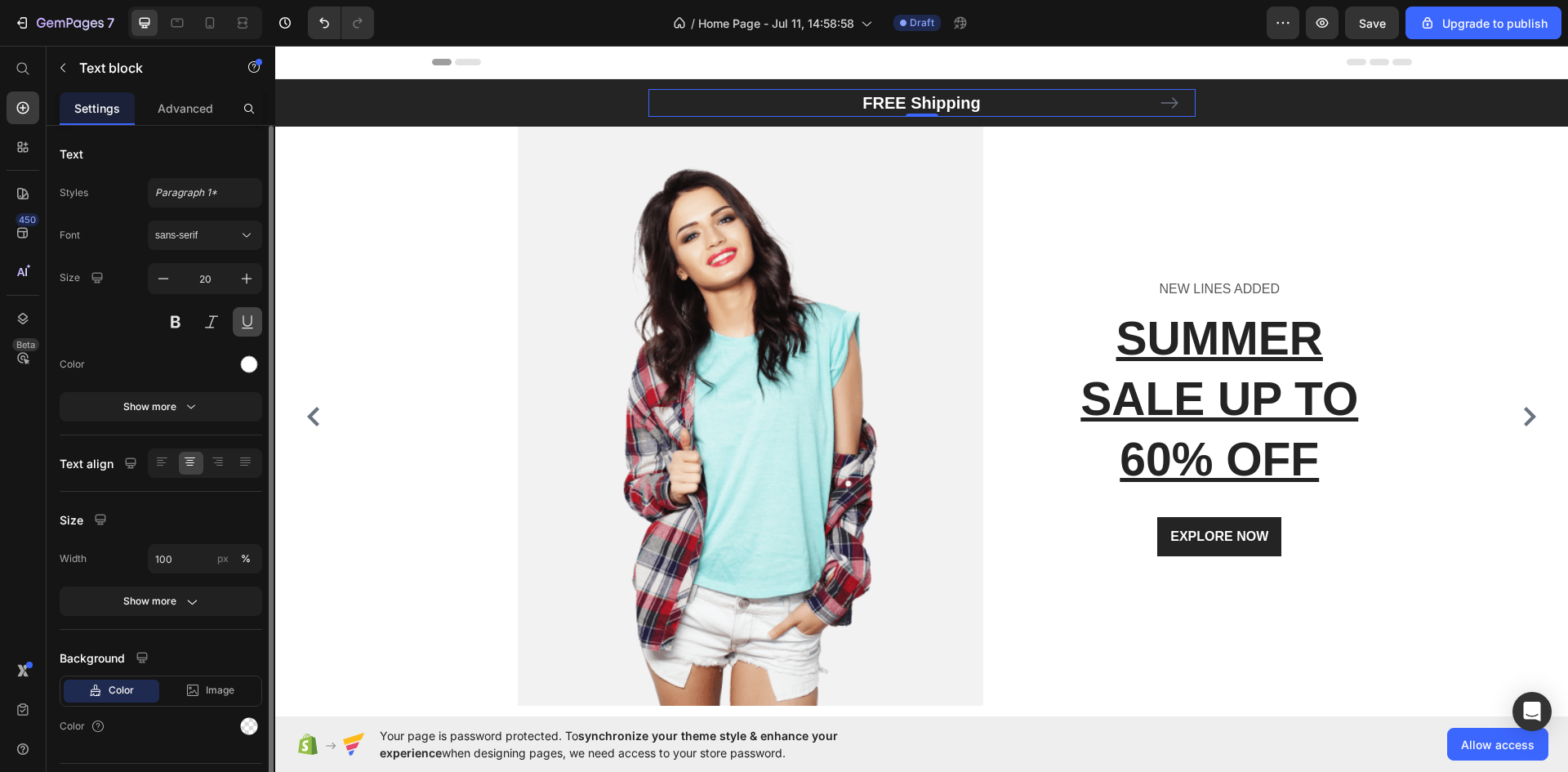 click at bounding box center [247, 322] 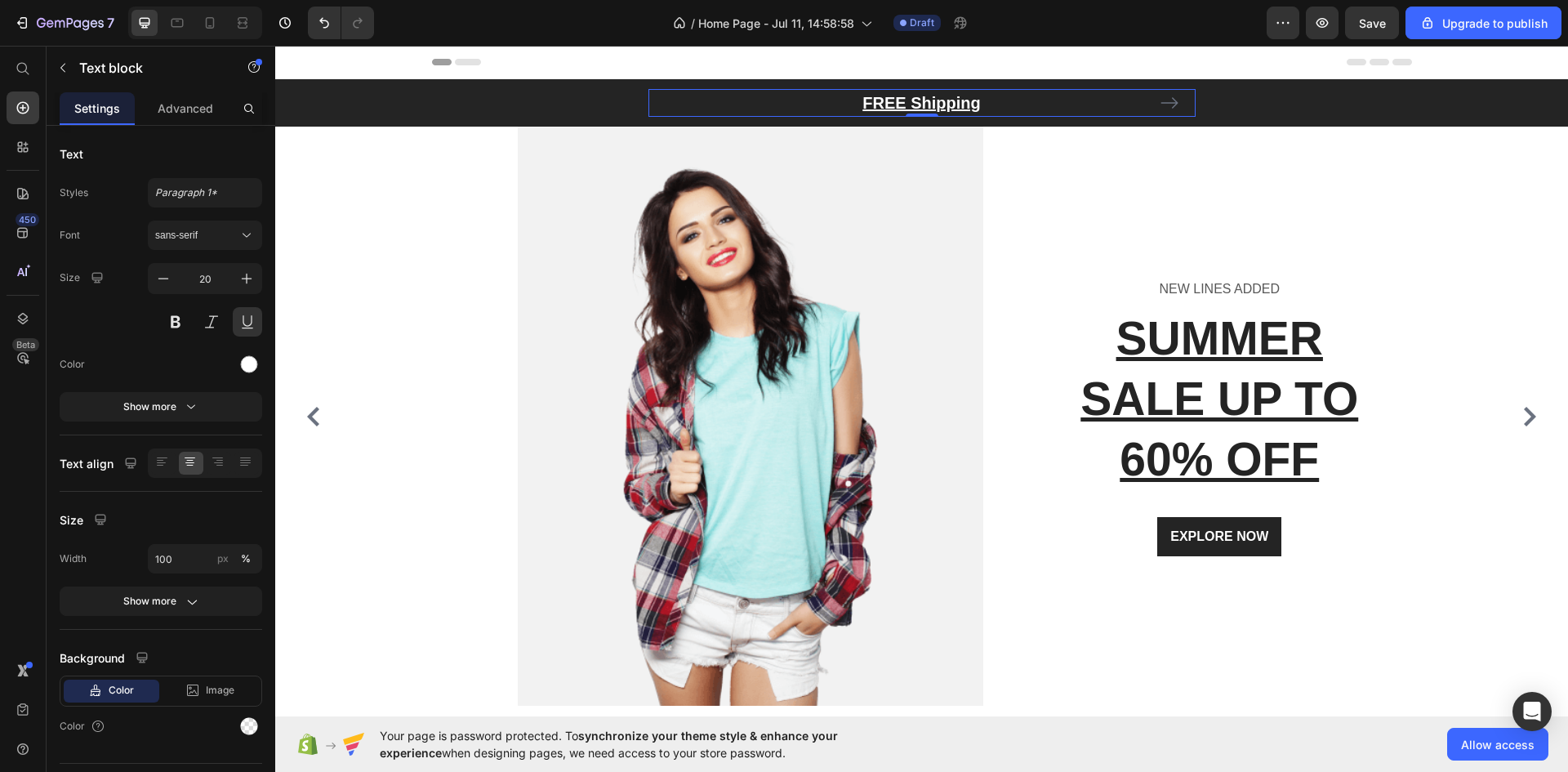 drag, startPoint x: 676, startPoint y: 42, endPoint x: 401, endPoint y: 10, distance: 276.85556 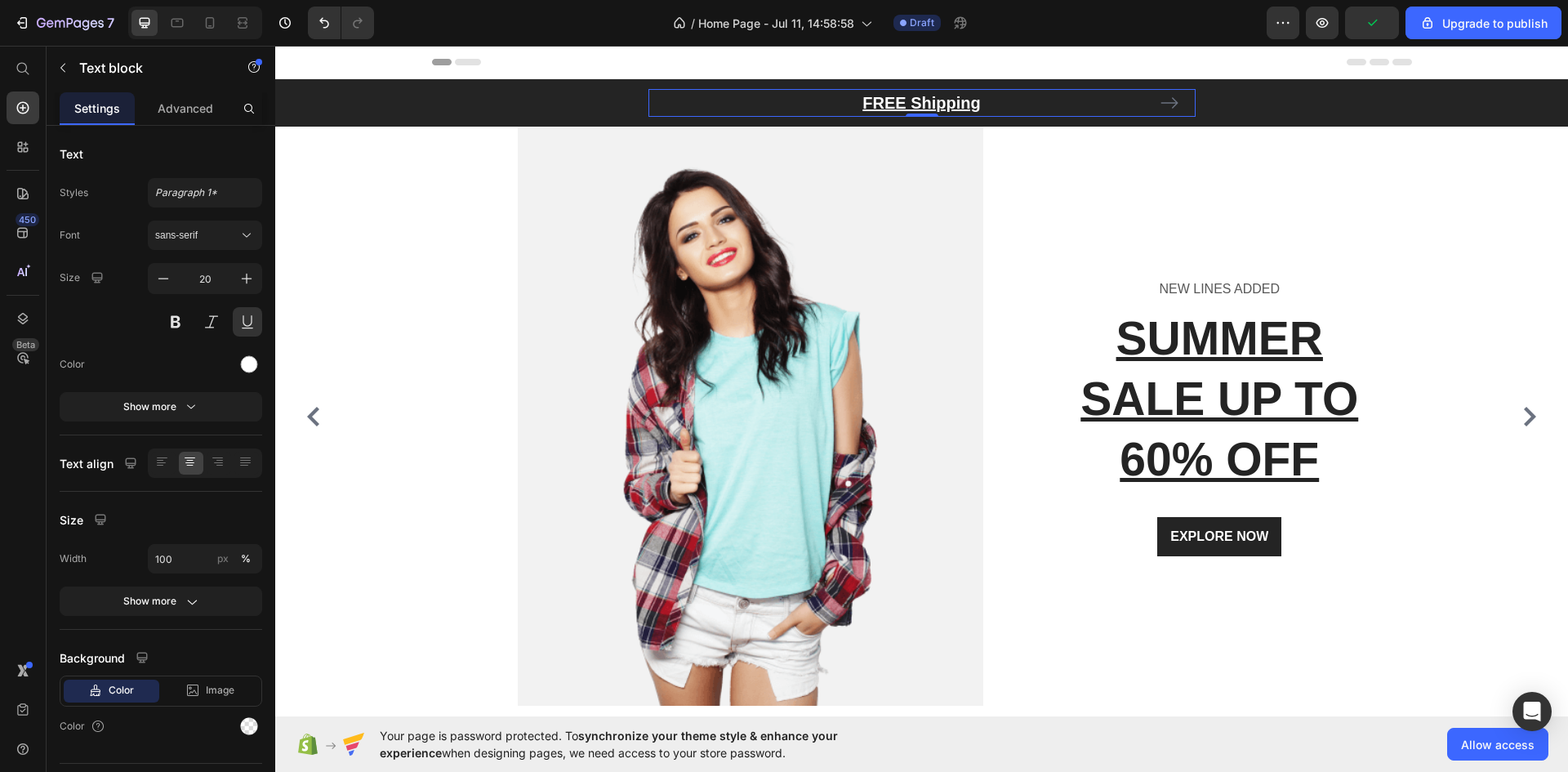 click on "Header" at bounding box center (922, 62) 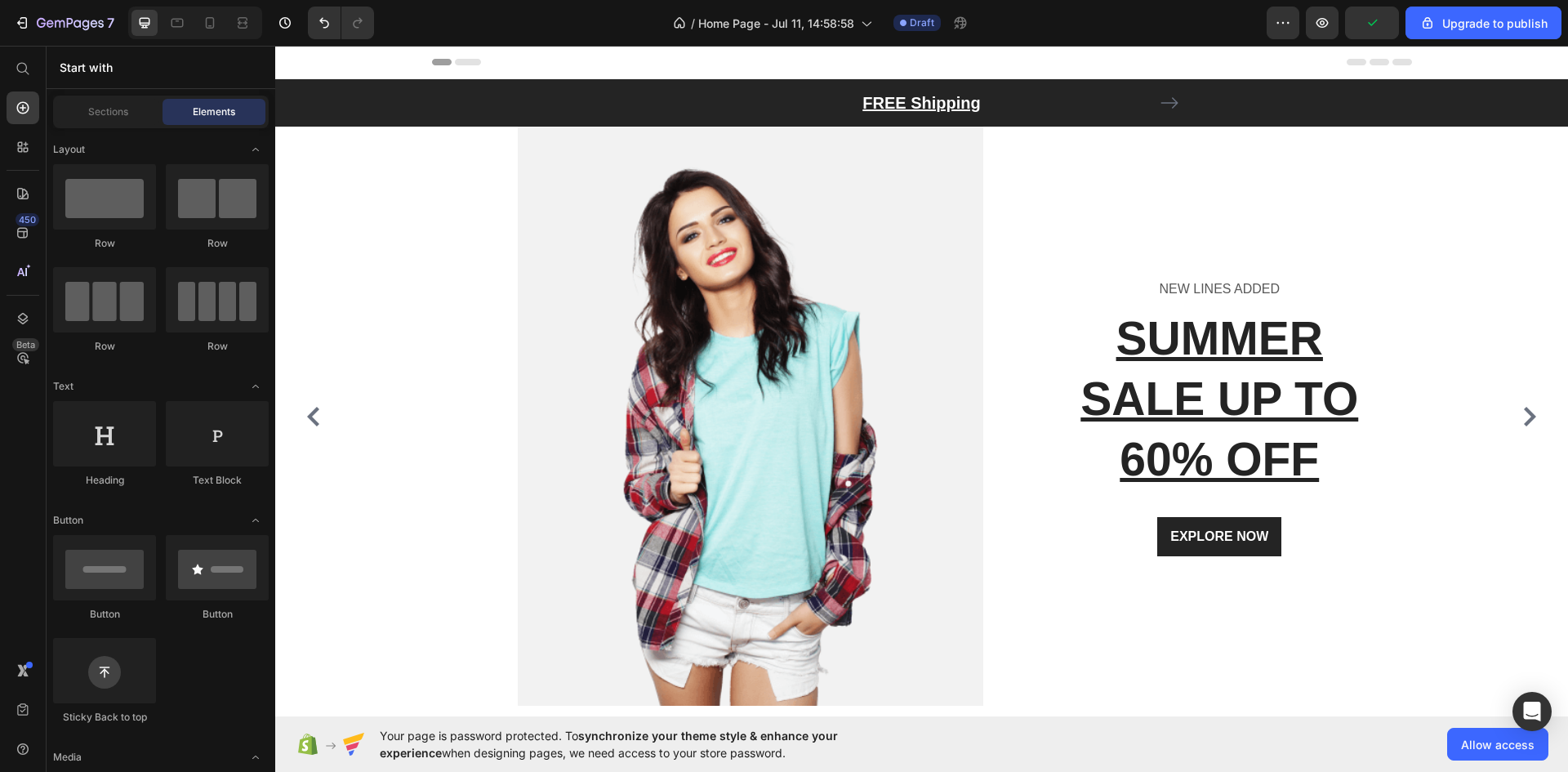 click on "Header" at bounding box center [922, 62] 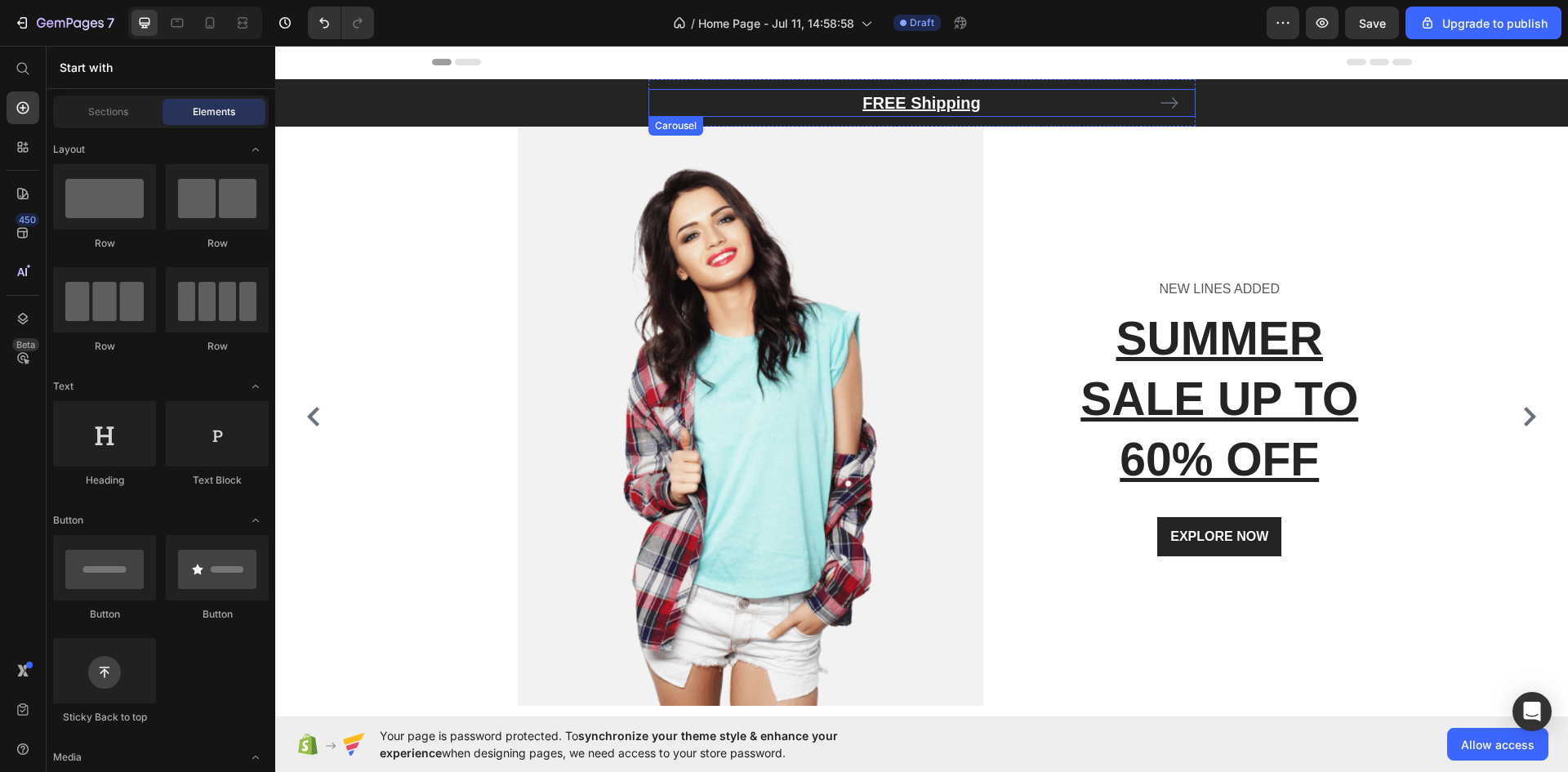 click 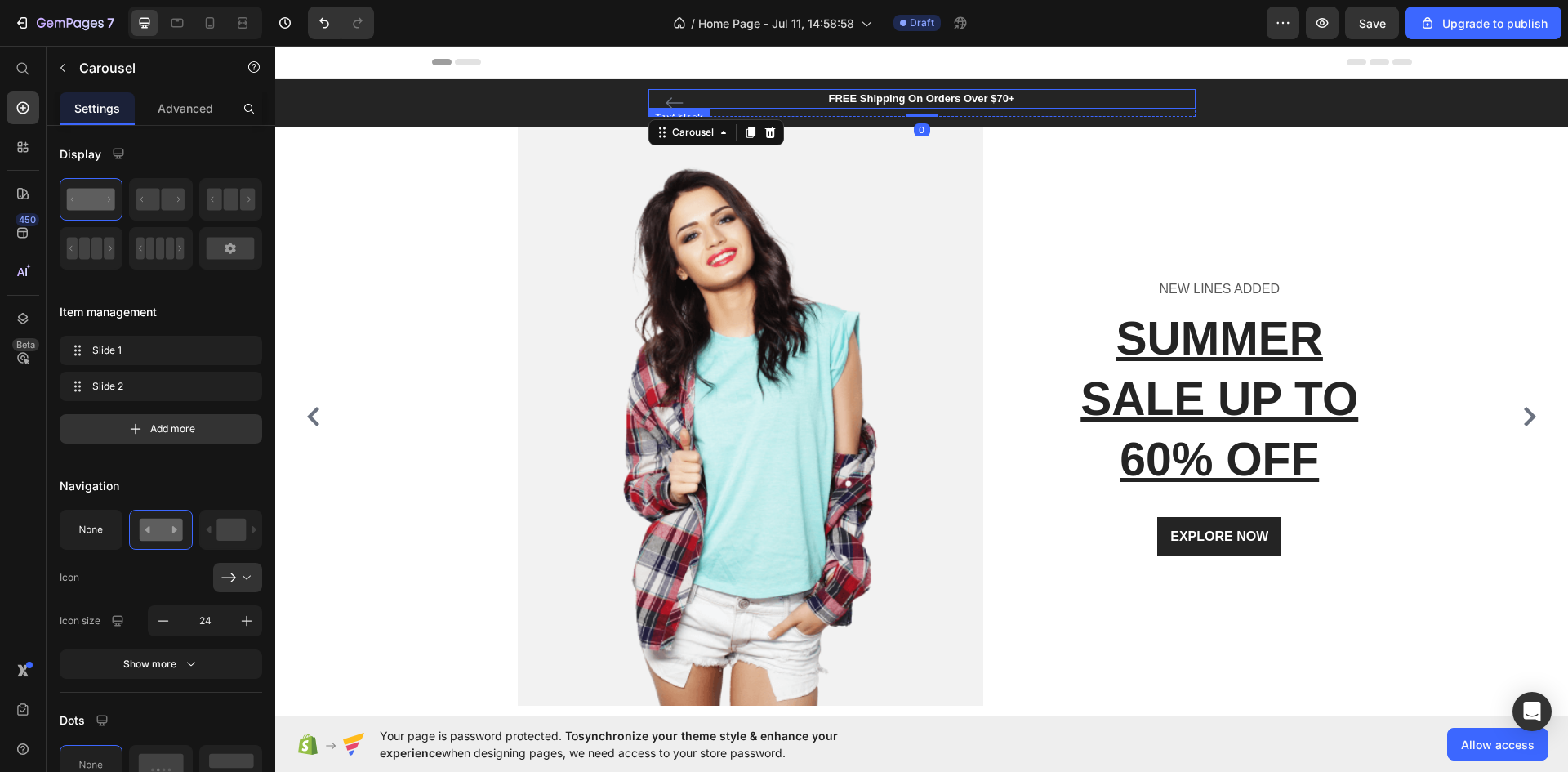click on "FREE Shipping On Orders Over $70+" at bounding box center [922, 99] 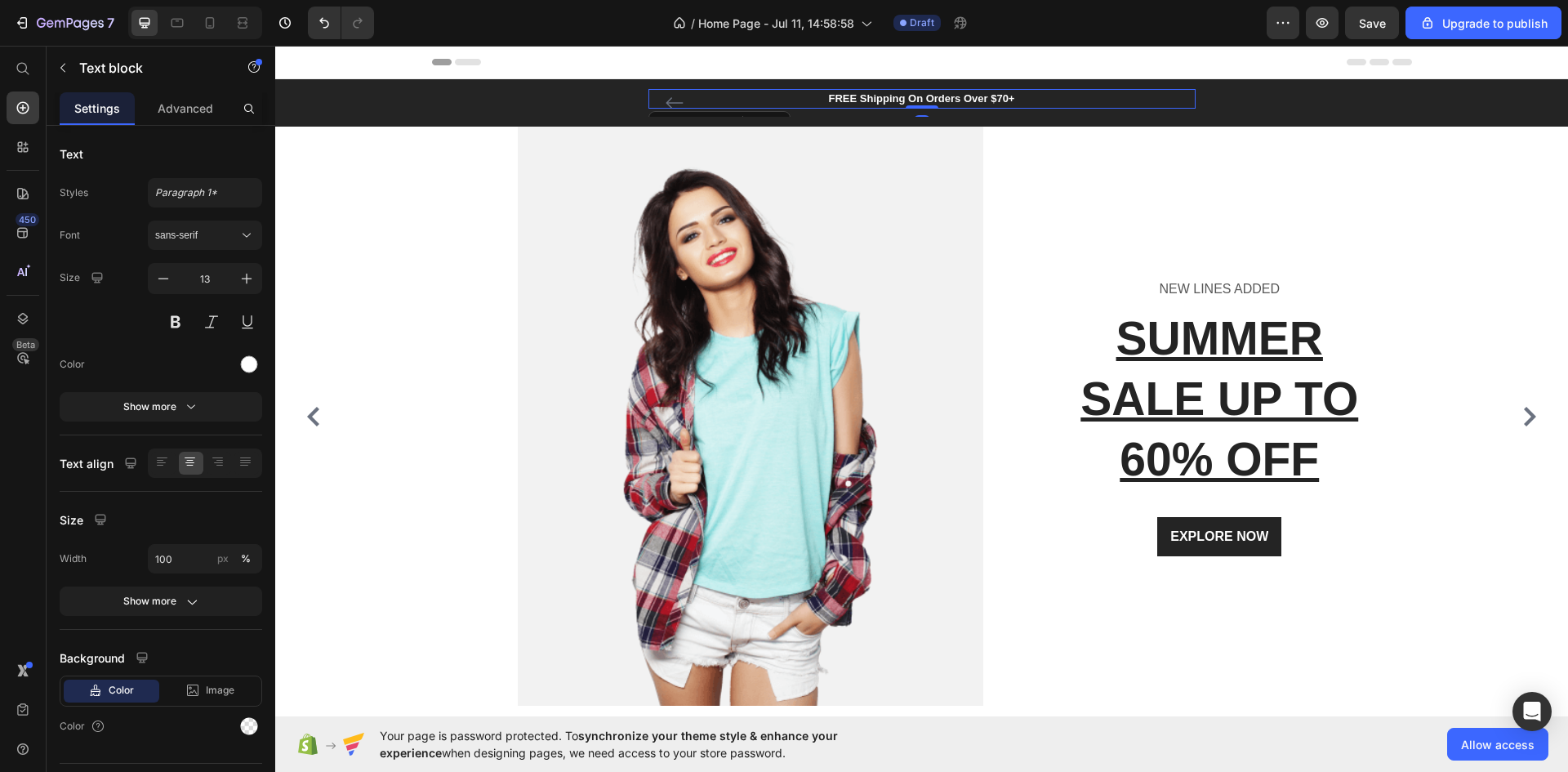 click on "FREE Shipping On Orders Over $70+" at bounding box center (922, 99) 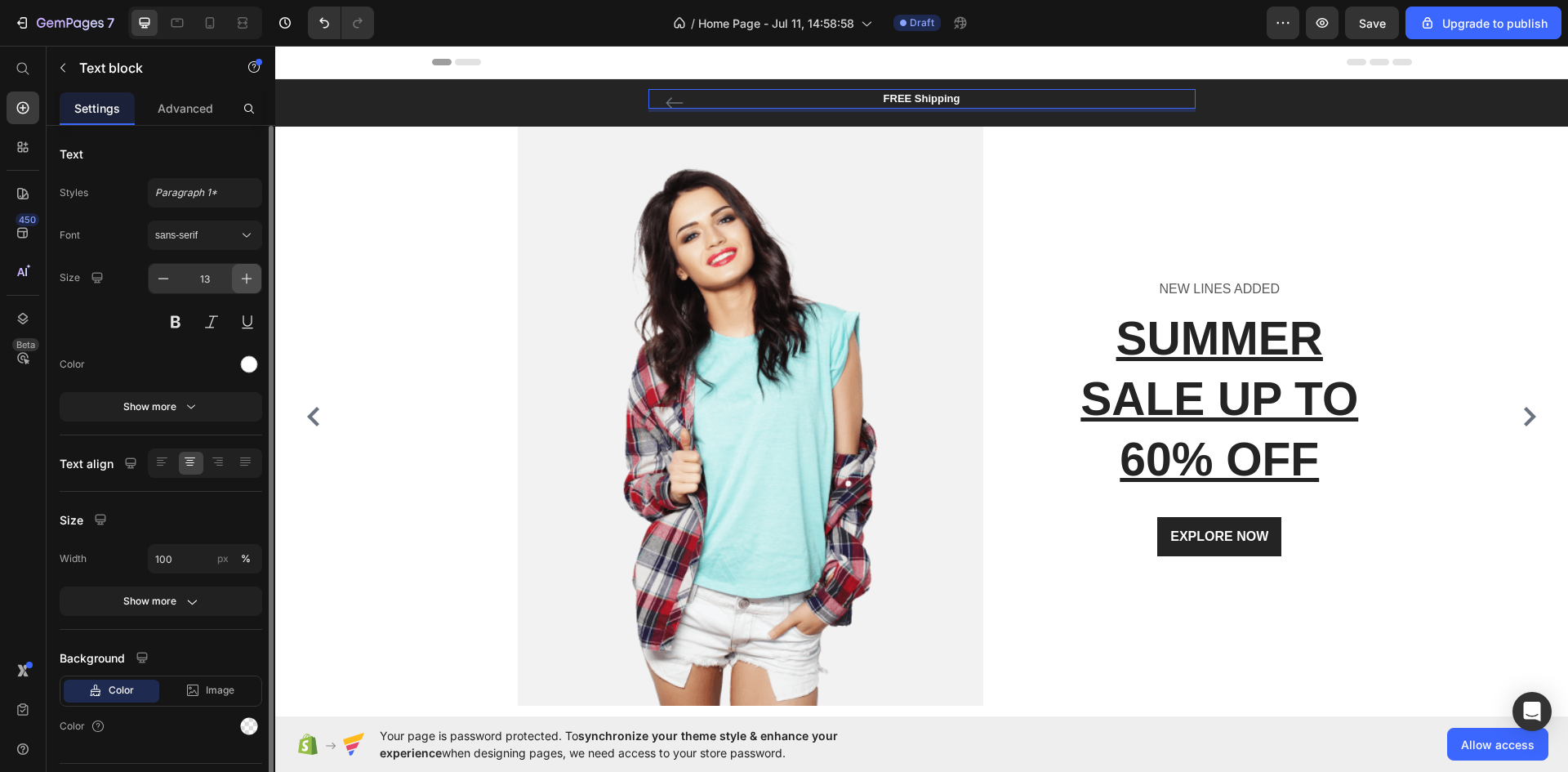click at bounding box center [247, 279] 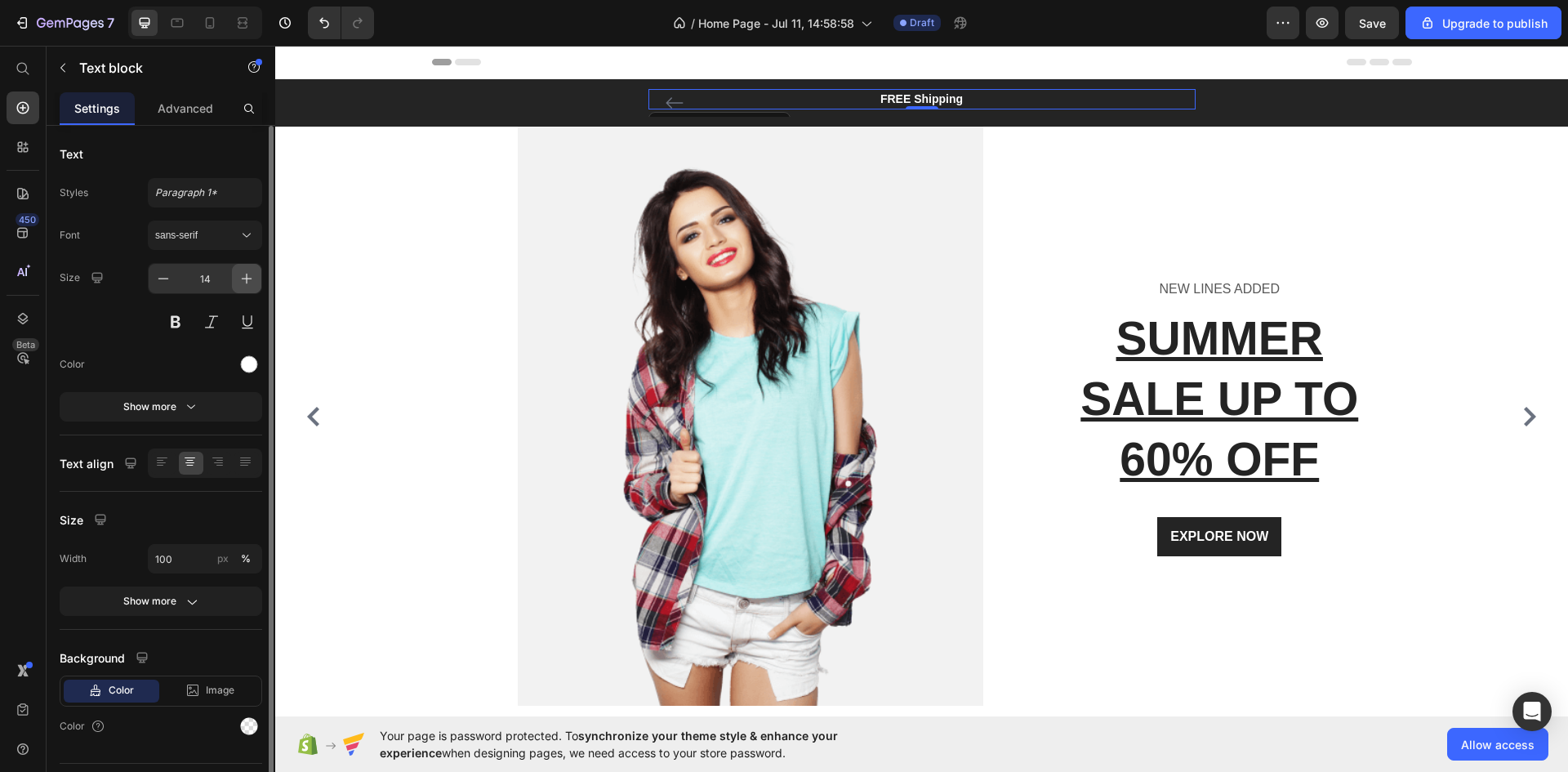 click at bounding box center [247, 279] 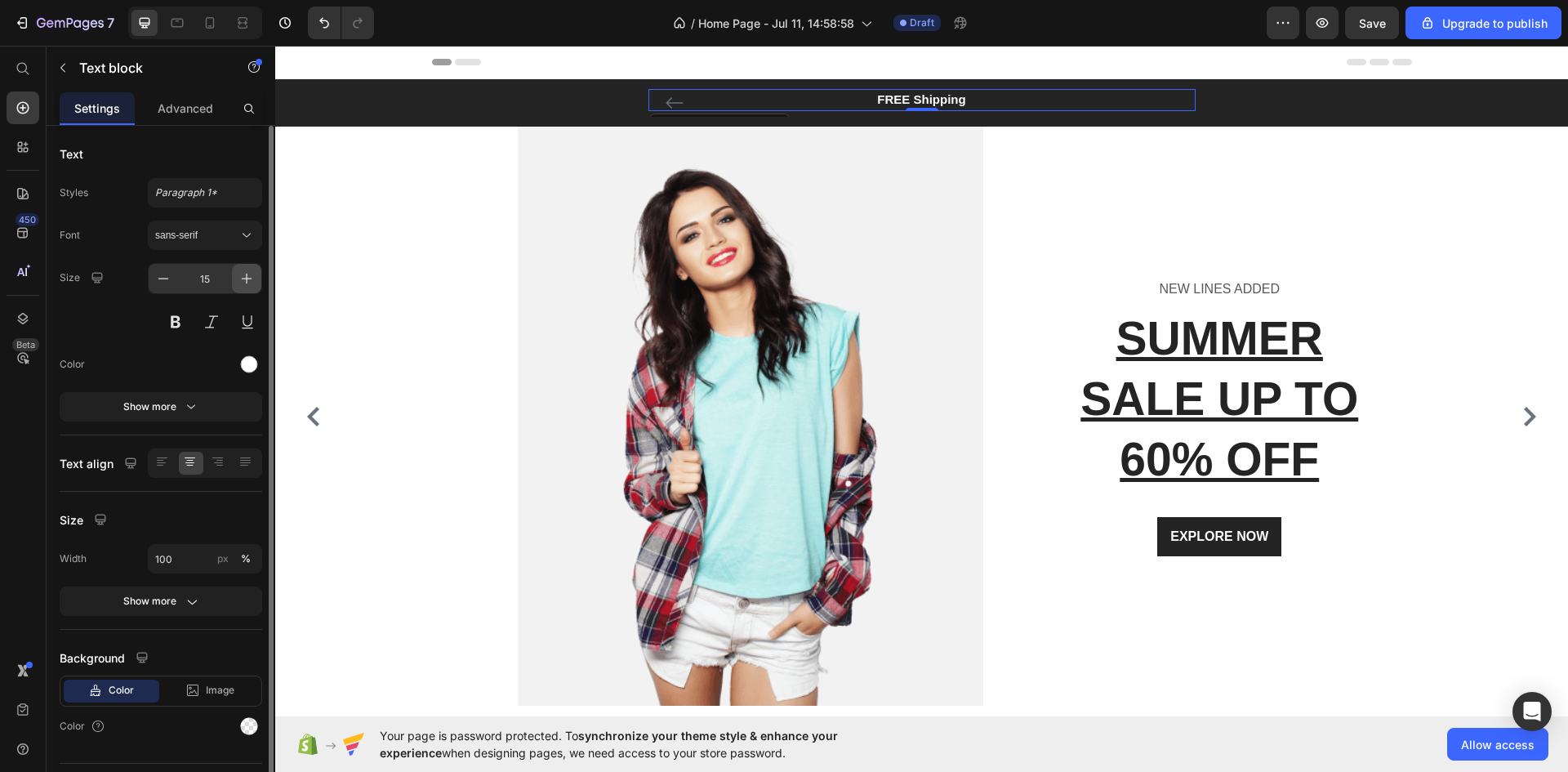 click at bounding box center [247, 279] 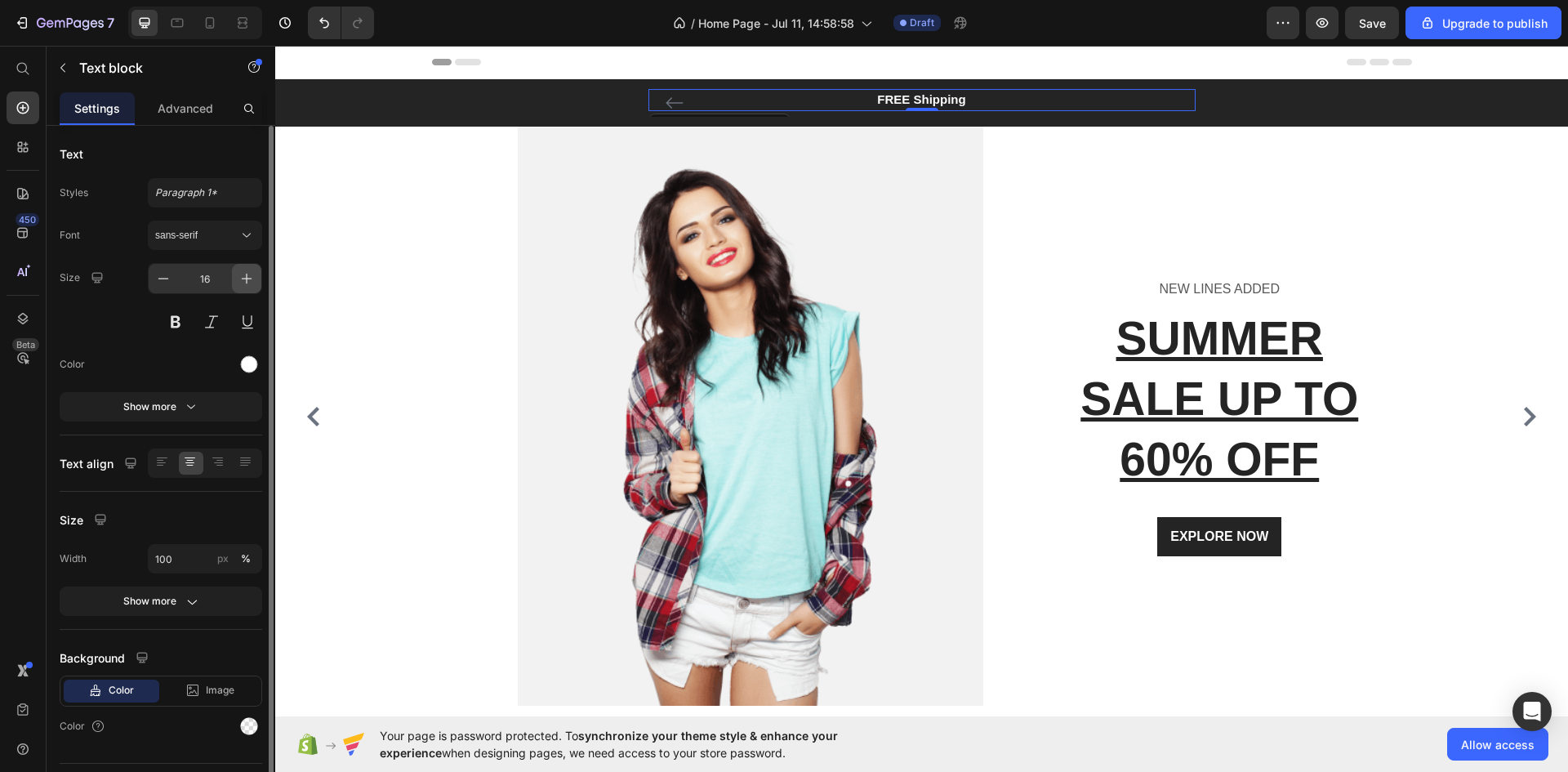 click at bounding box center (247, 279) 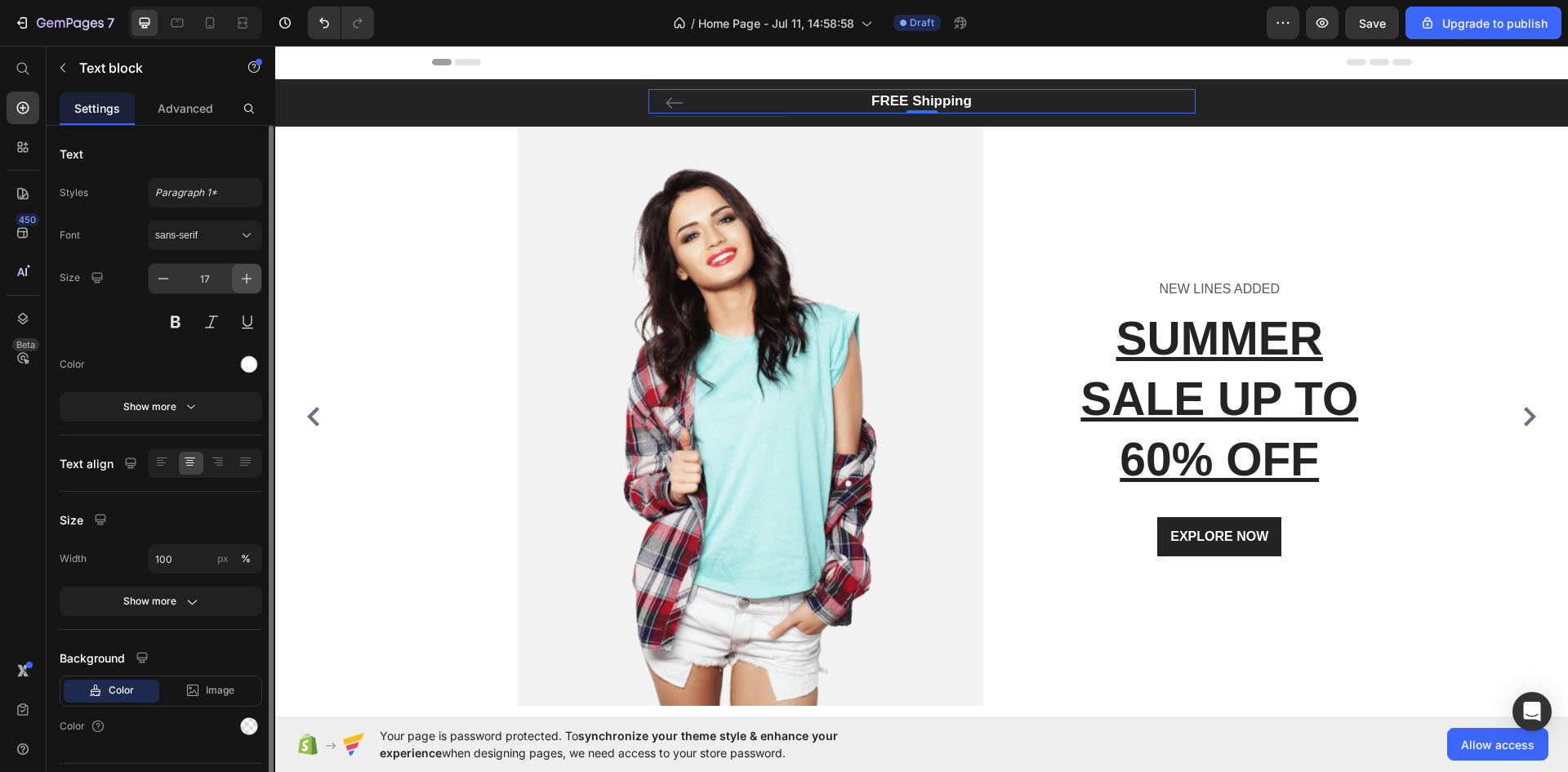 click at bounding box center [247, 279] 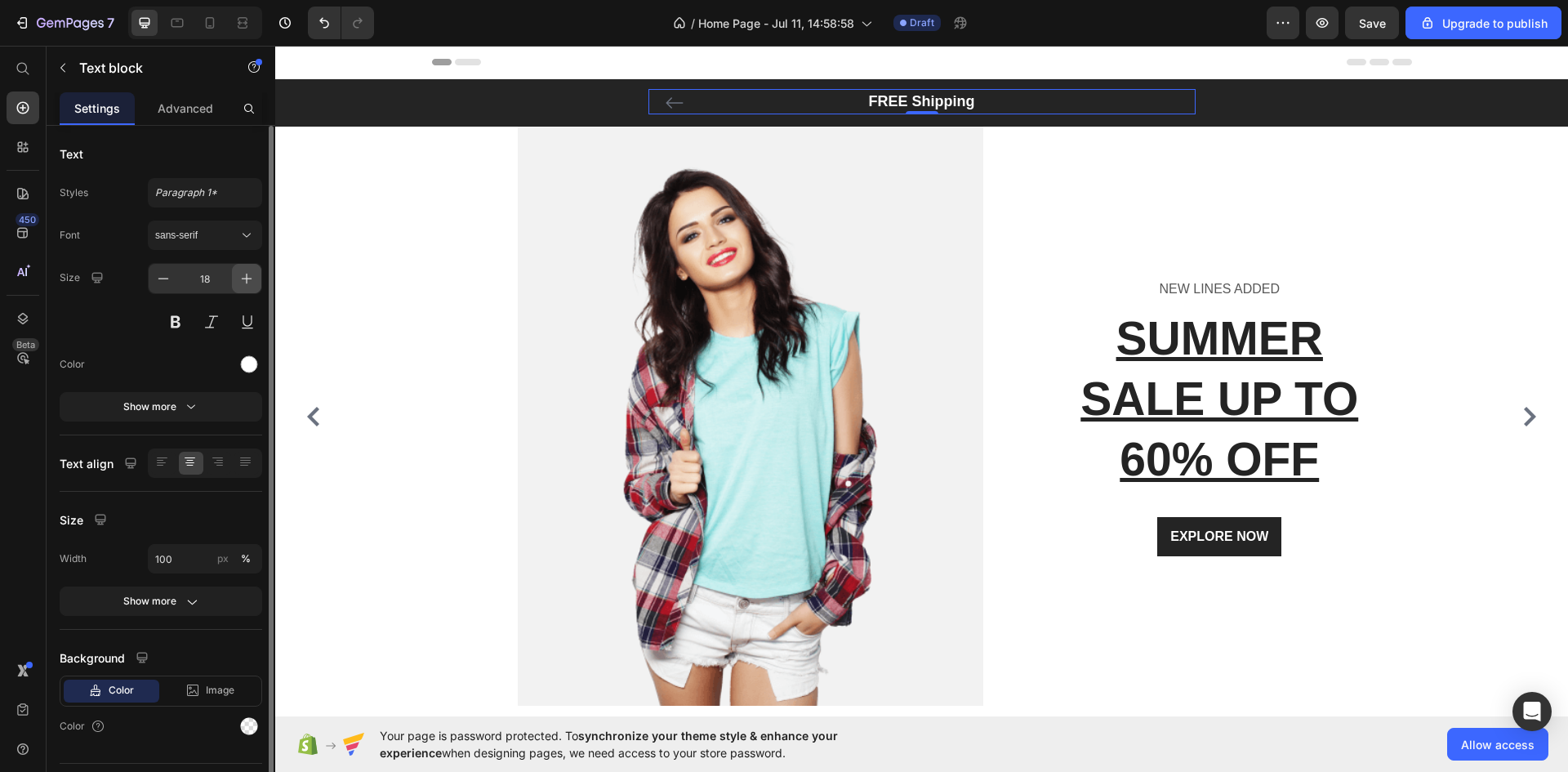 click at bounding box center [247, 279] 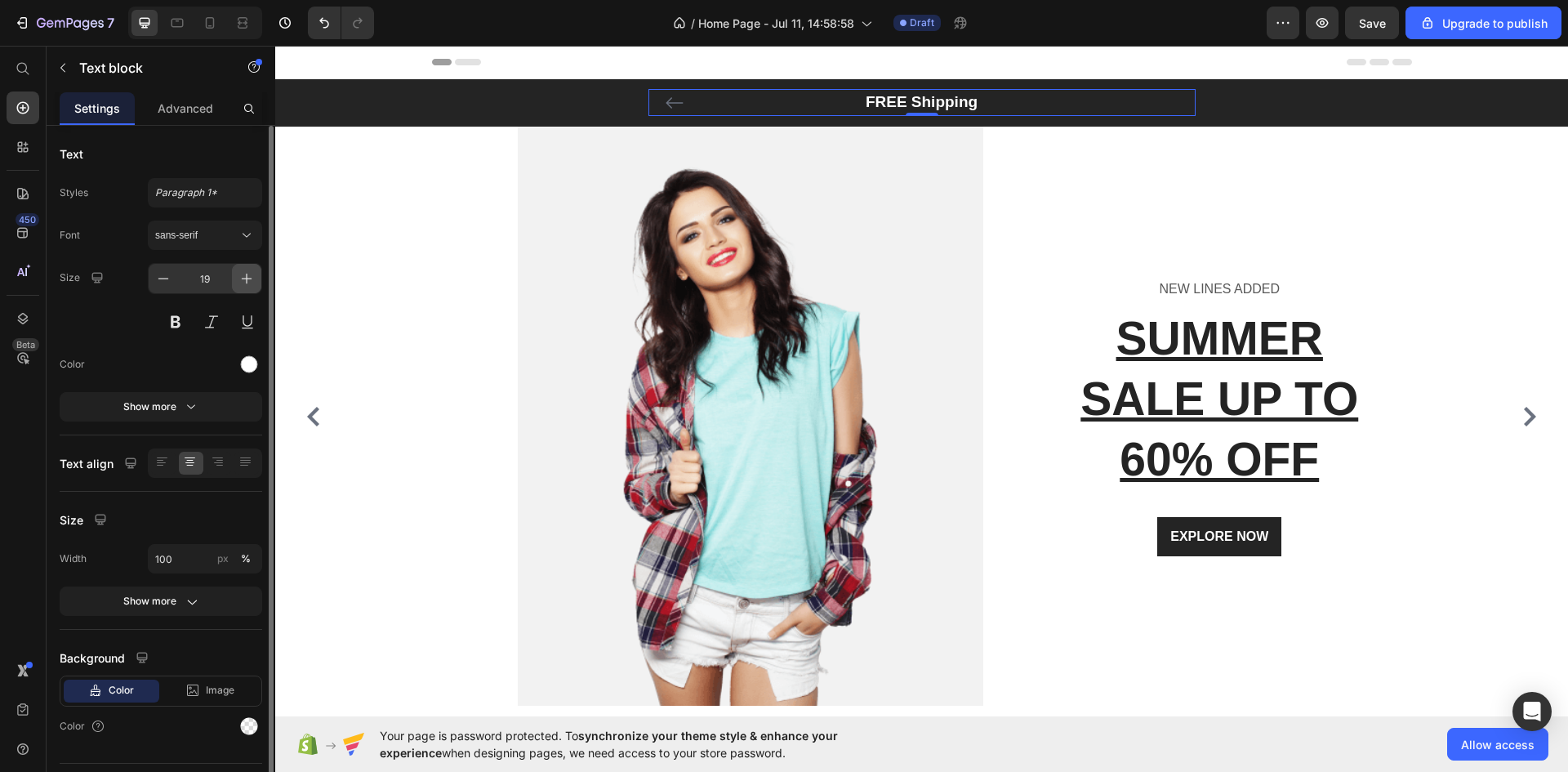 click at bounding box center [247, 279] 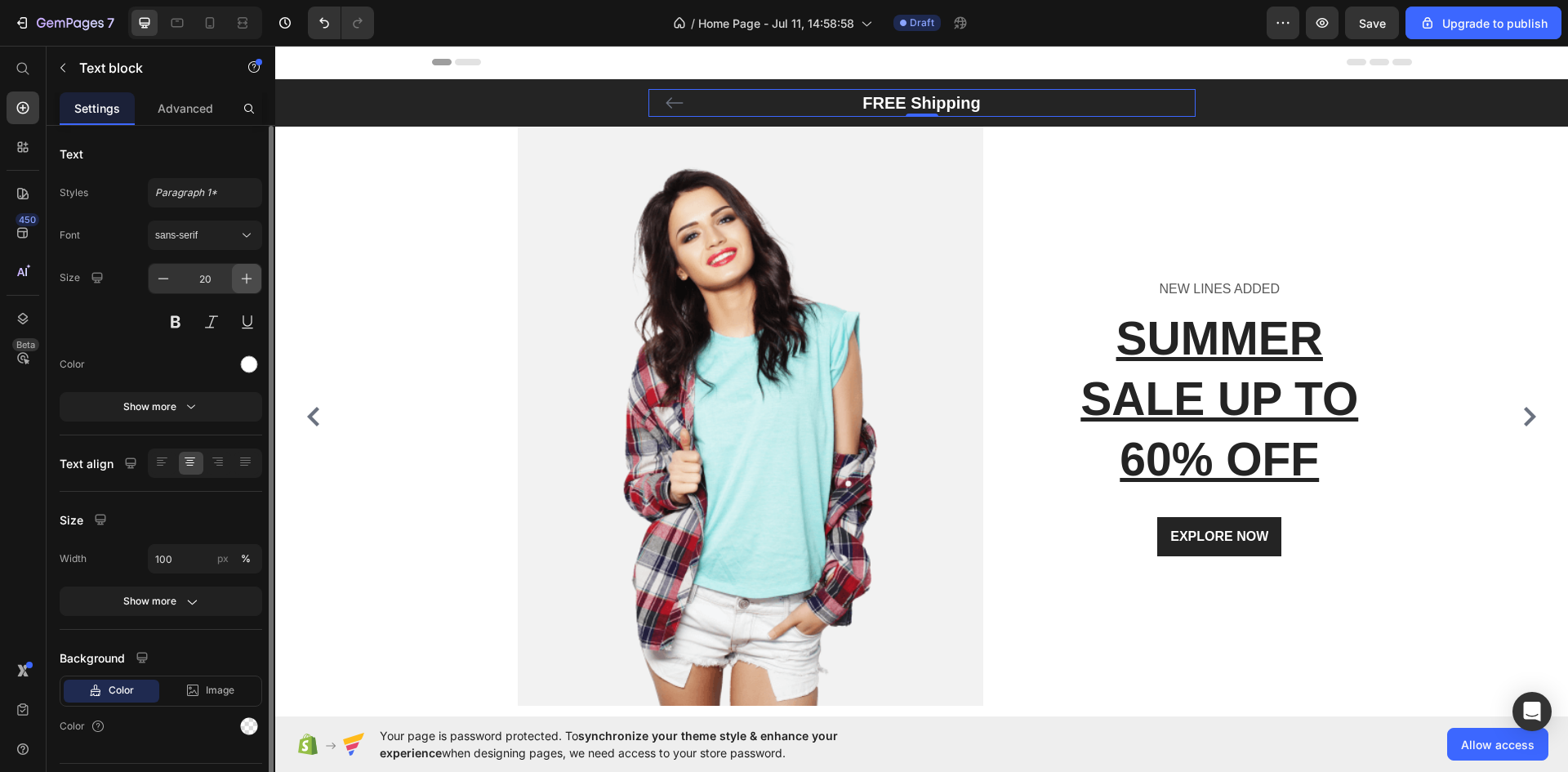 drag, startPoint x: 255, startPoint y: 284, endPoint x: 186, endPoint y: 155, distance: 146.29422 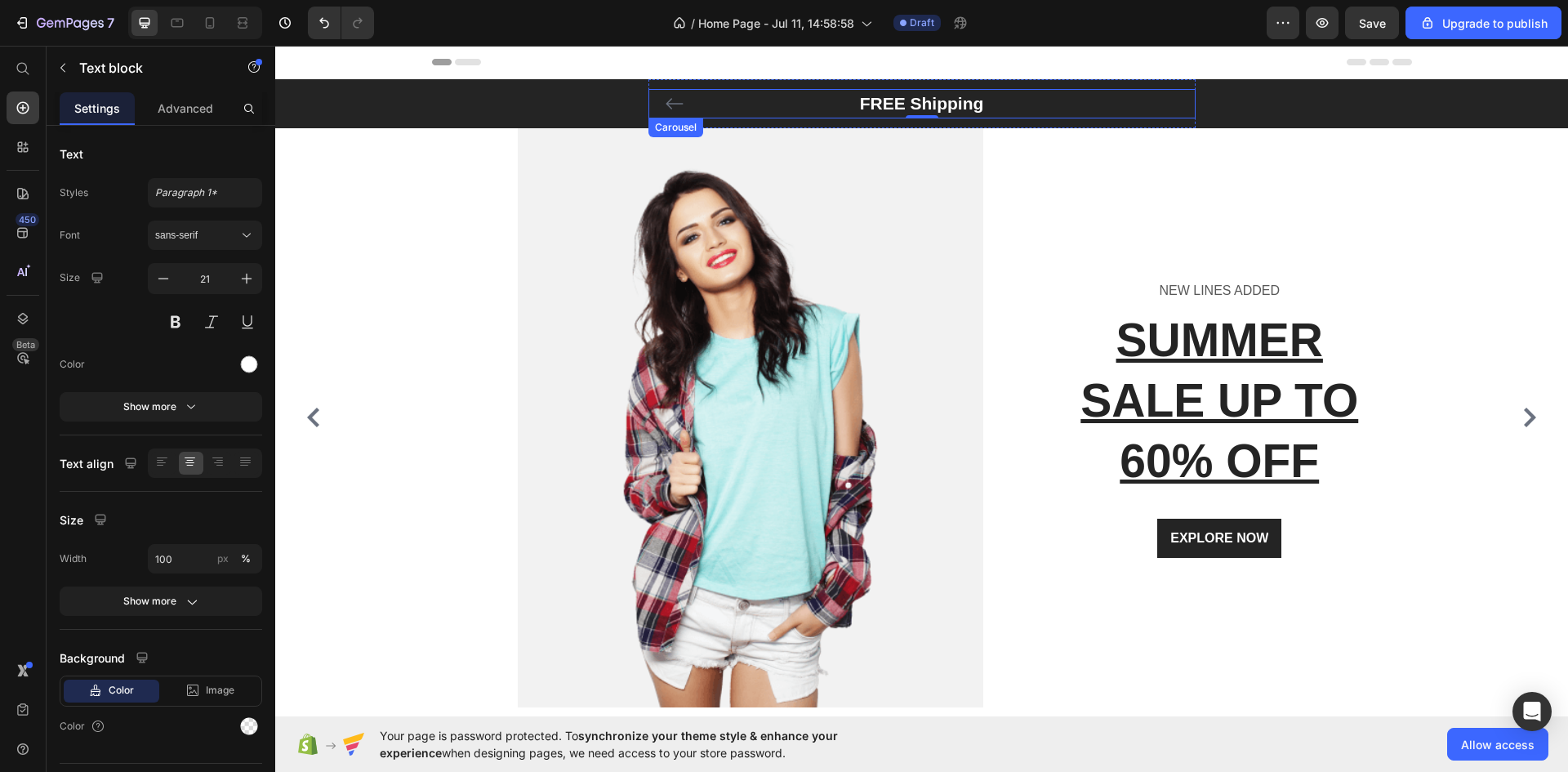 click at bounding box center [675, 104] 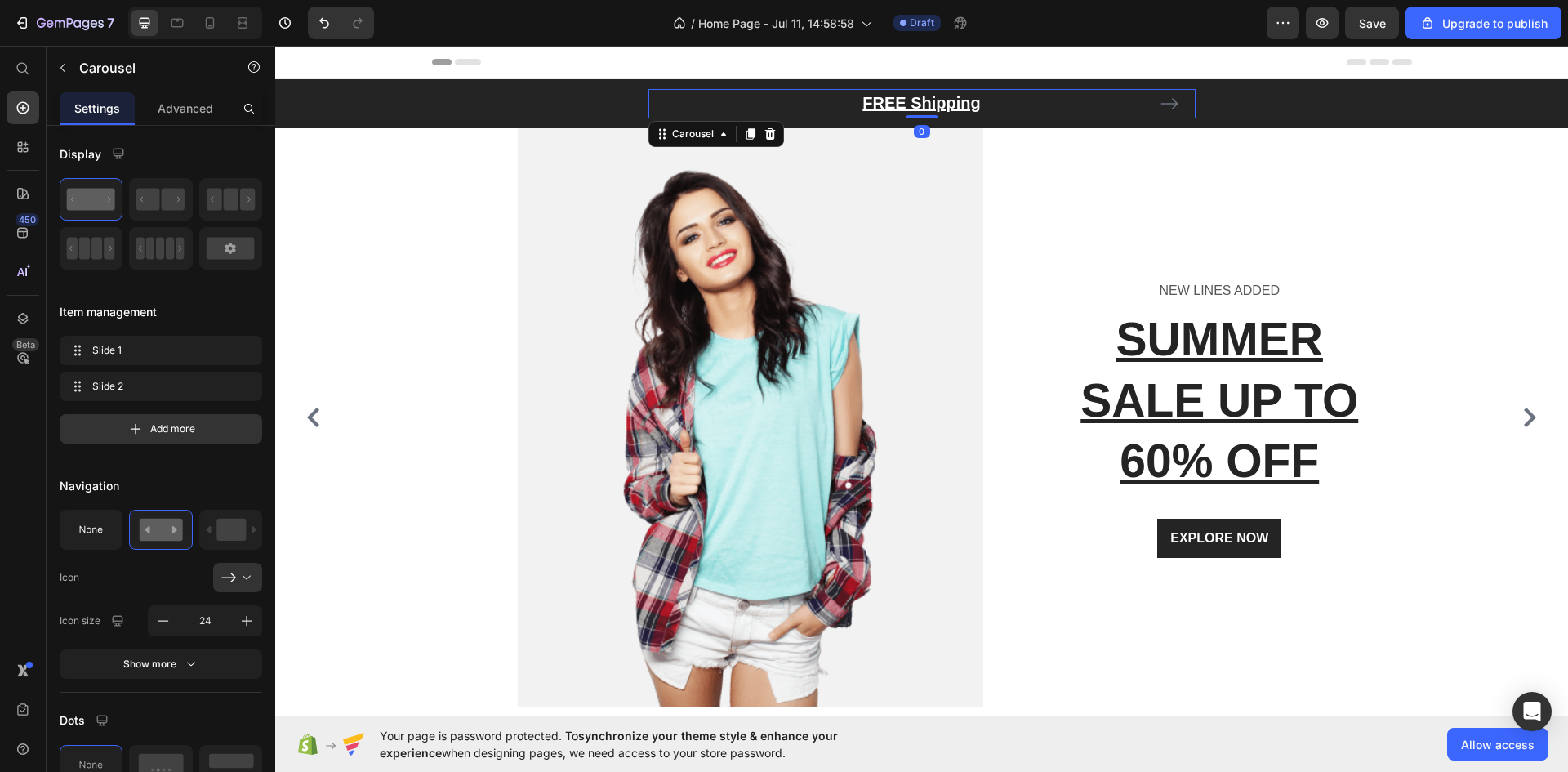 click 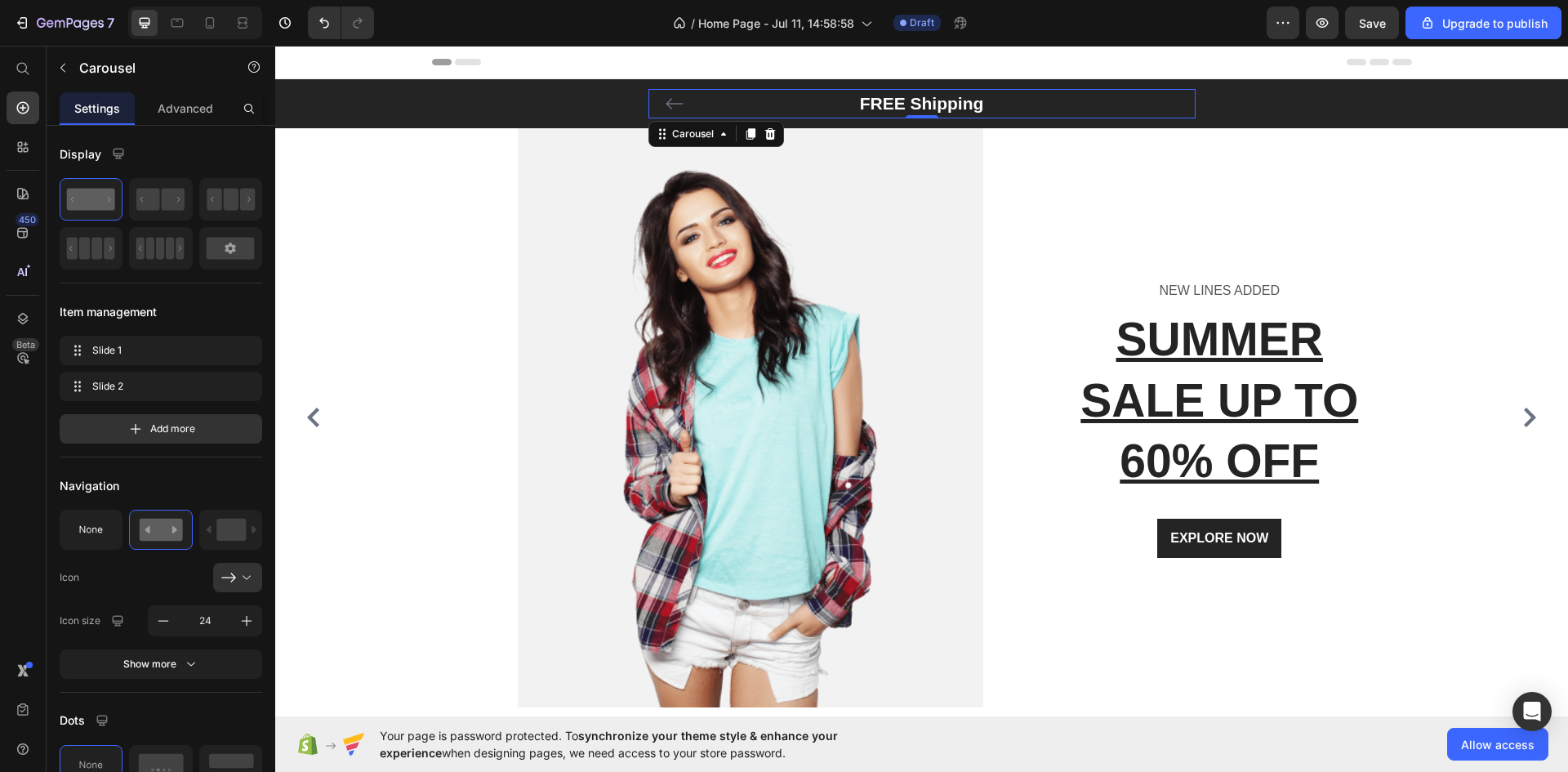 click on "FREE Shipping" at bounding box center [922, 104] 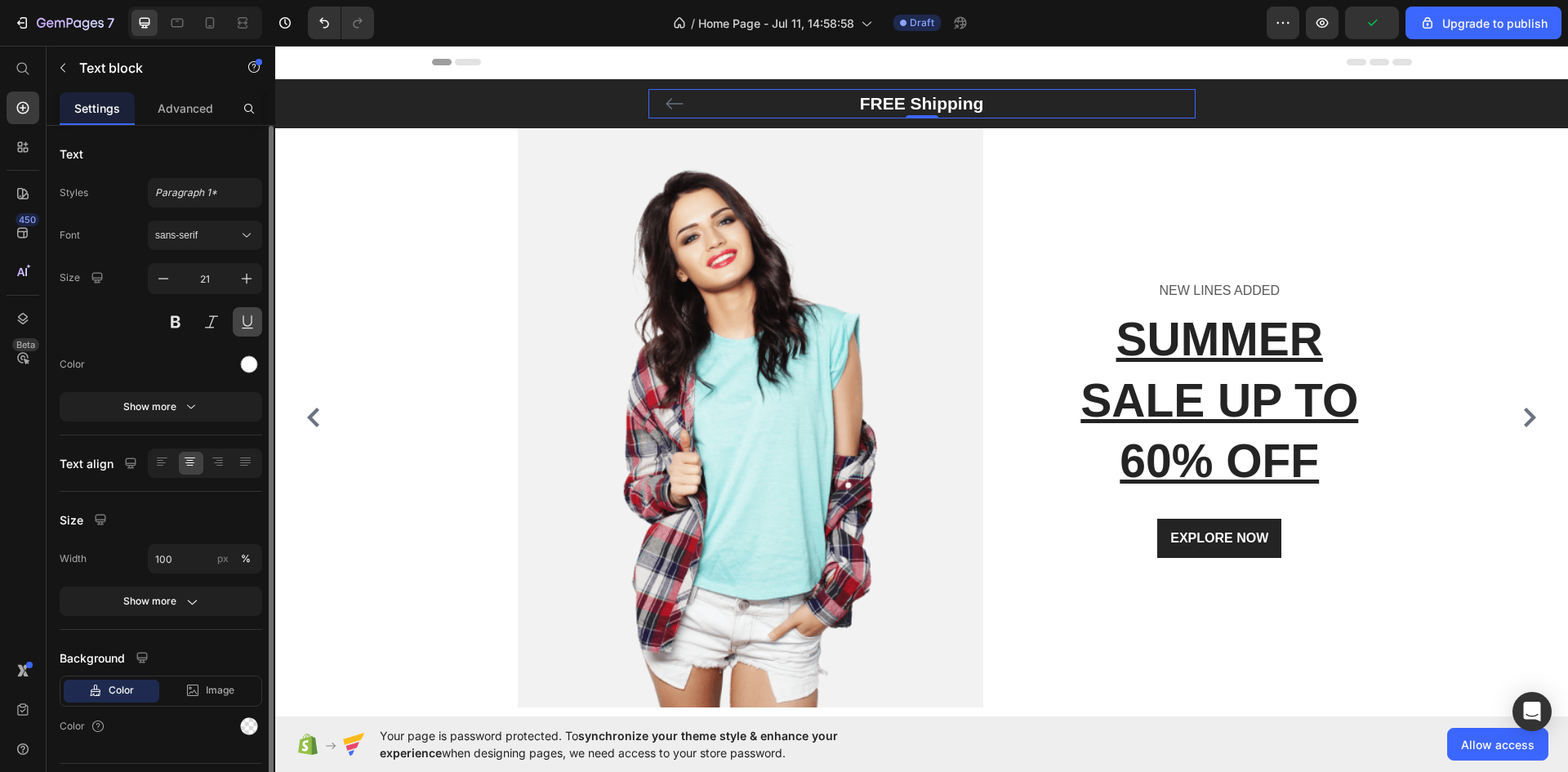 drag, startPoint x: 247, startPoint y: 327, endPoint x: 74, endPoint y: 263, distance: 184.45867 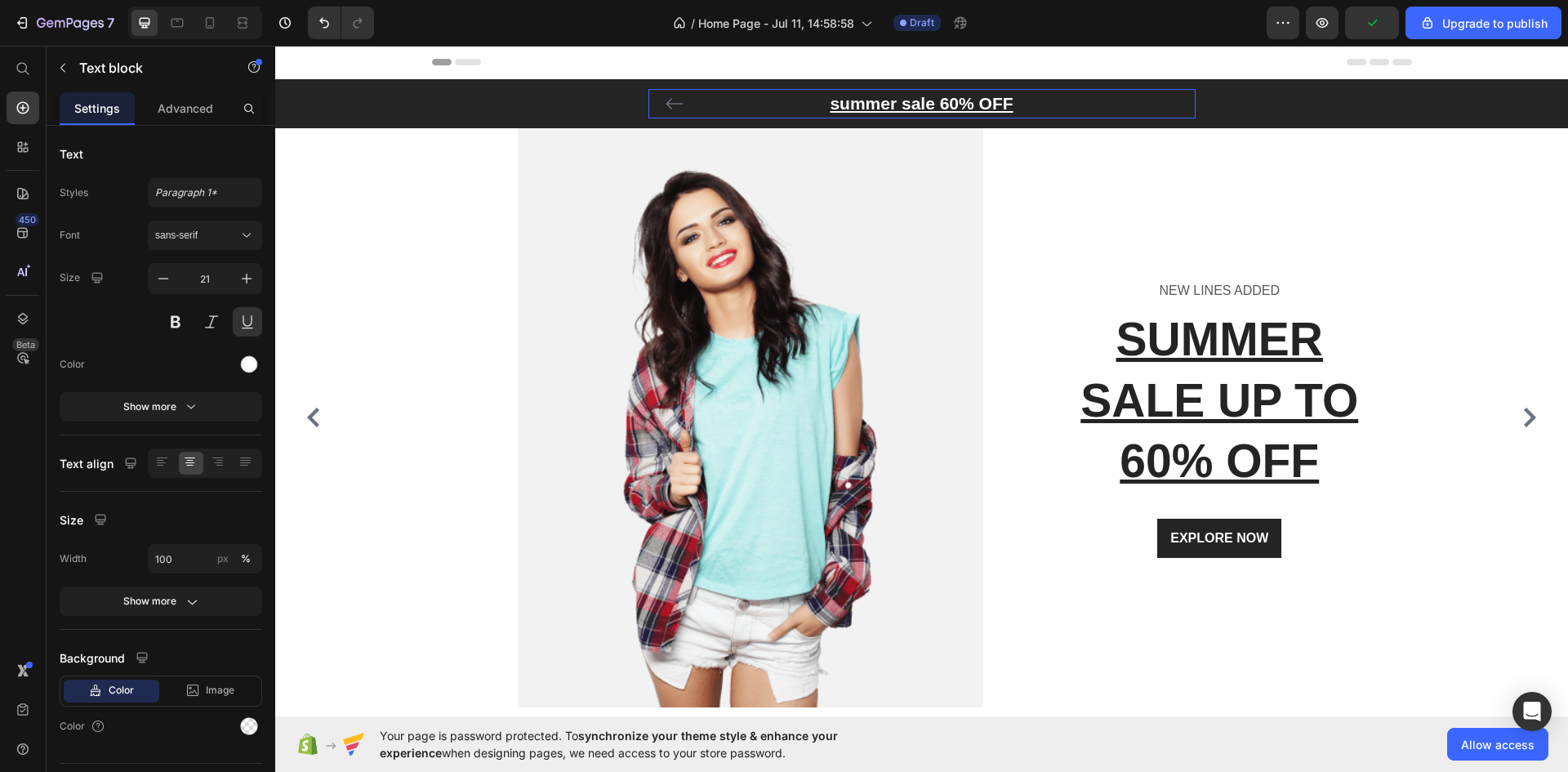 click on "Header" at bounding box center (922, 62) 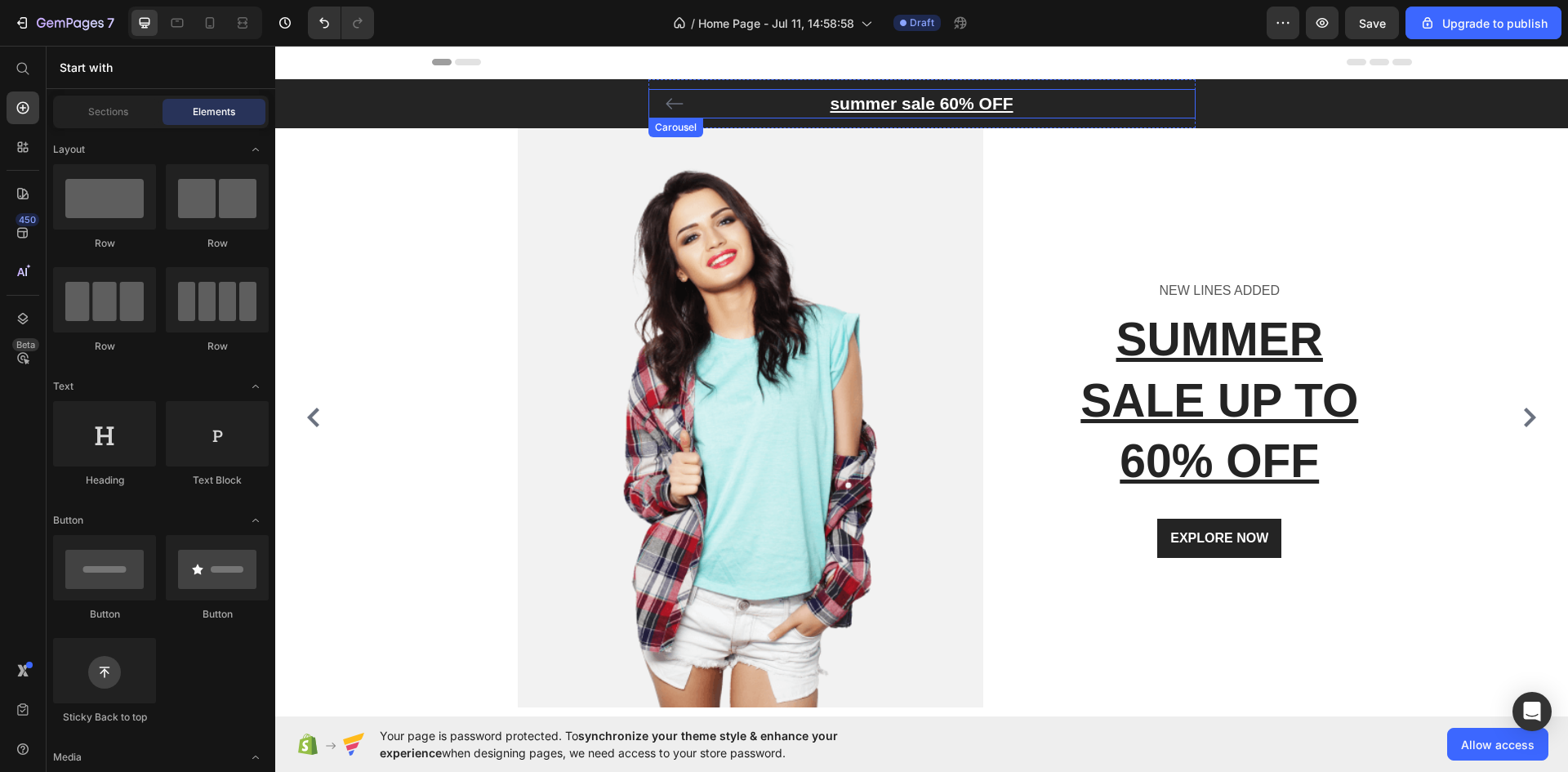 click 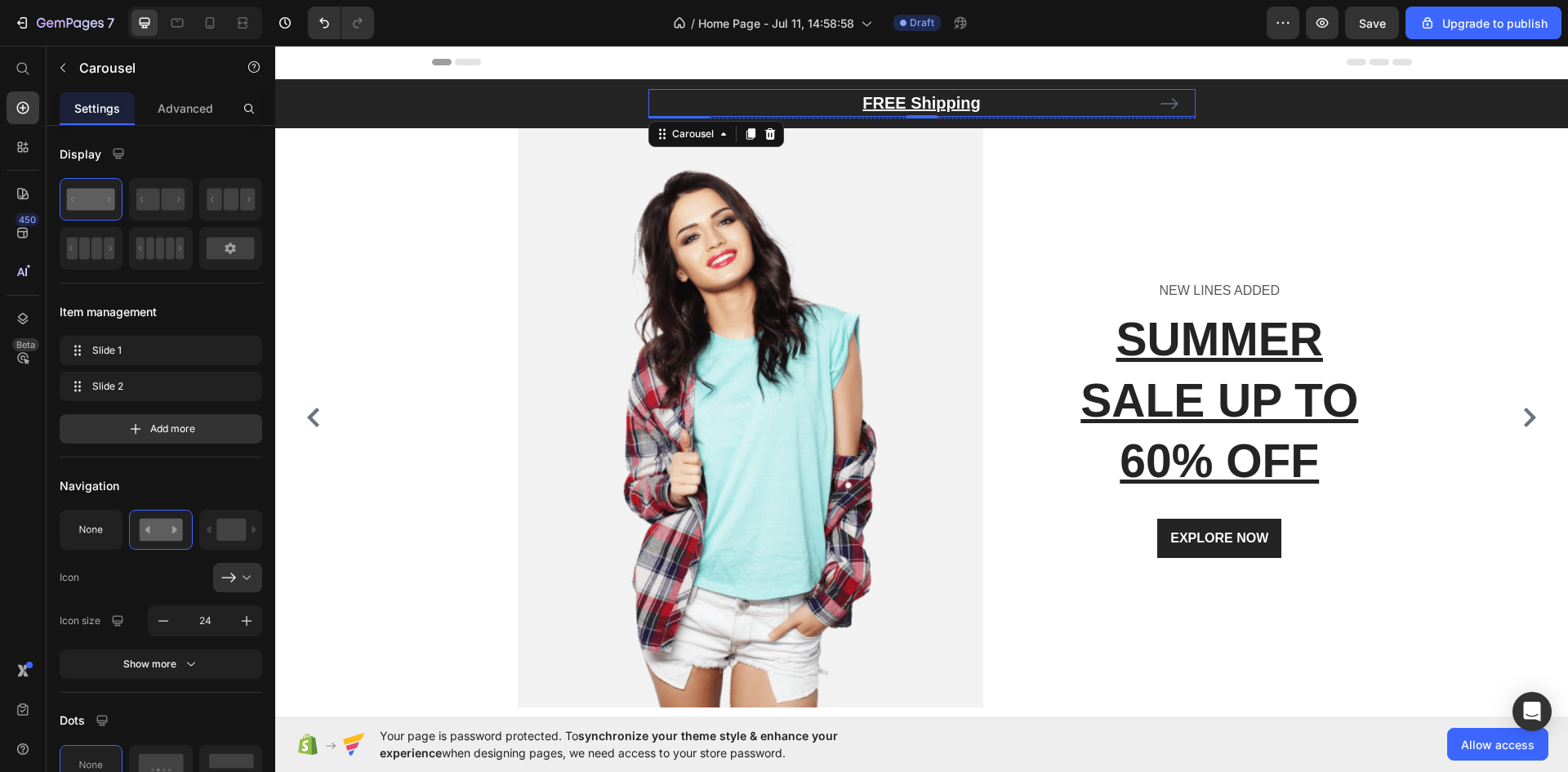 click on "FREE Shipping" at bounding box center (922, 103) 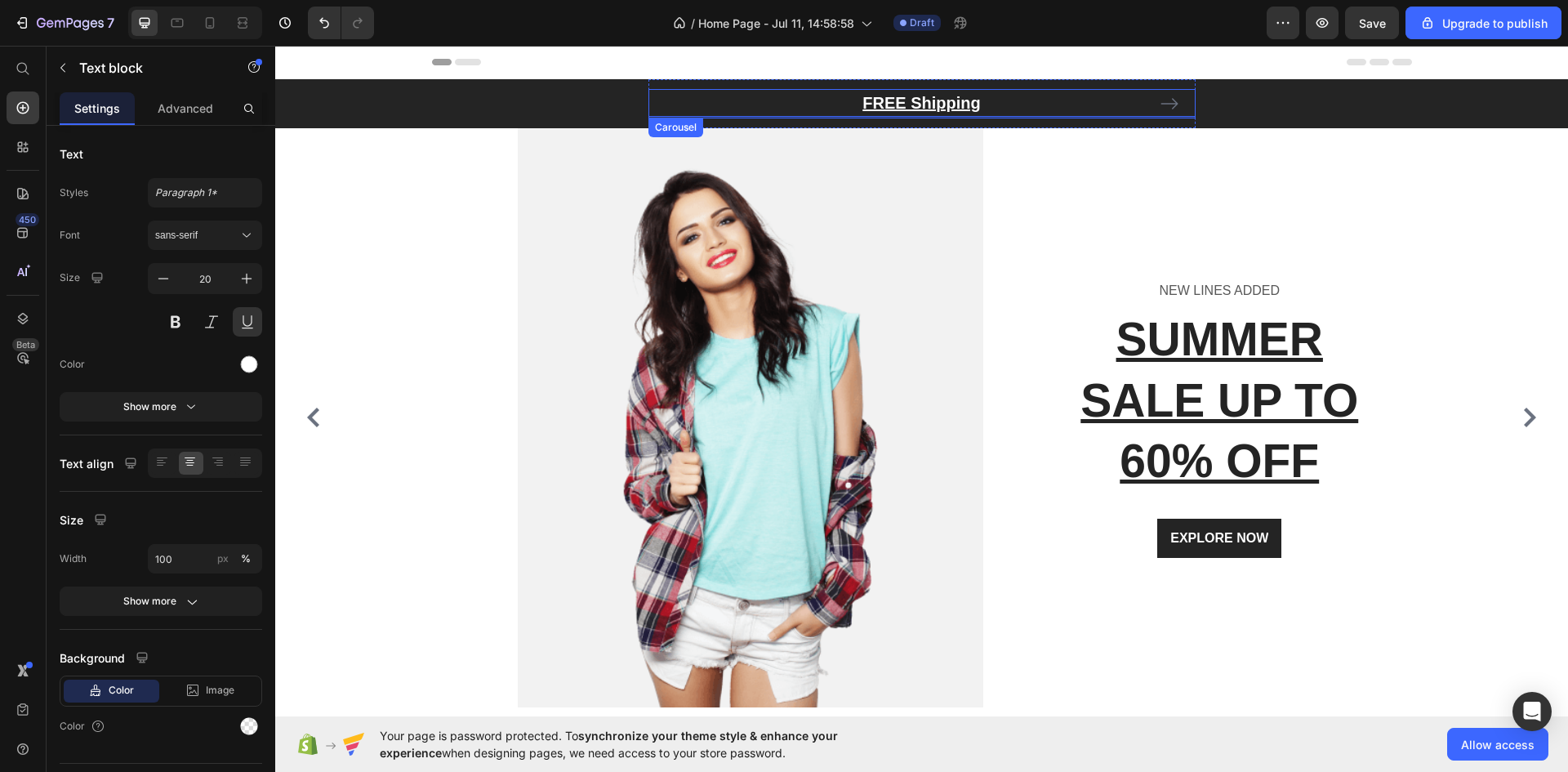 click at bounding box center [1169, 104] 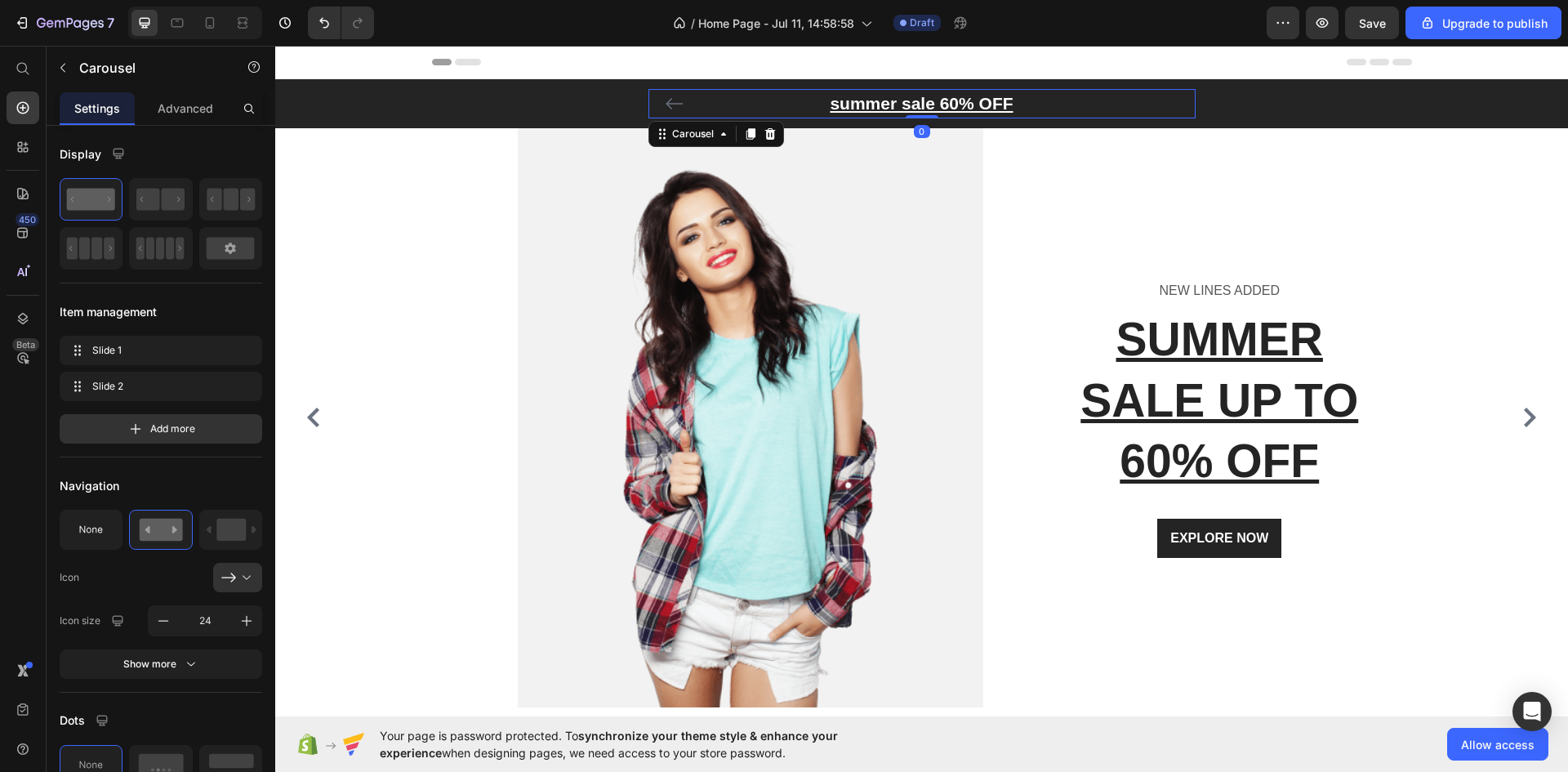 click on "summer sale 60% OFF" at bounding box center [922, 104] 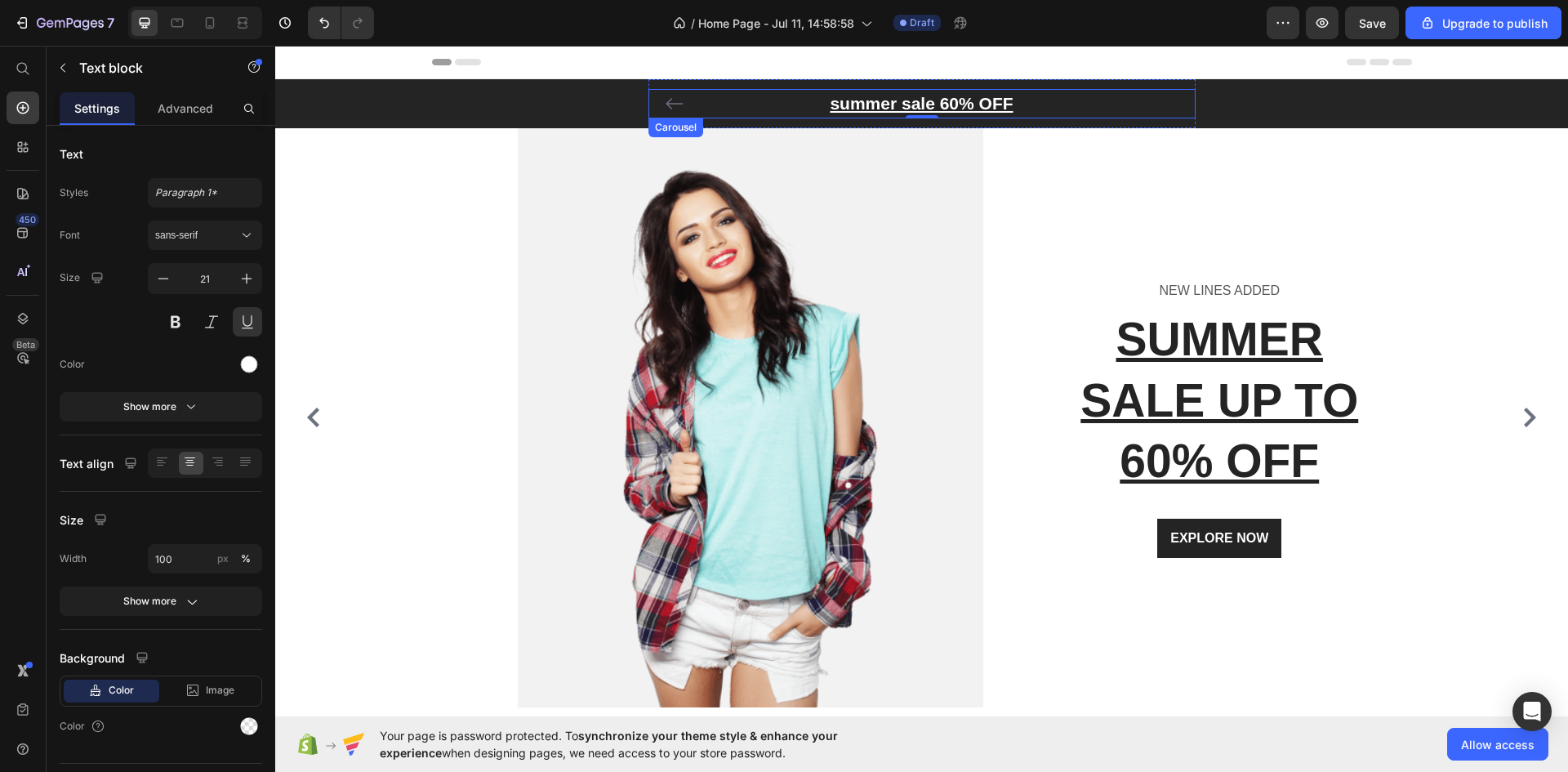 click 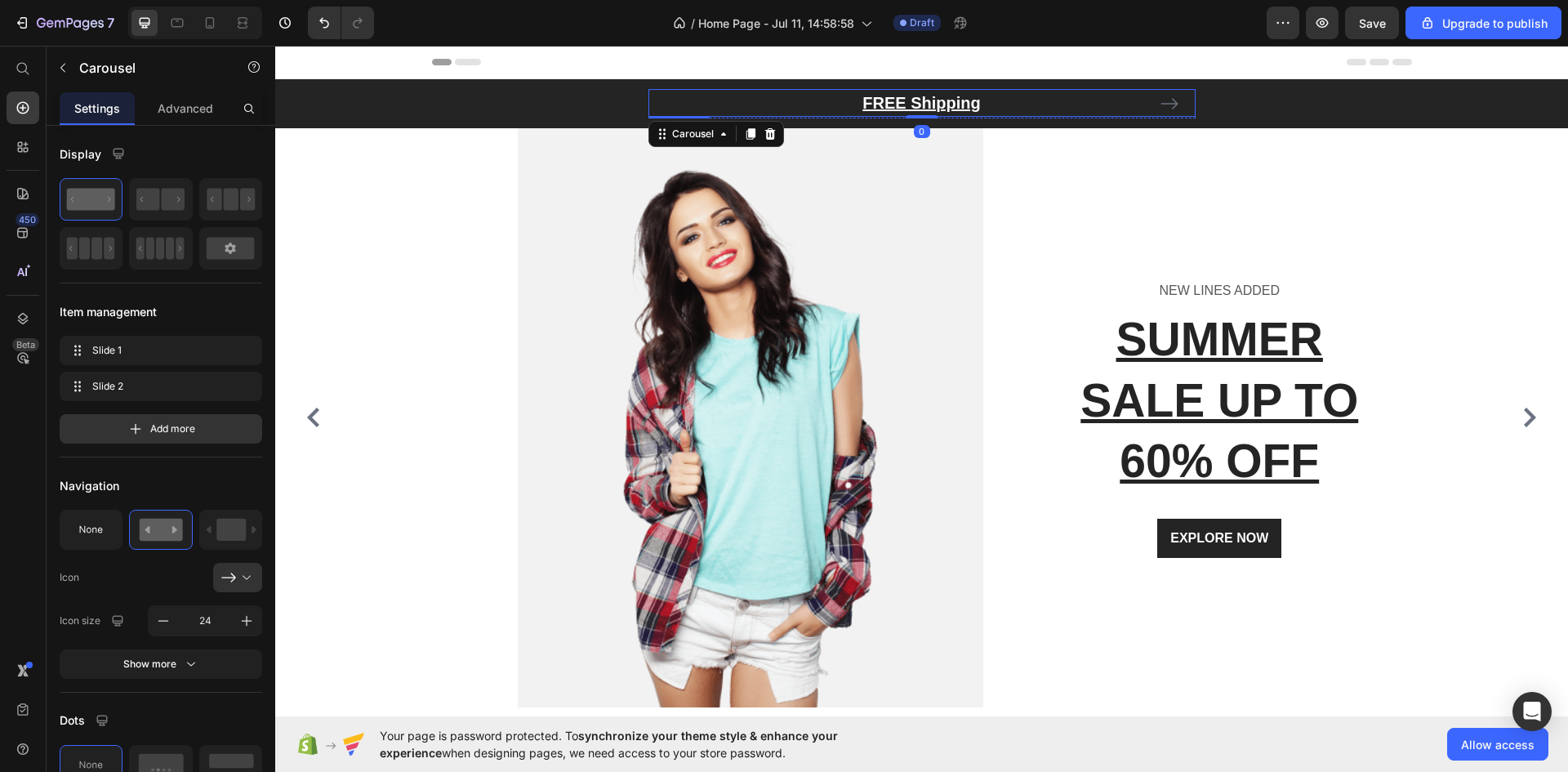 click on "FREE Shipping" at bounding box center (922, 103) 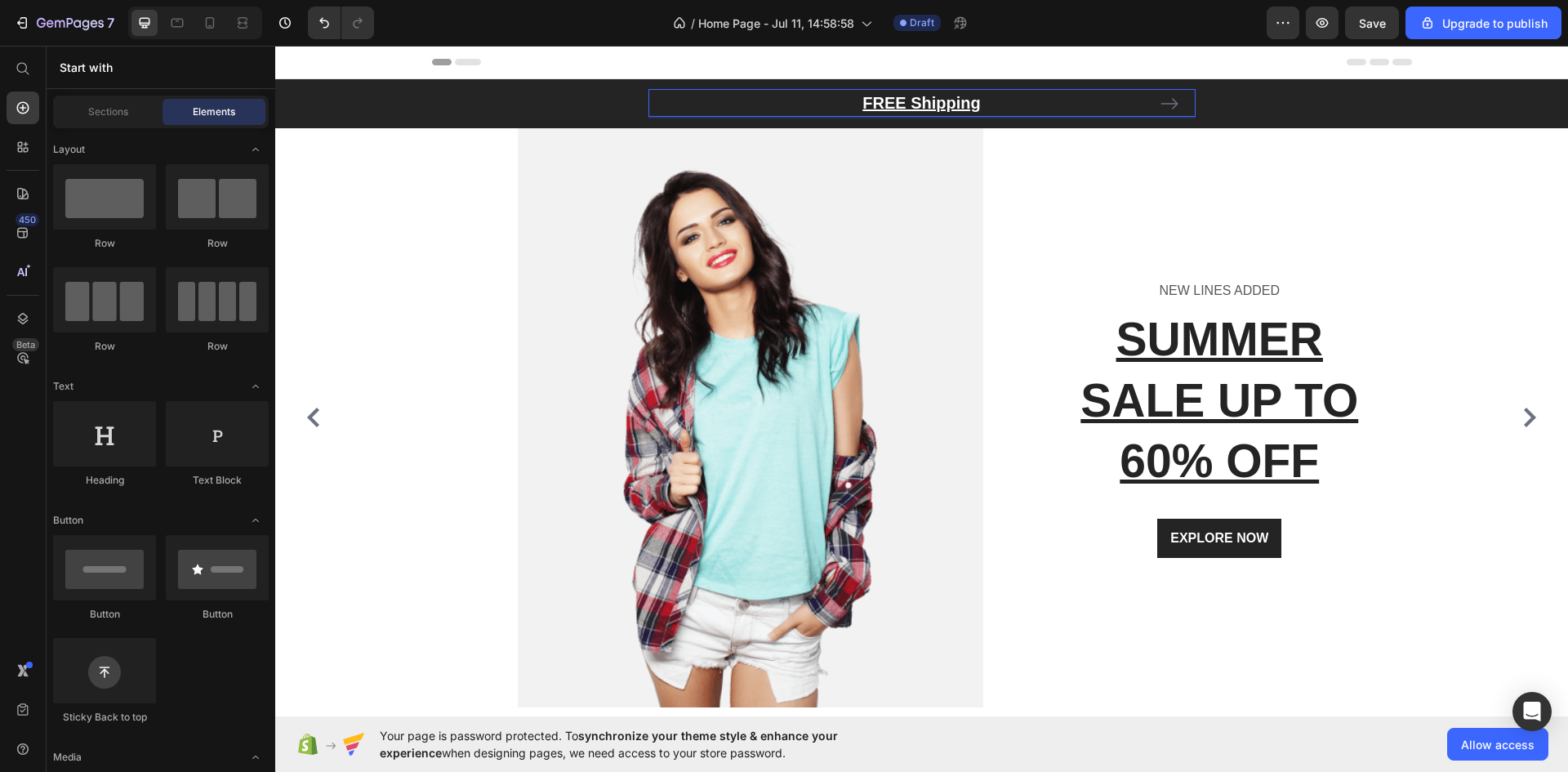 click on "Header" at bounding box center [922, 62] 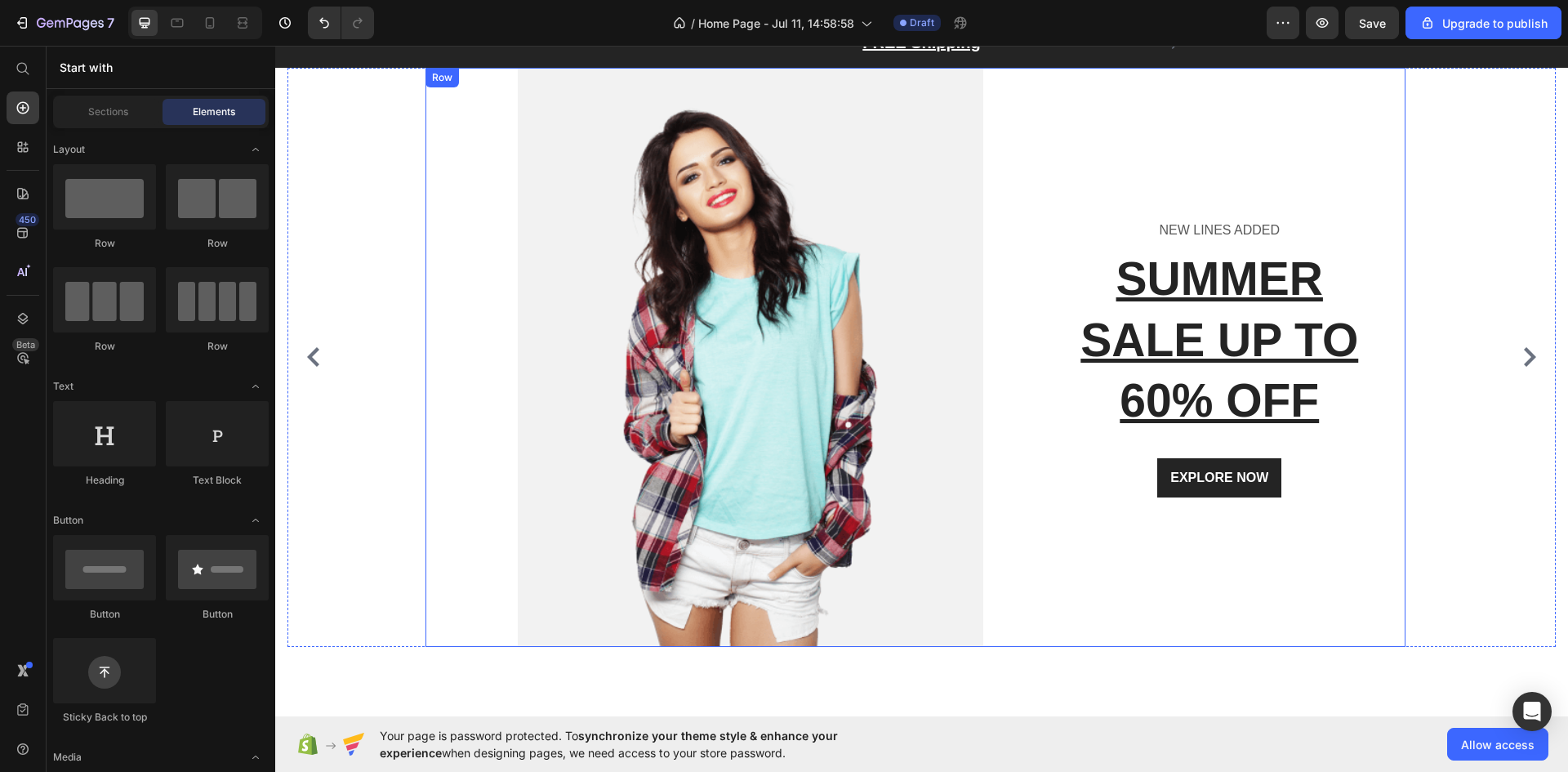 scroll, scrollTop: 0, scrollLeft: 0, axis: both 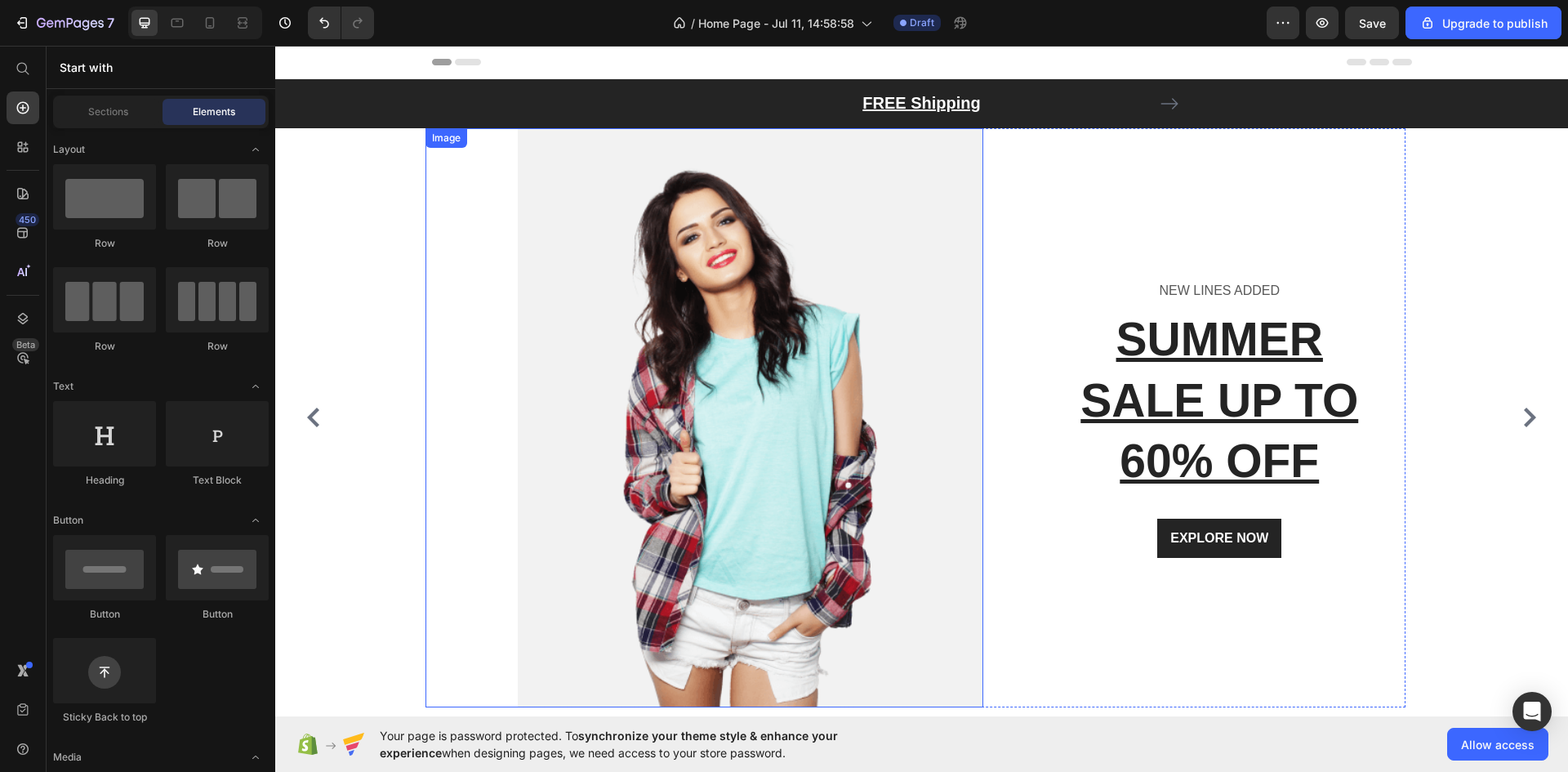 click at bounding box center [704, 417] 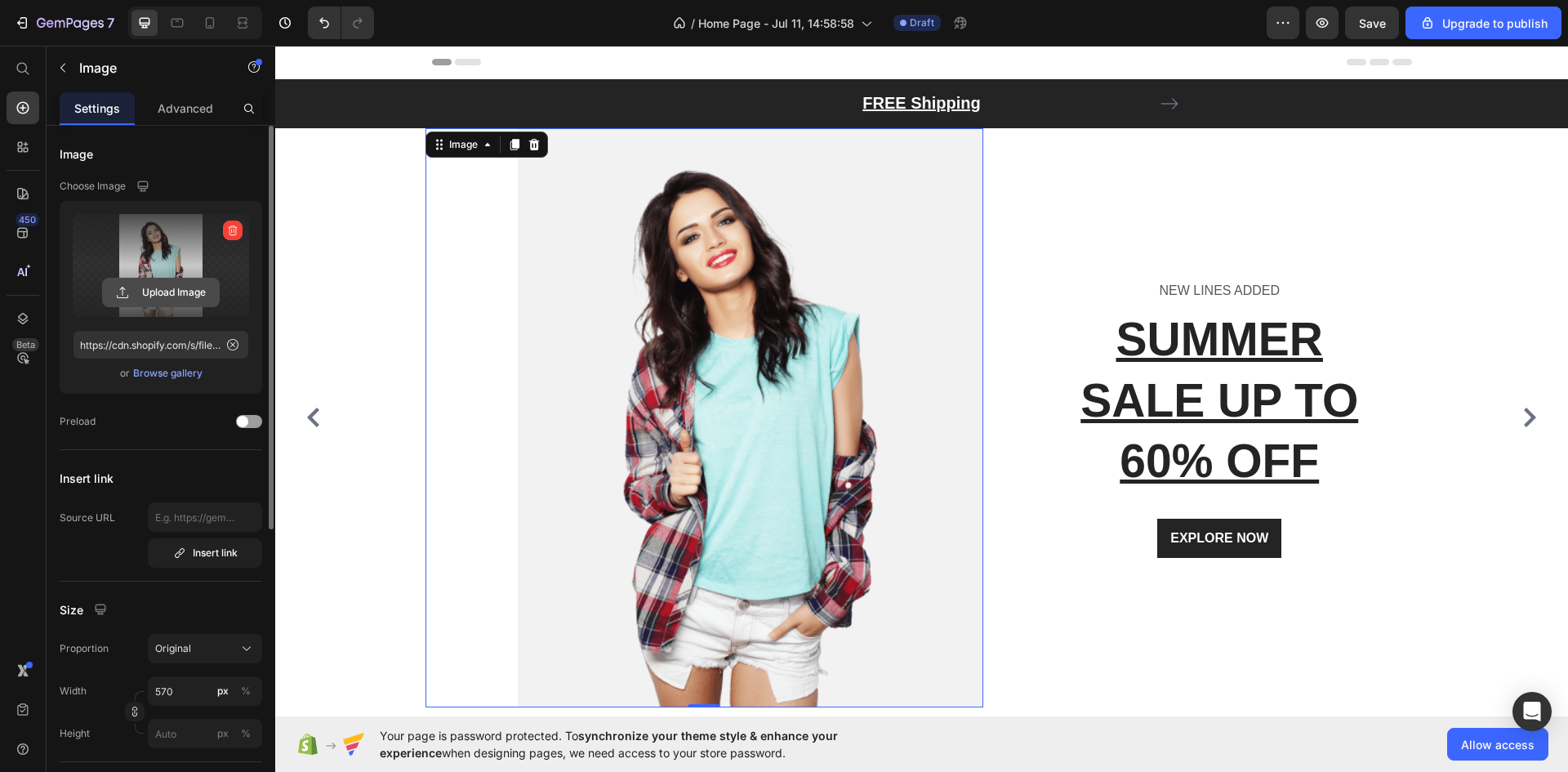 click 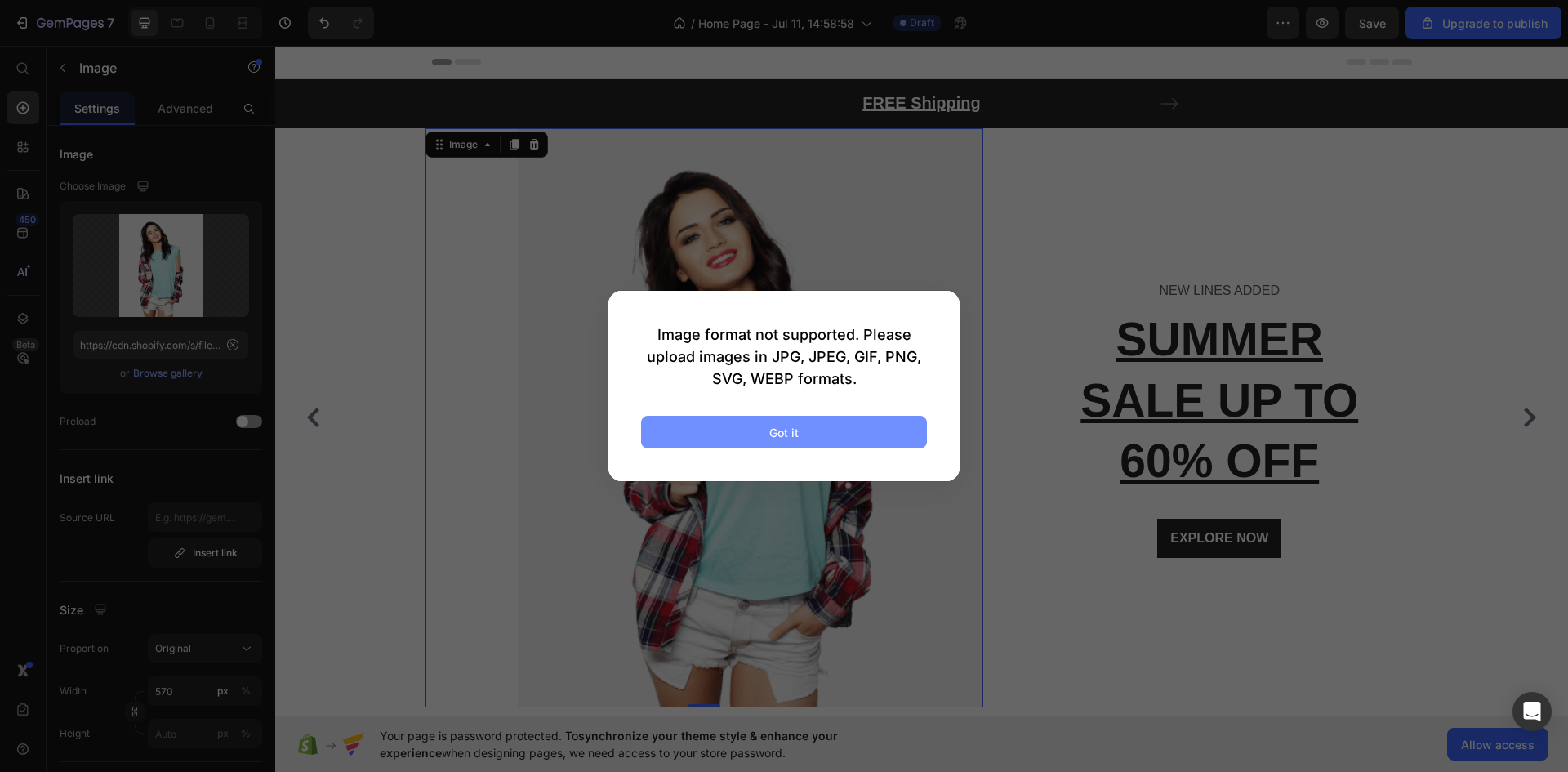 click on "Got it" at bounding box center (784, 432) 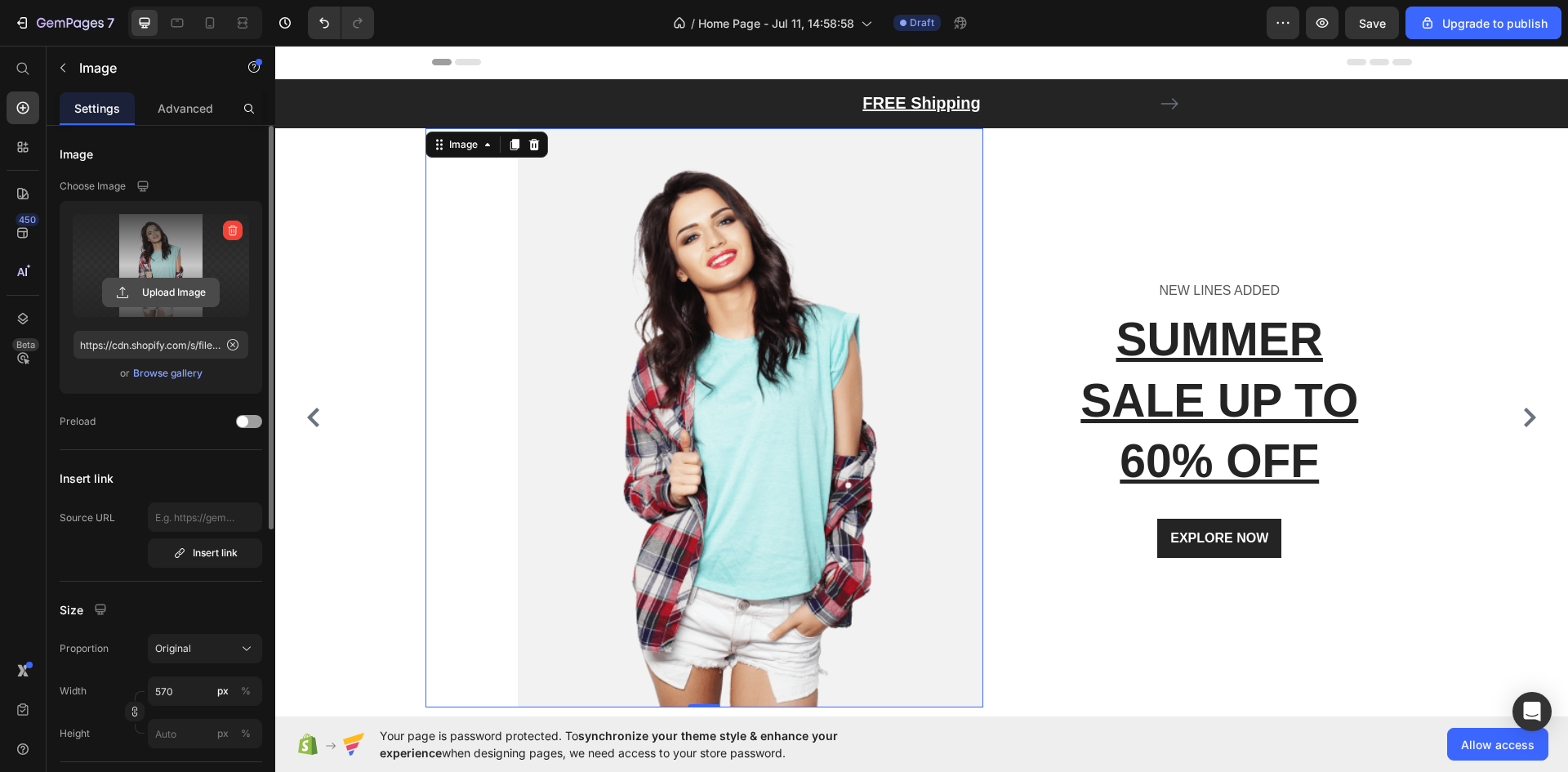 click 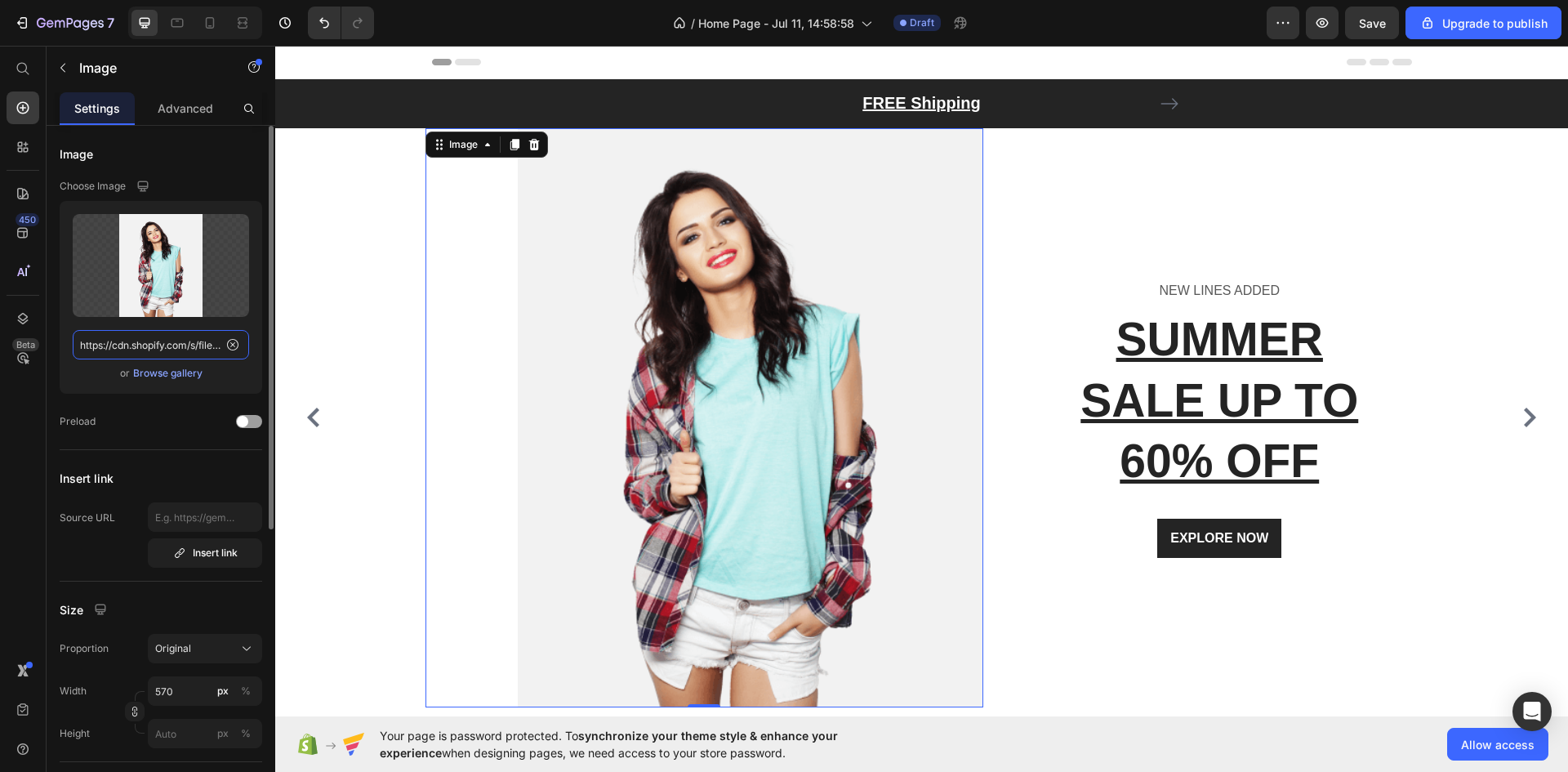 click on "https://cdn.shopify.com/s/files/1/0711/9388/6919/files/gempages_574268640120013675-9b723456-0129-4031-95e7-1875c57c9715.png" 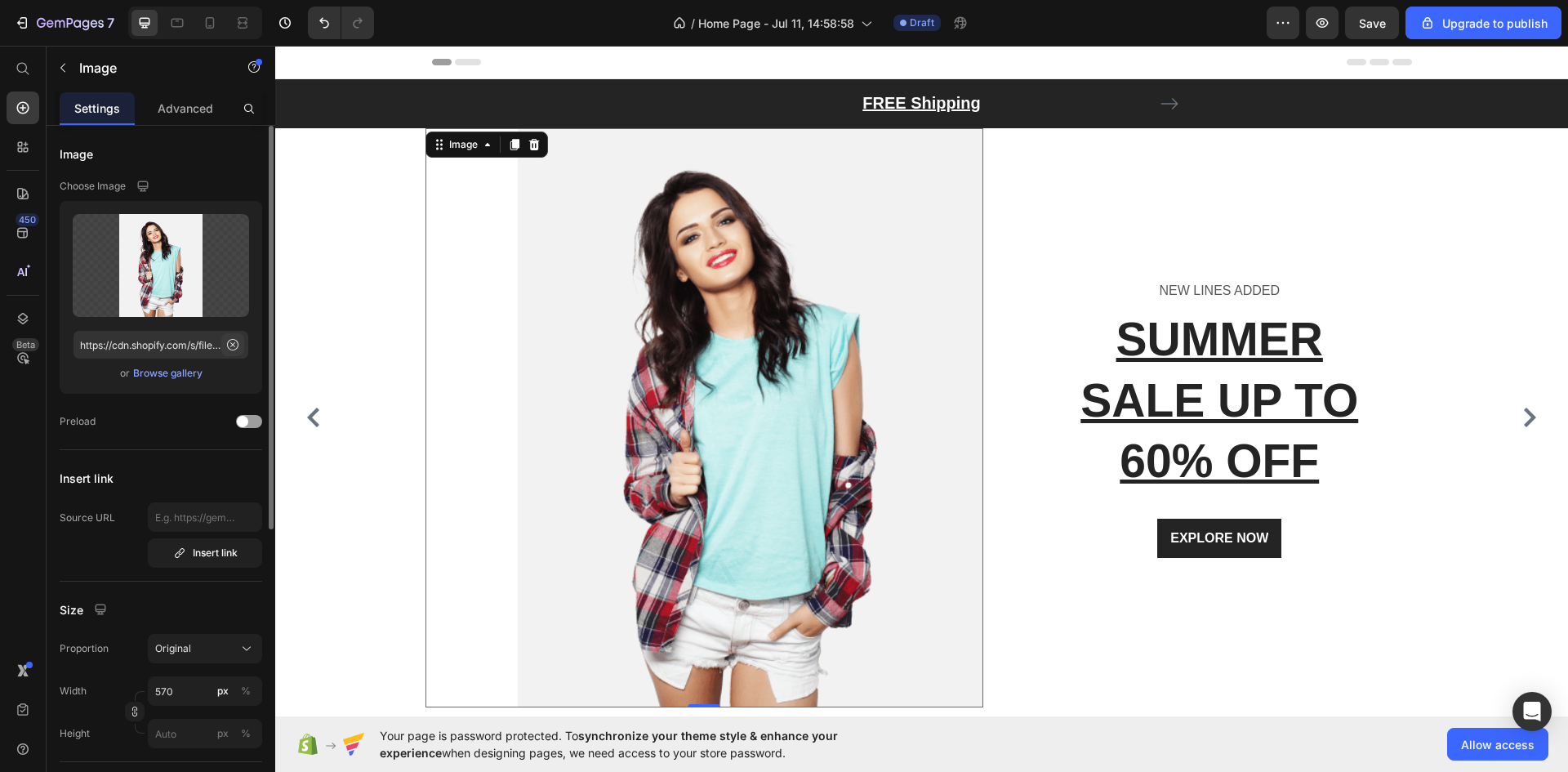 click 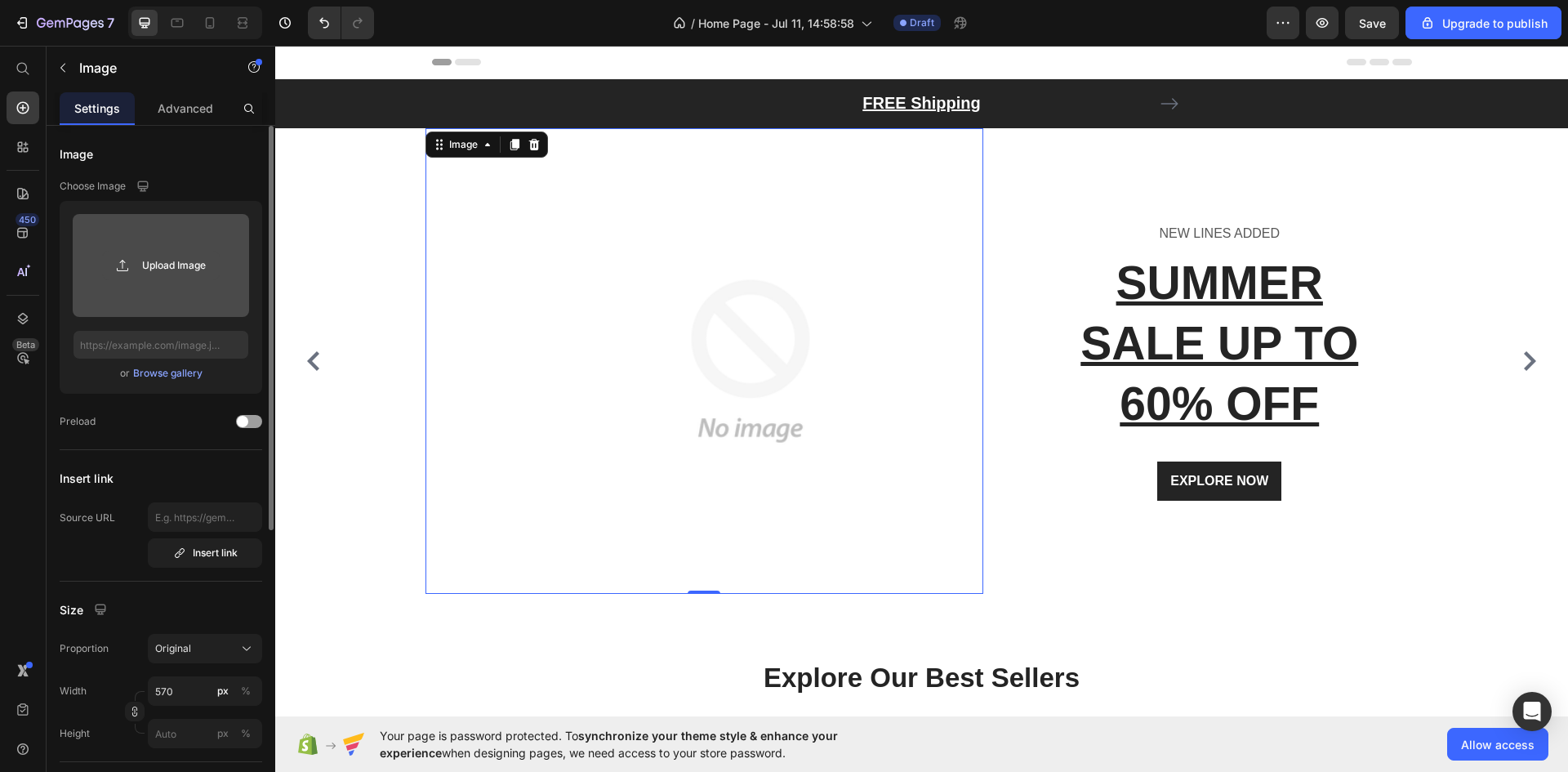 click 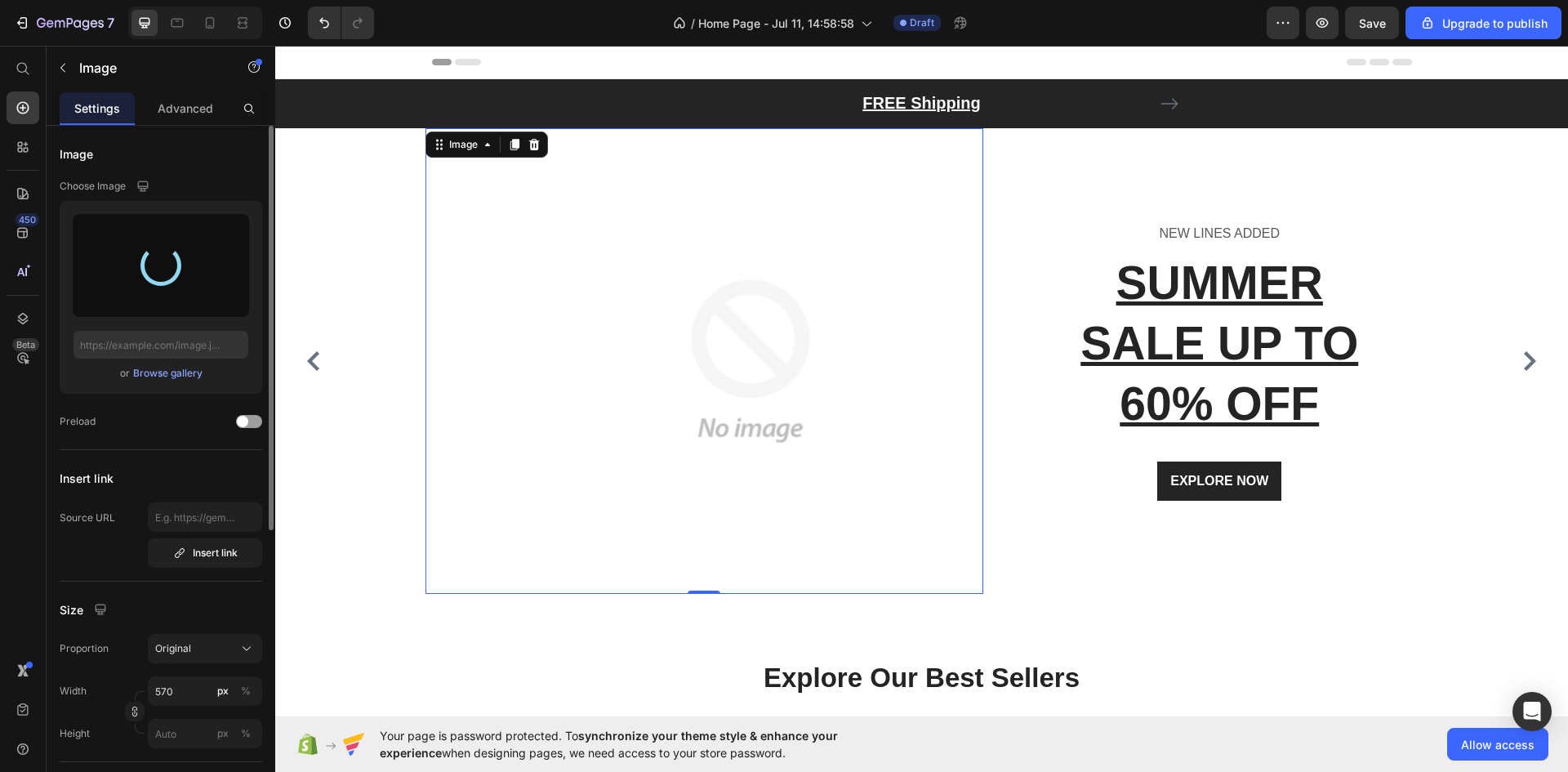 type on "https://cdn.shopify.com/s/files/1/0711/9388/6919/files/gempages_574268640120013675-441445b2-a45a-4a74-bfdb-e97251e01210.jpg" 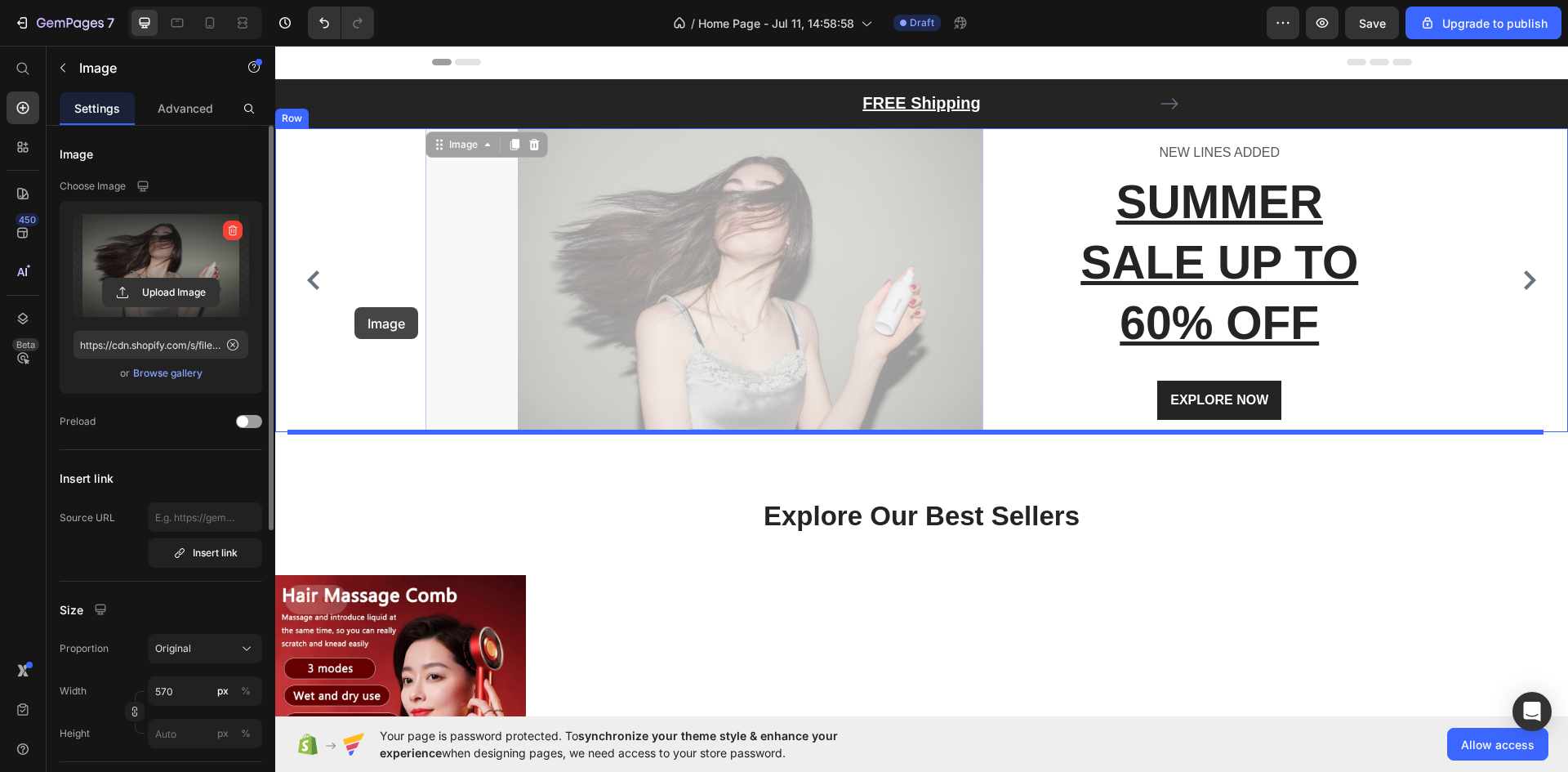 drag, startPoint x: 537, startPoint y: 283, endPoint x: 354, endPoint y: 307, distance: 184.56706 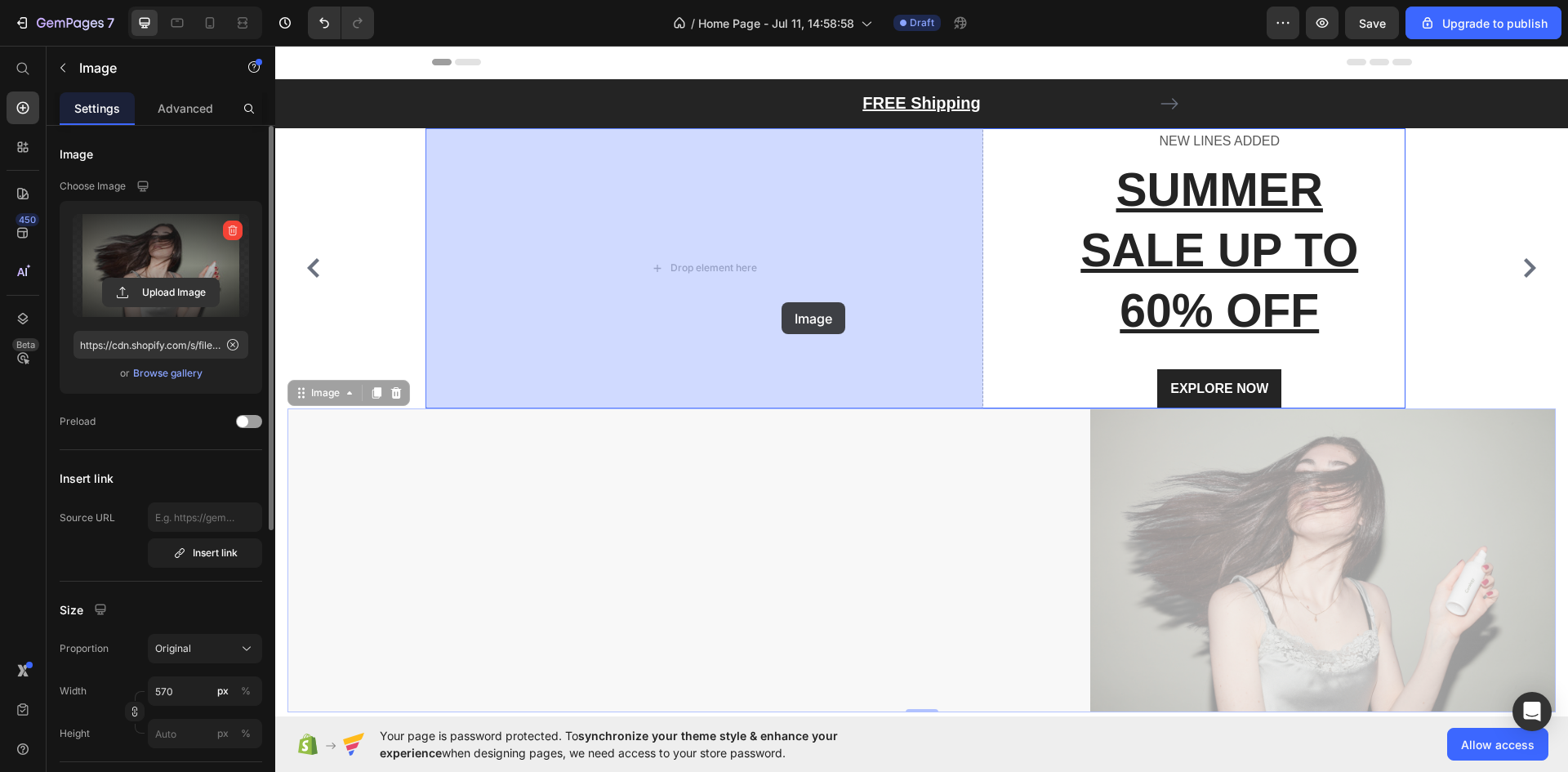 drag, startPoint x: 1288, startPoint y: 464, endPoint x: 782, endPoint y: 302, distance: 531.3003 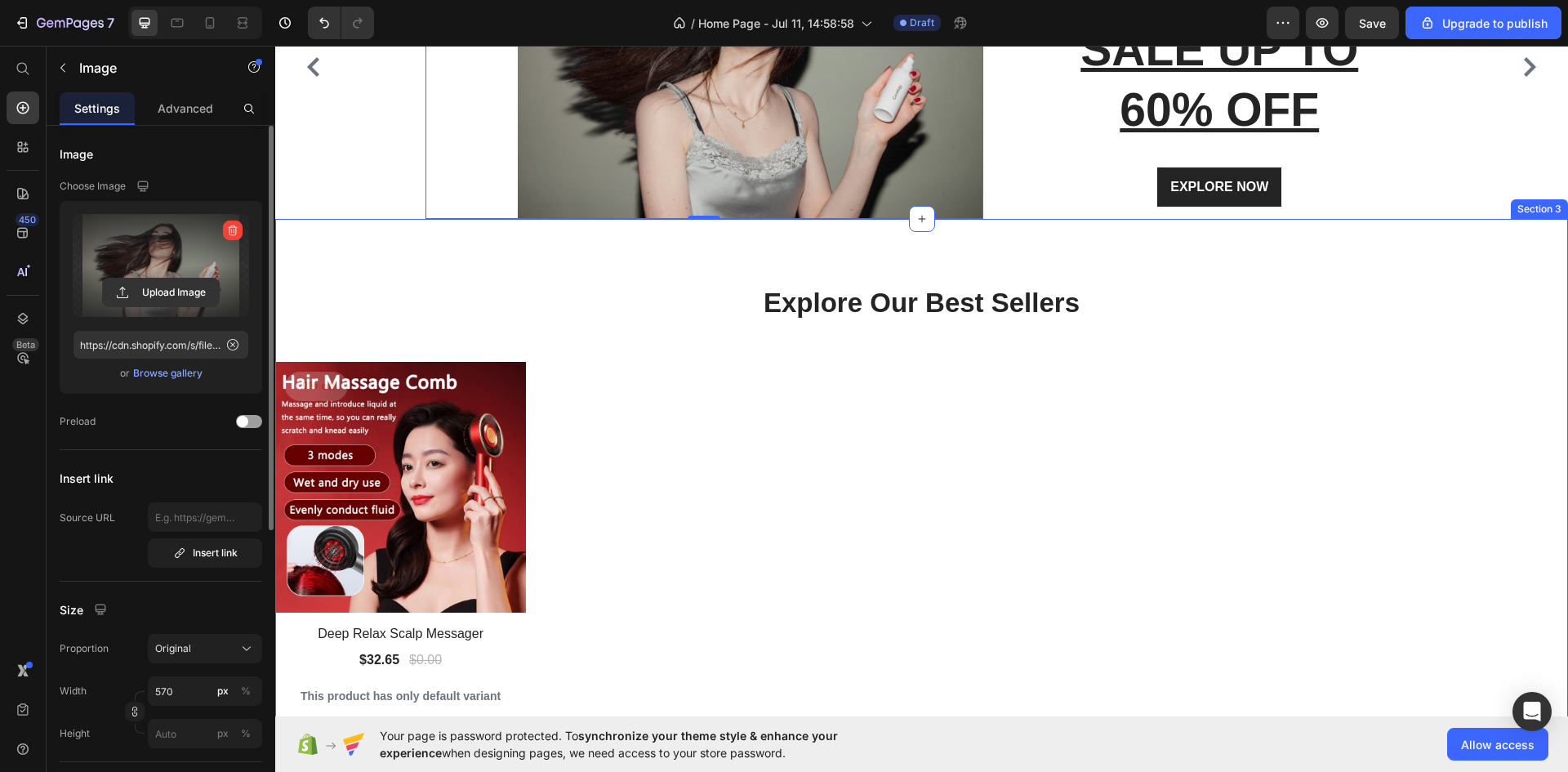 scroll, scrollTop: 0, scrollLeft: 0, axis: both 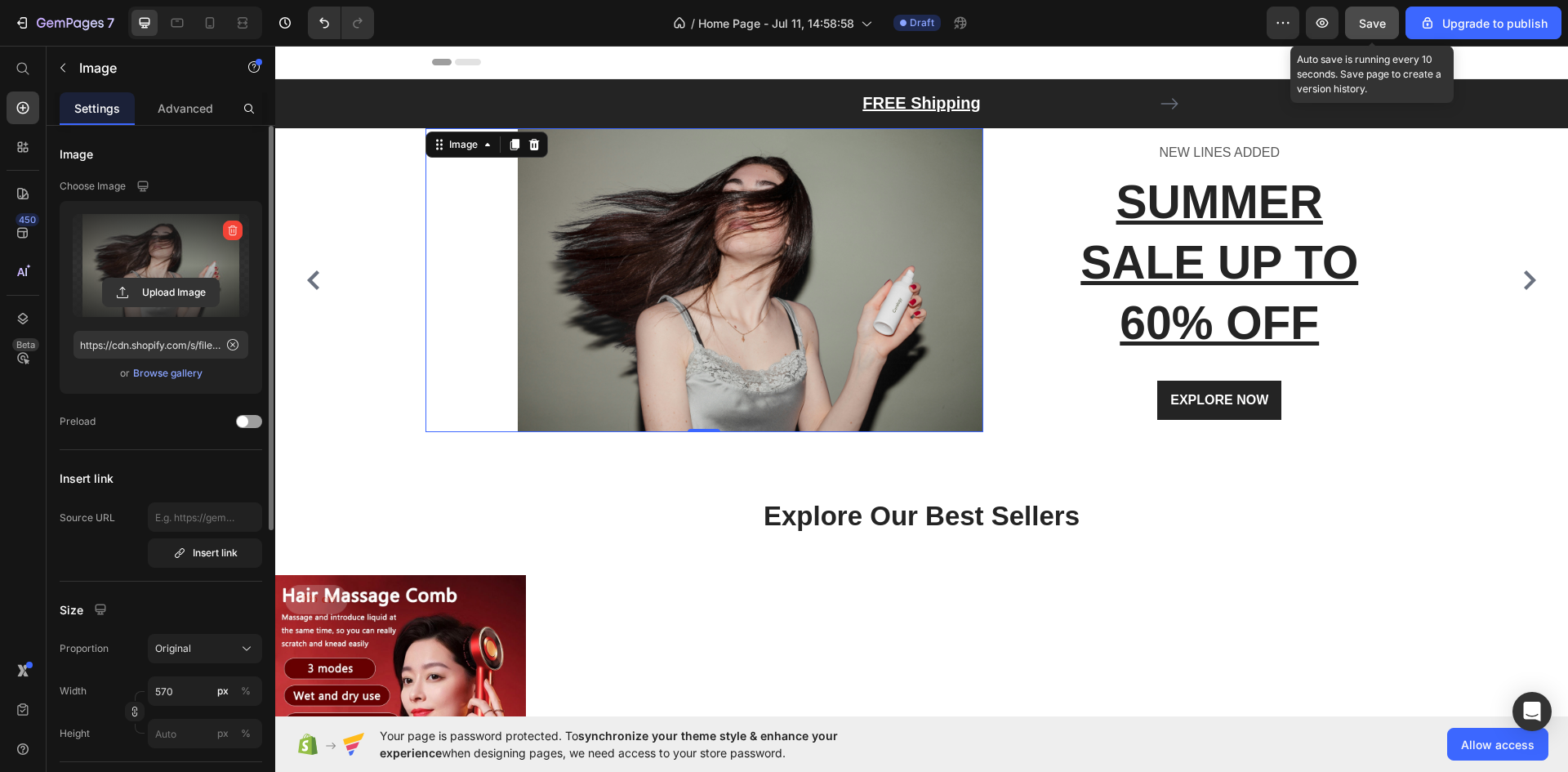 click on "Save" 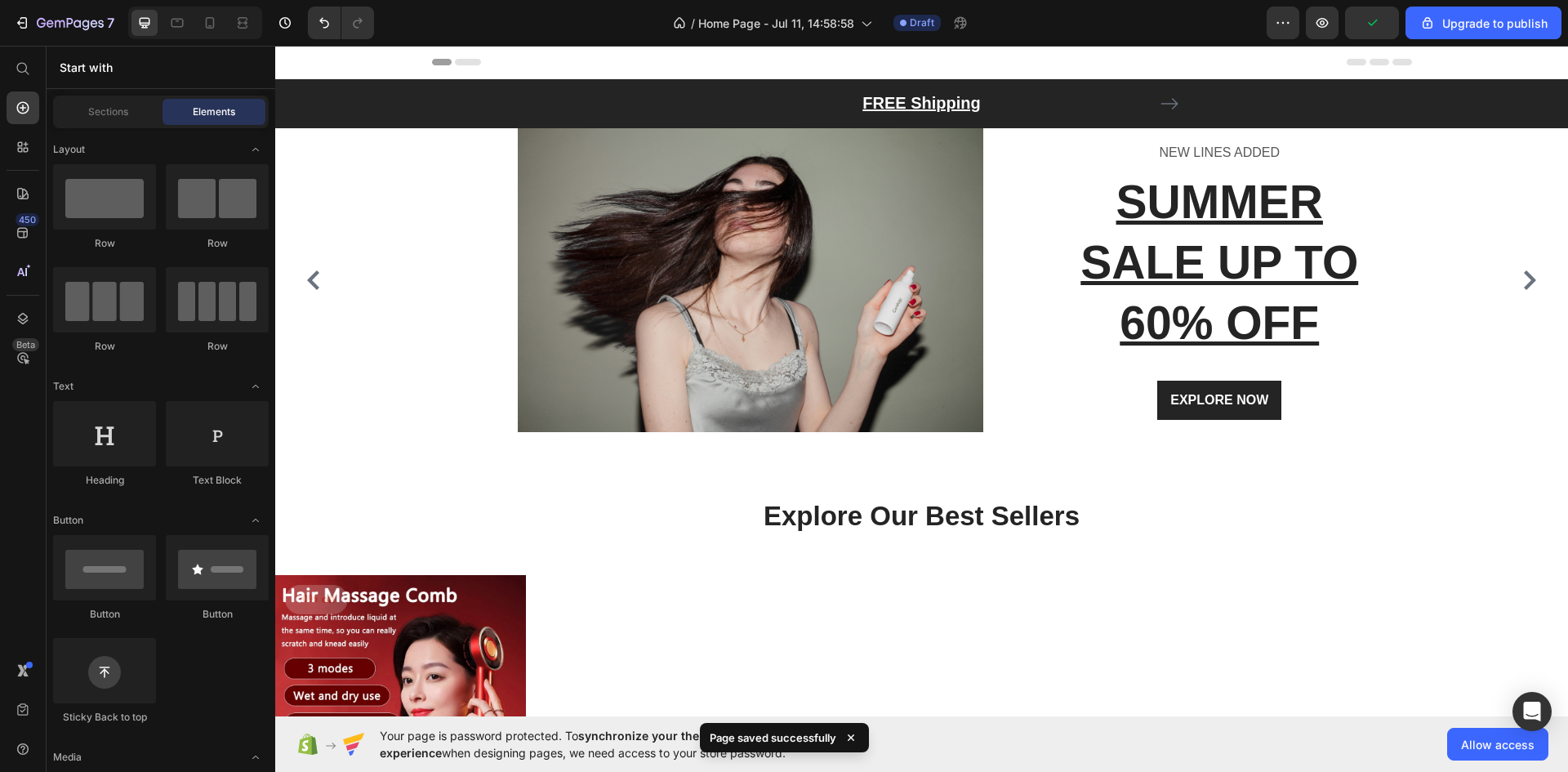 click on "Header" at bounding box center (921, 62) 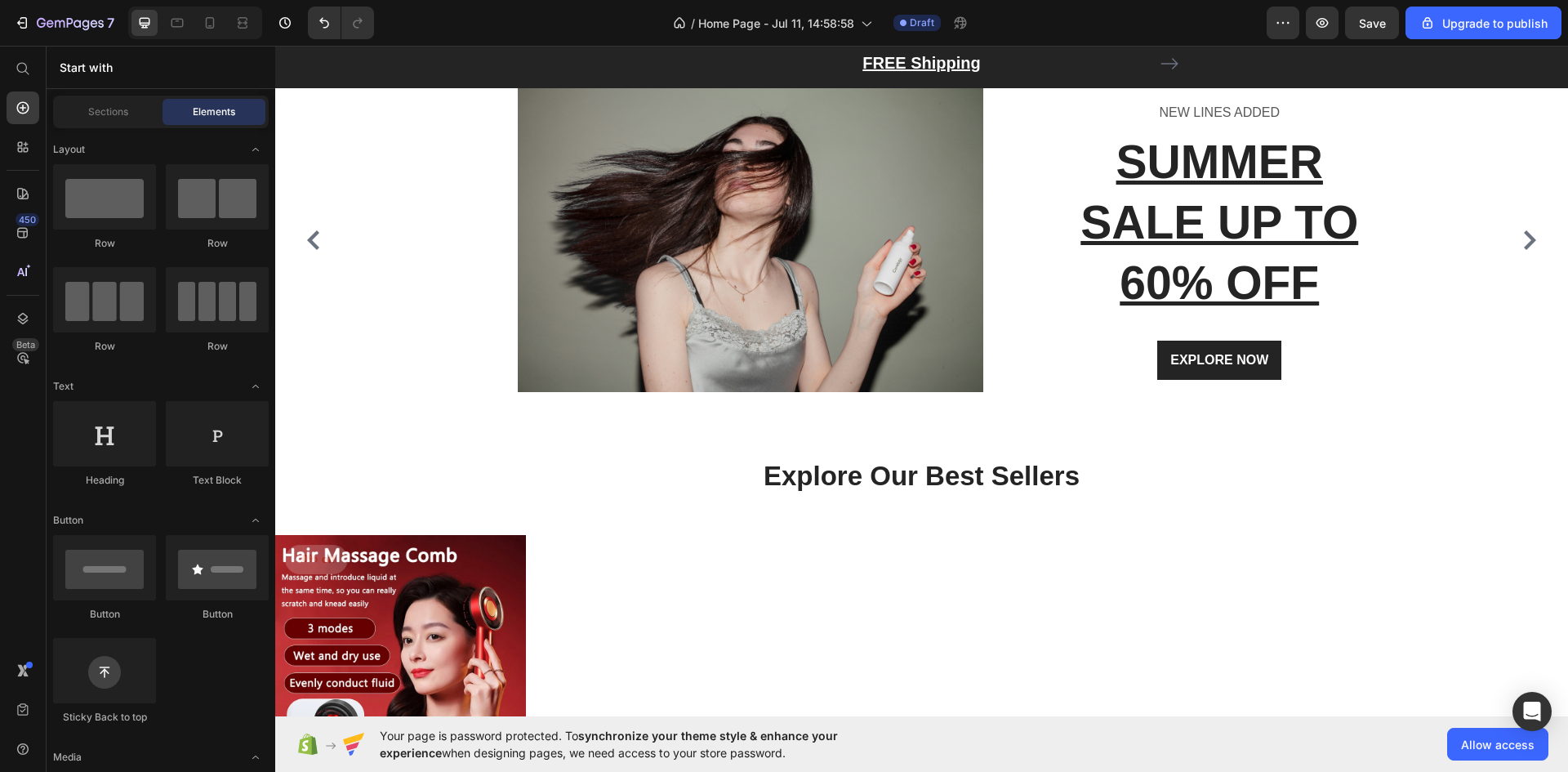 scroll, scrollTop: 0, scrollLeft: 0, axis: both 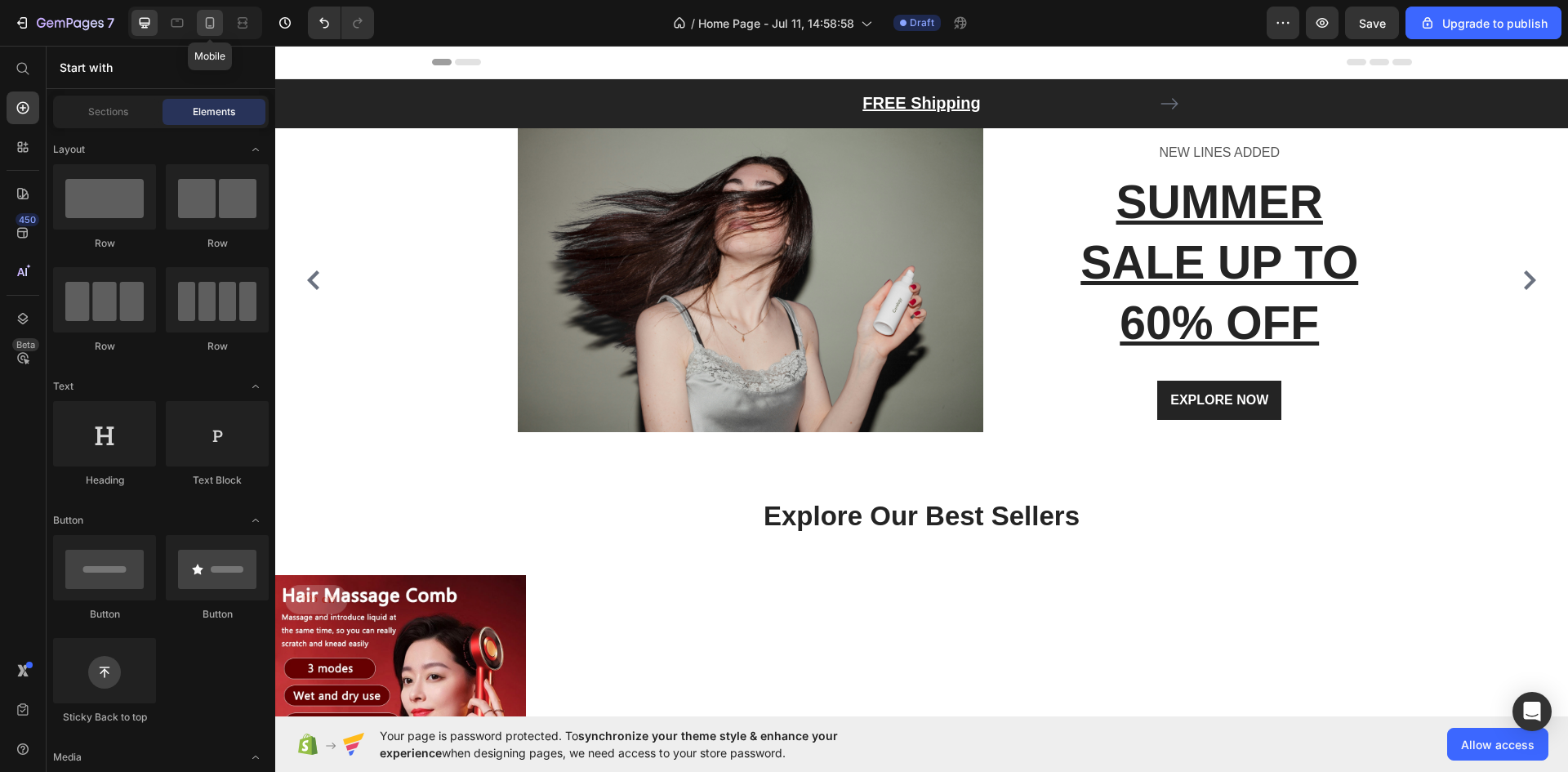 click 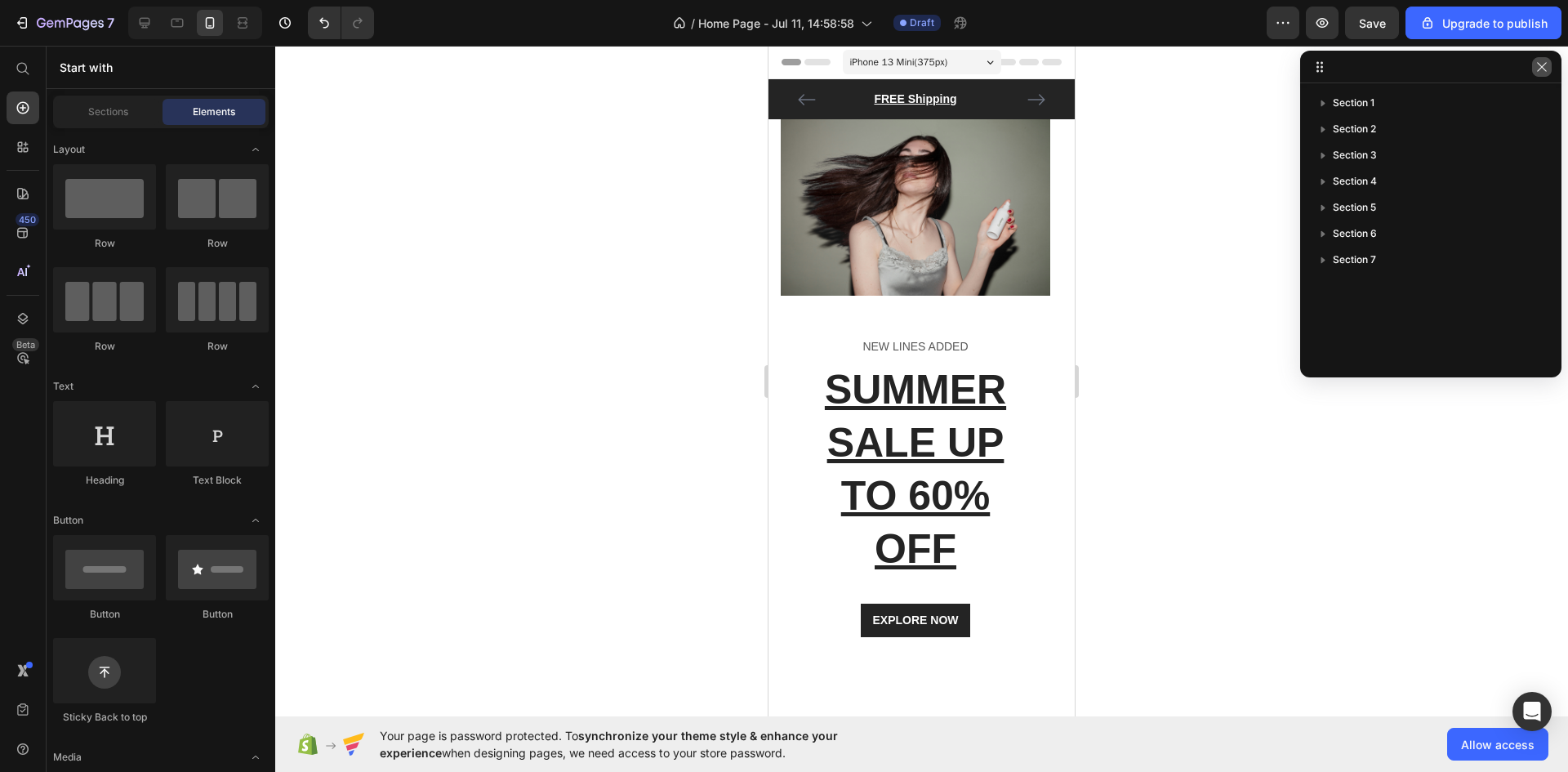 click 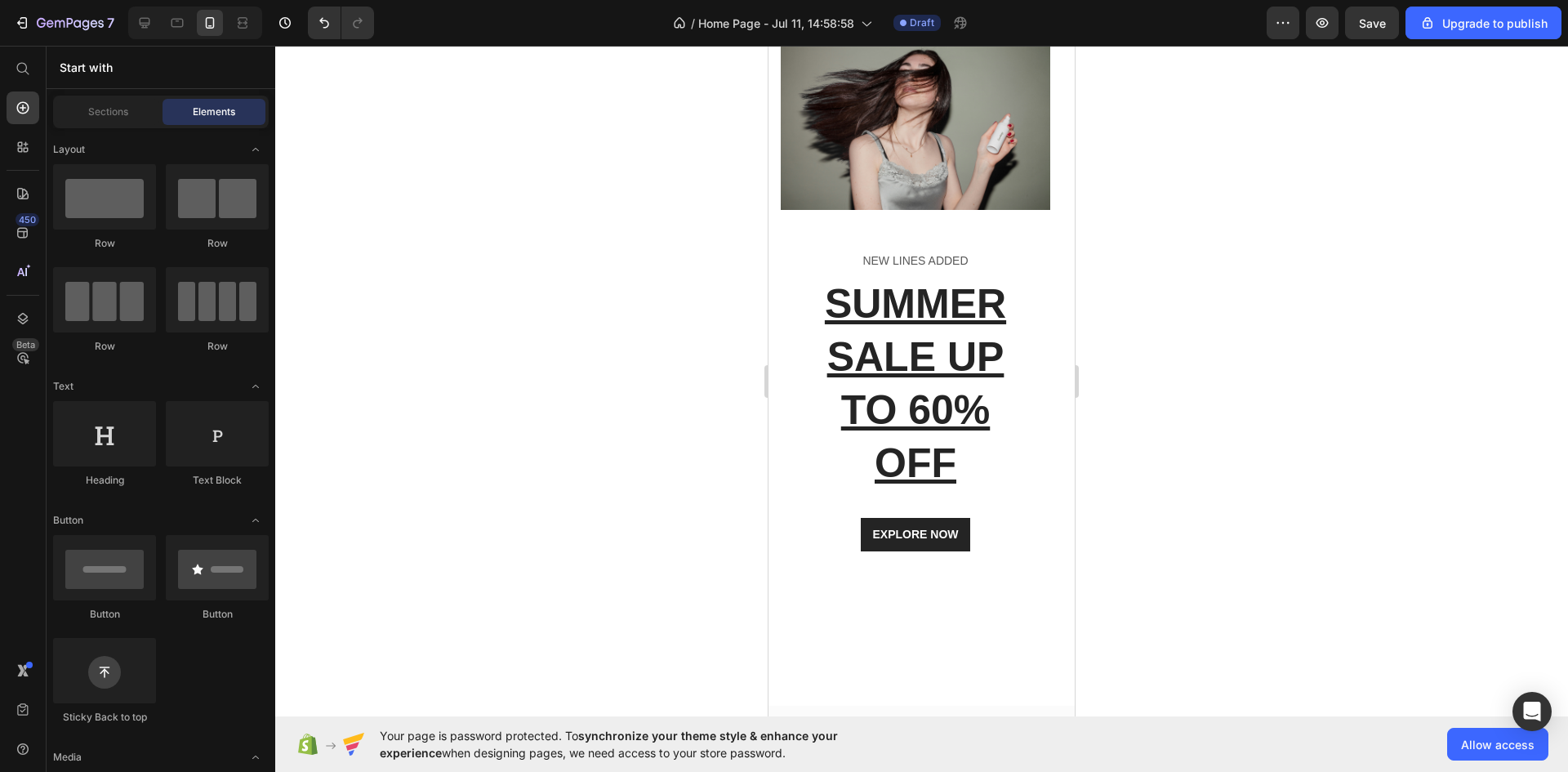 scroll, scrollTop: 82, scrollLeft: 0, axis: vertical 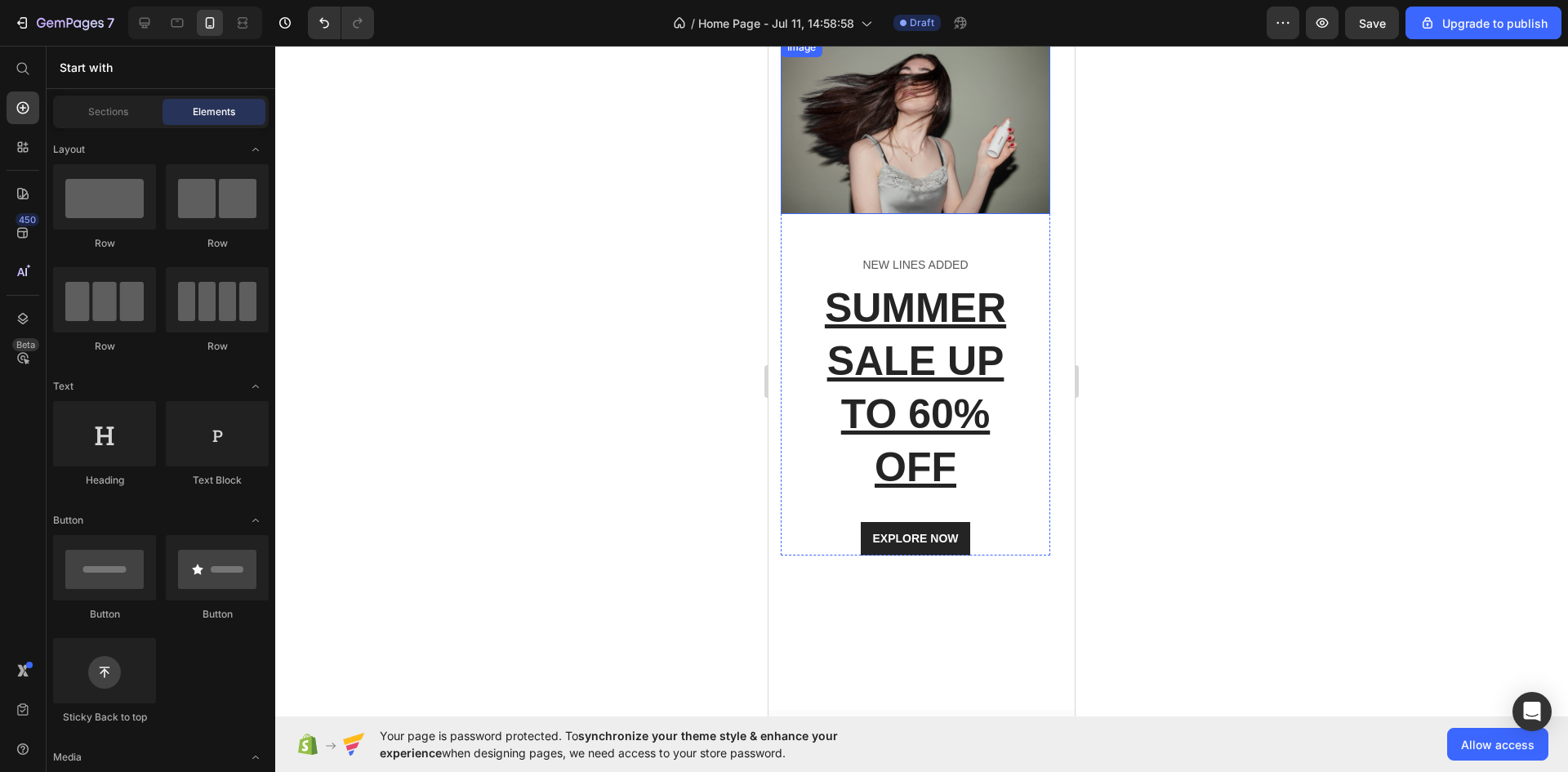 click at bounding box center [915, 126] 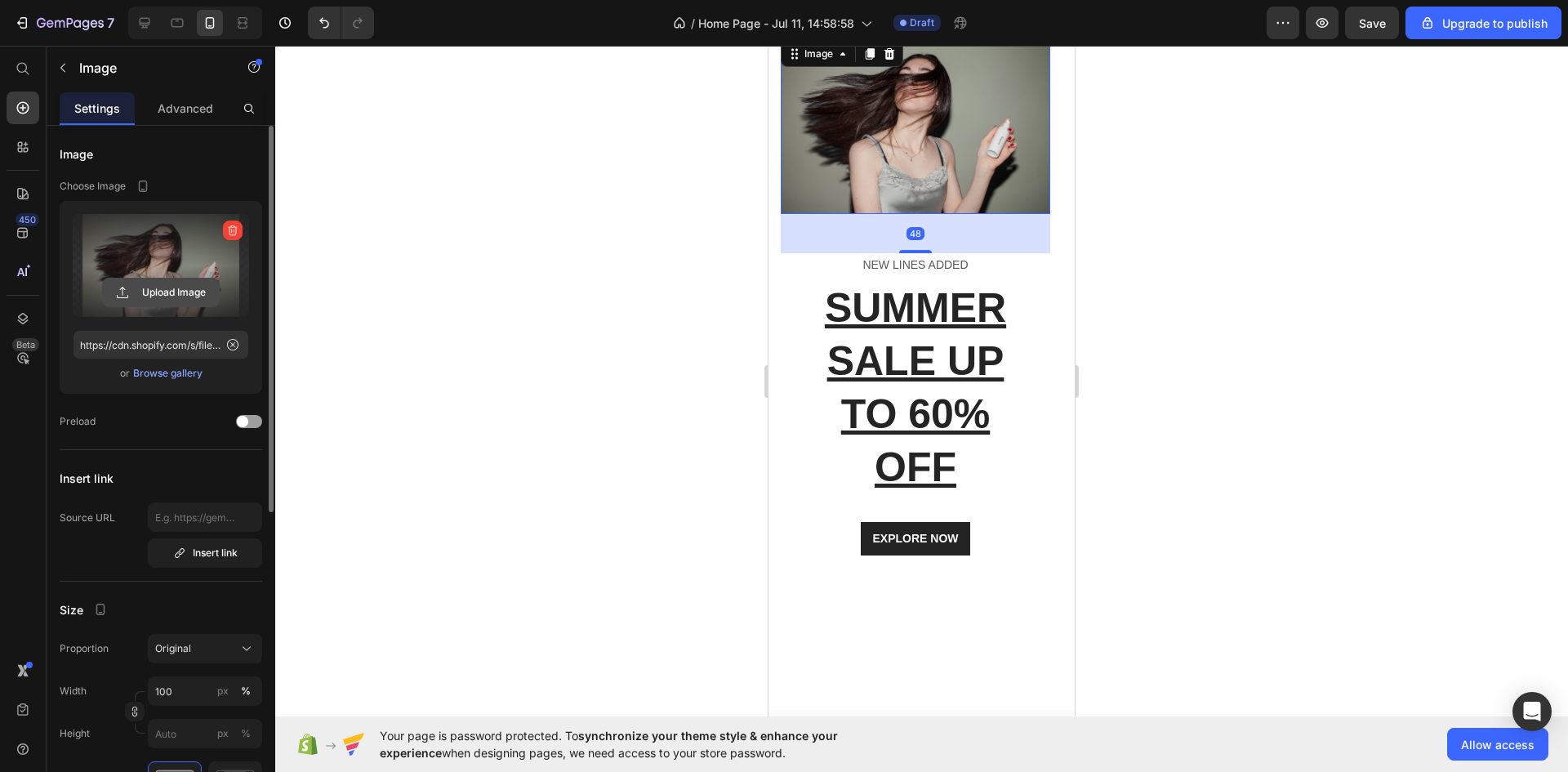 click 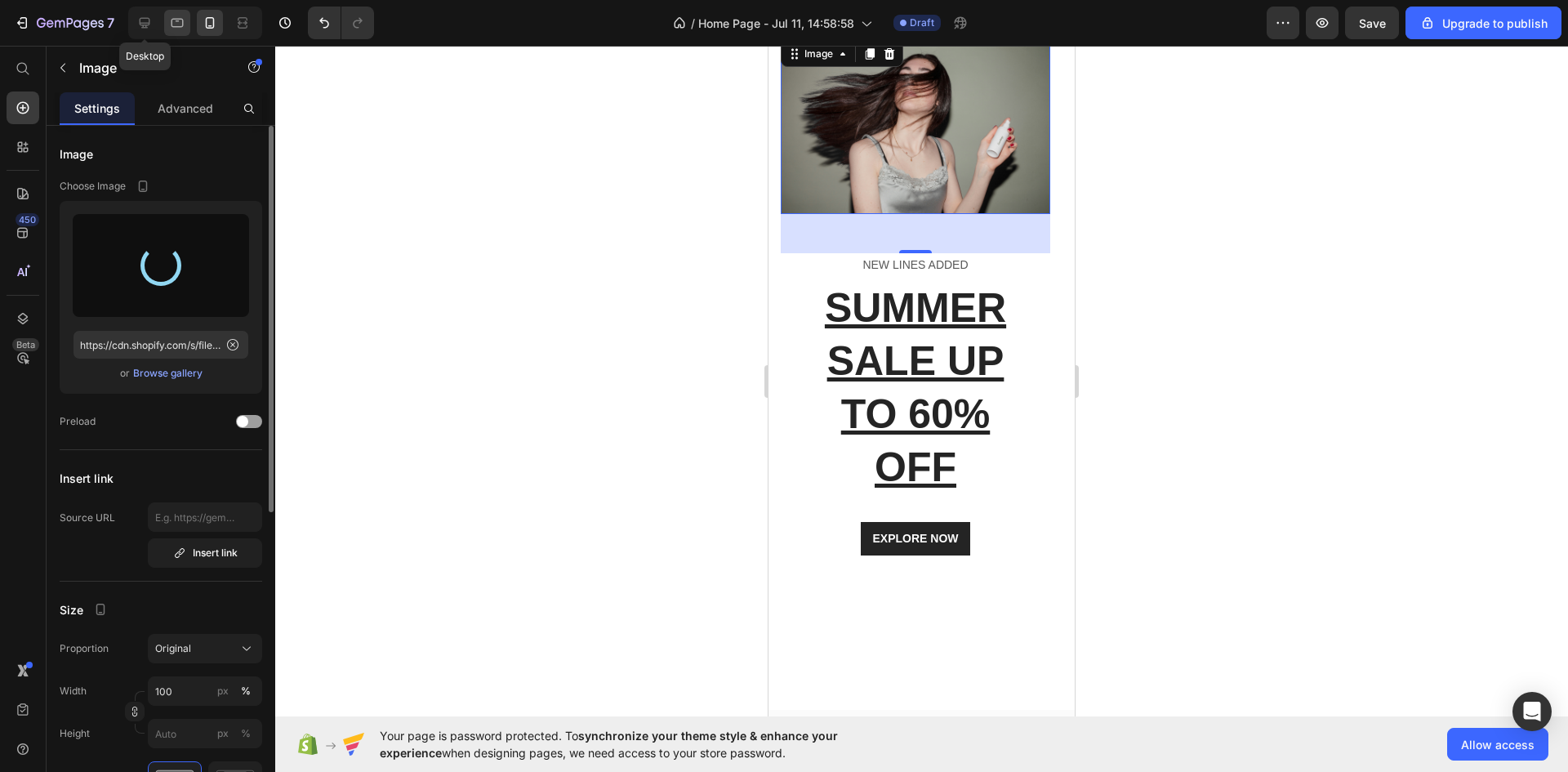 type on "https://cdn.shopify.com/s/files/1/0711/9388/6919/files/gempages_574268640120013675-e3a17635-6f6f-40df-8faa-64f3cd84089c.webp" 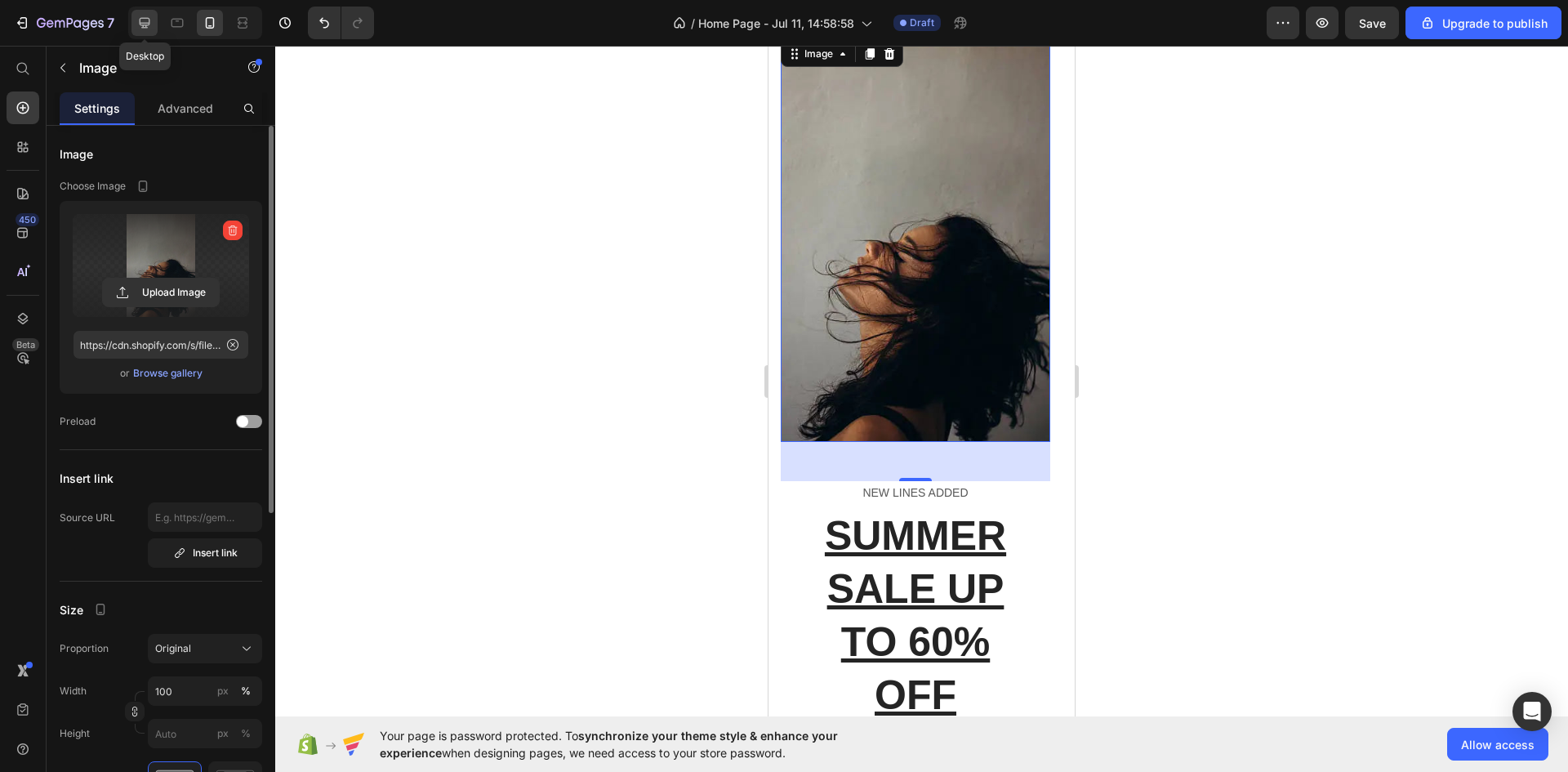 click 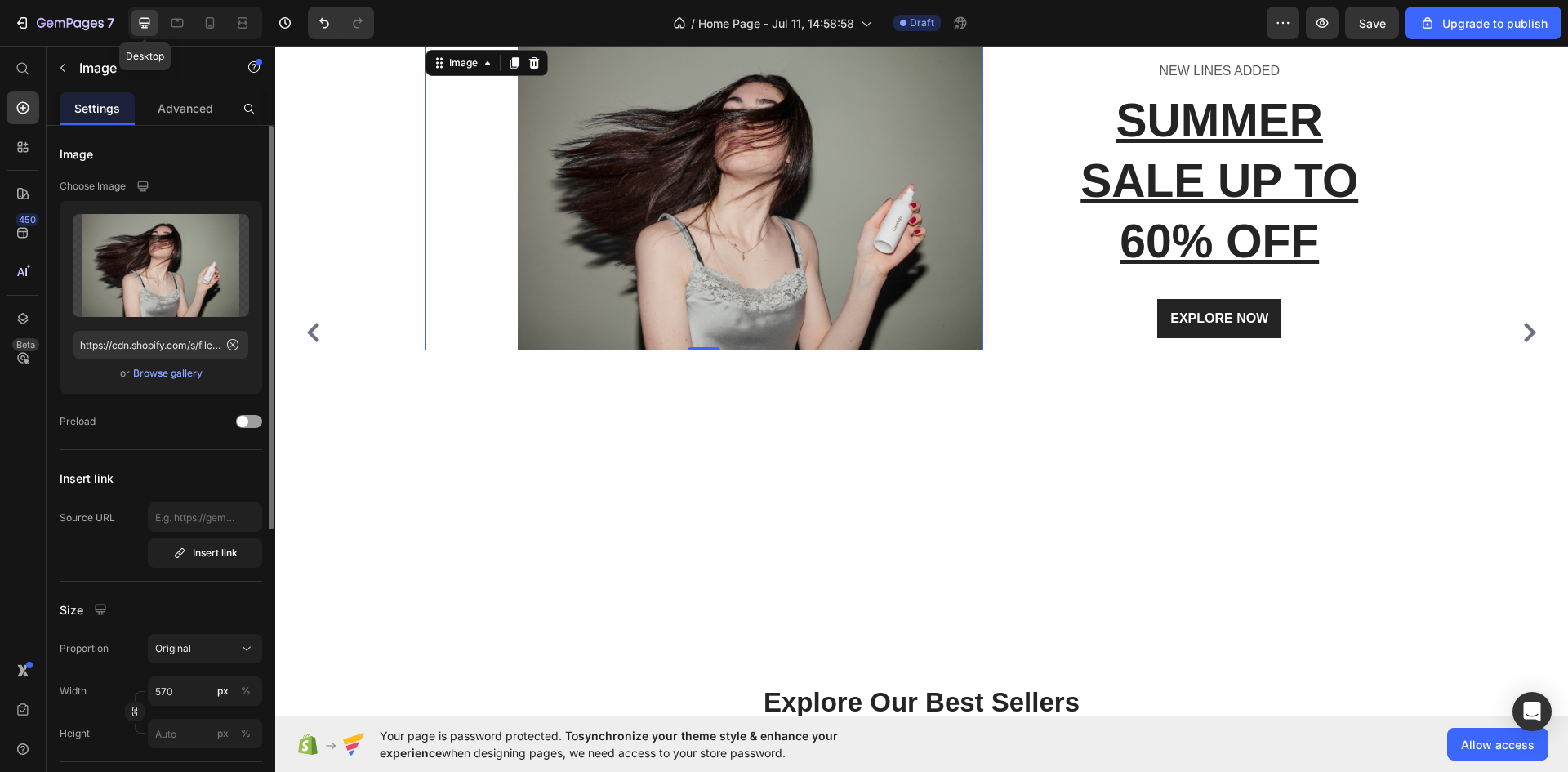 scroll, scrollTop: 25, scrollLeft: 0, axis: vertical 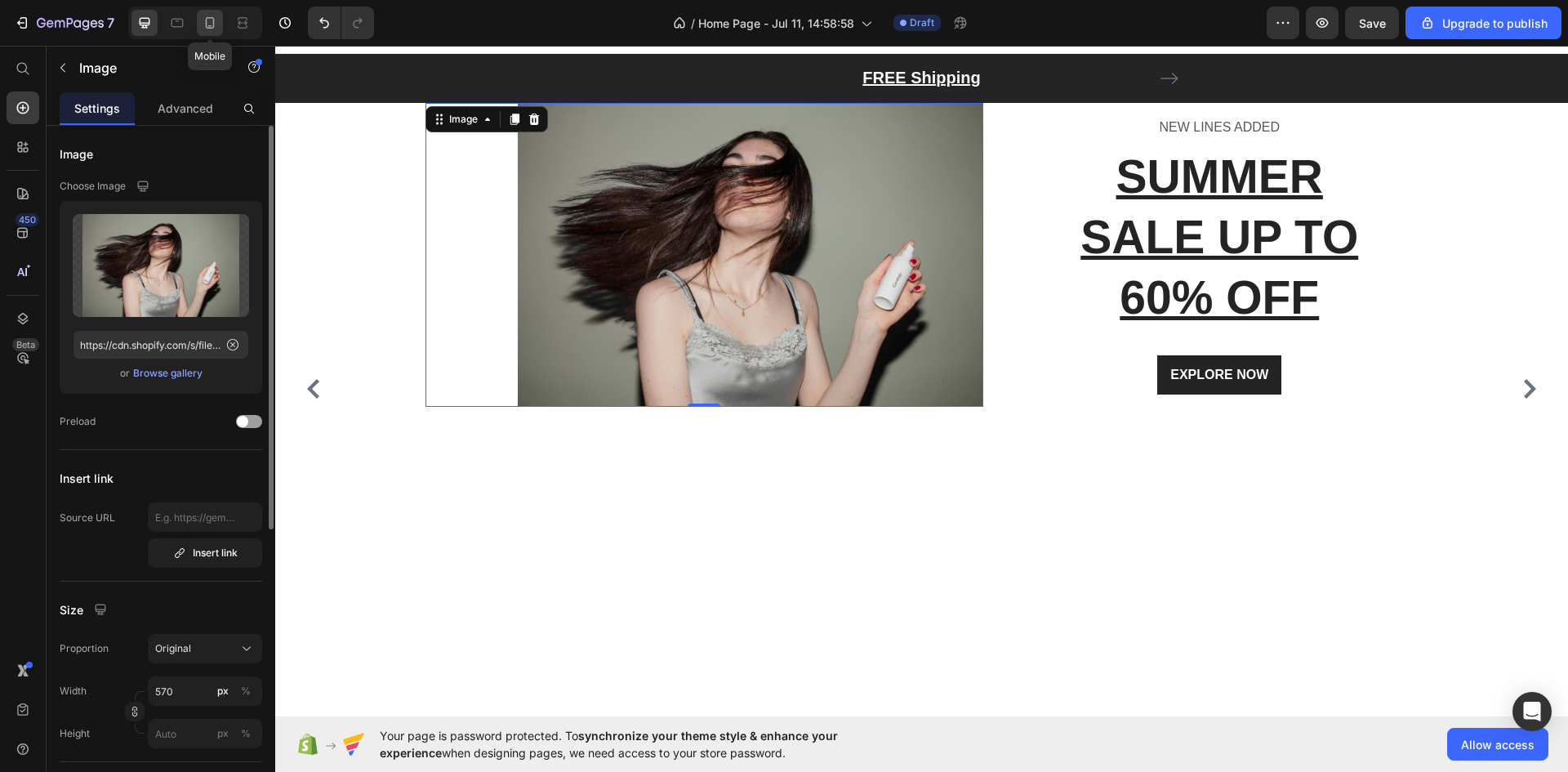 click 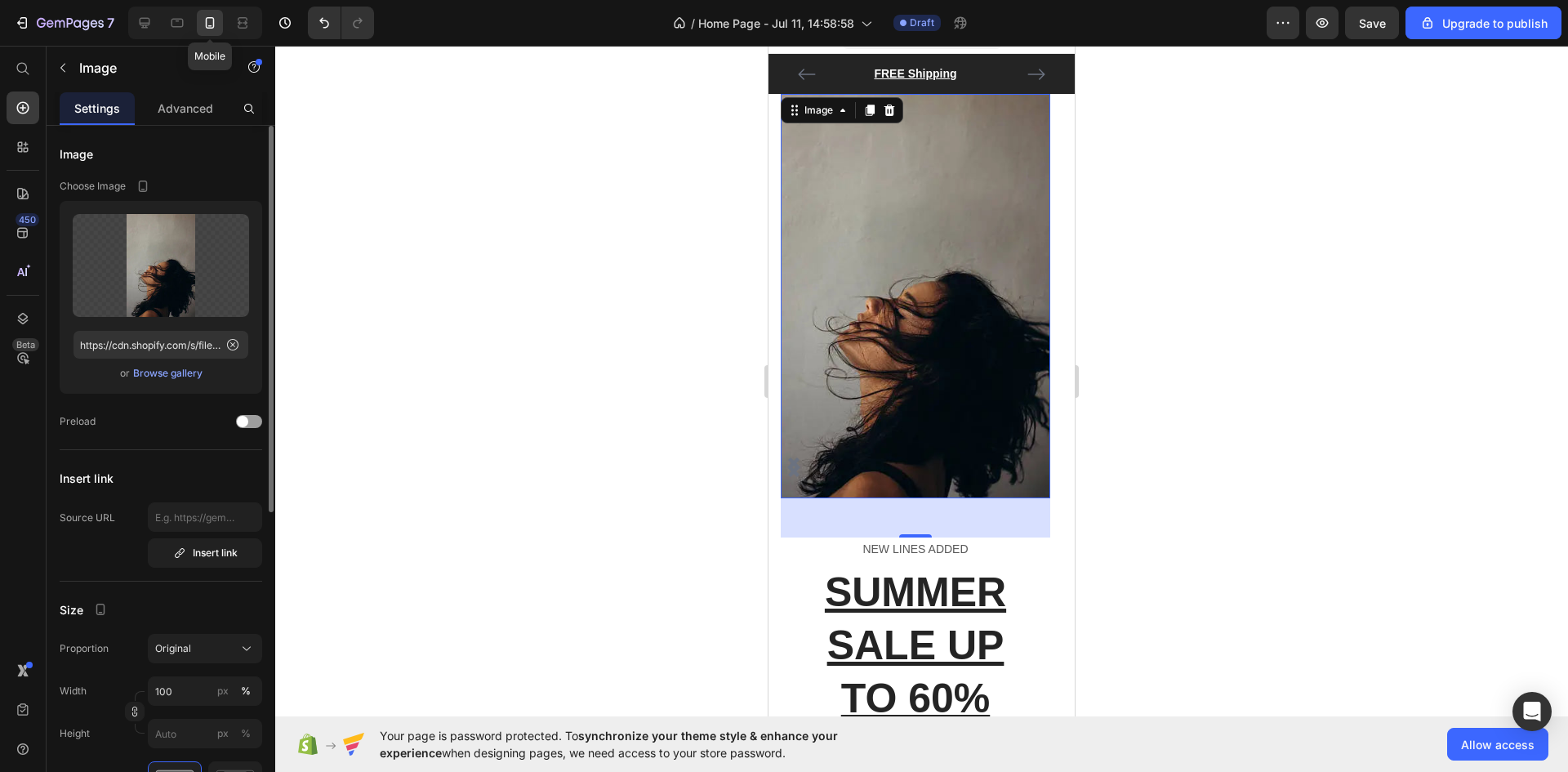 scroll, scrollTop: 16, scrollLeft: 0, axis: vertical 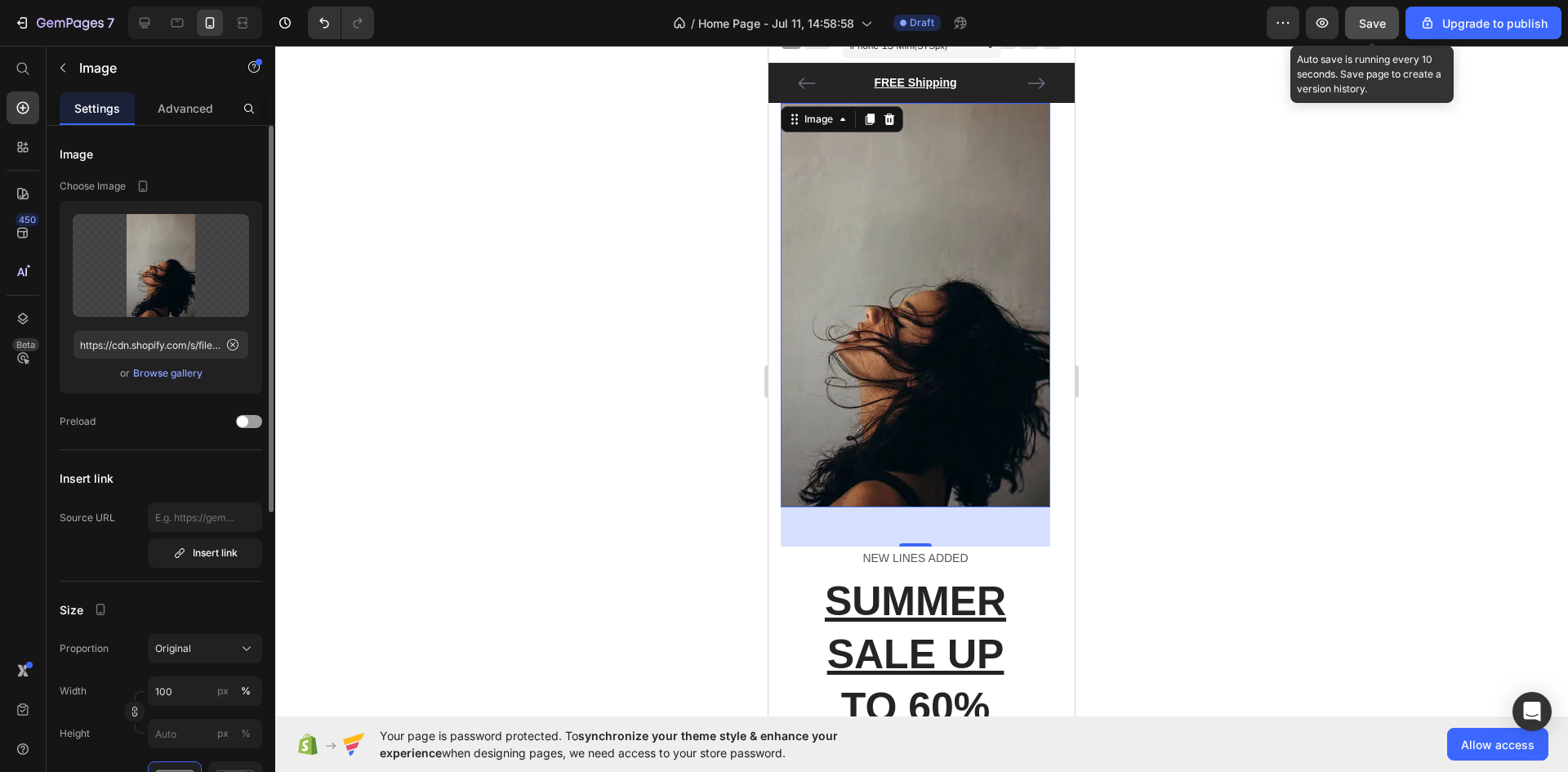 click on "Save" 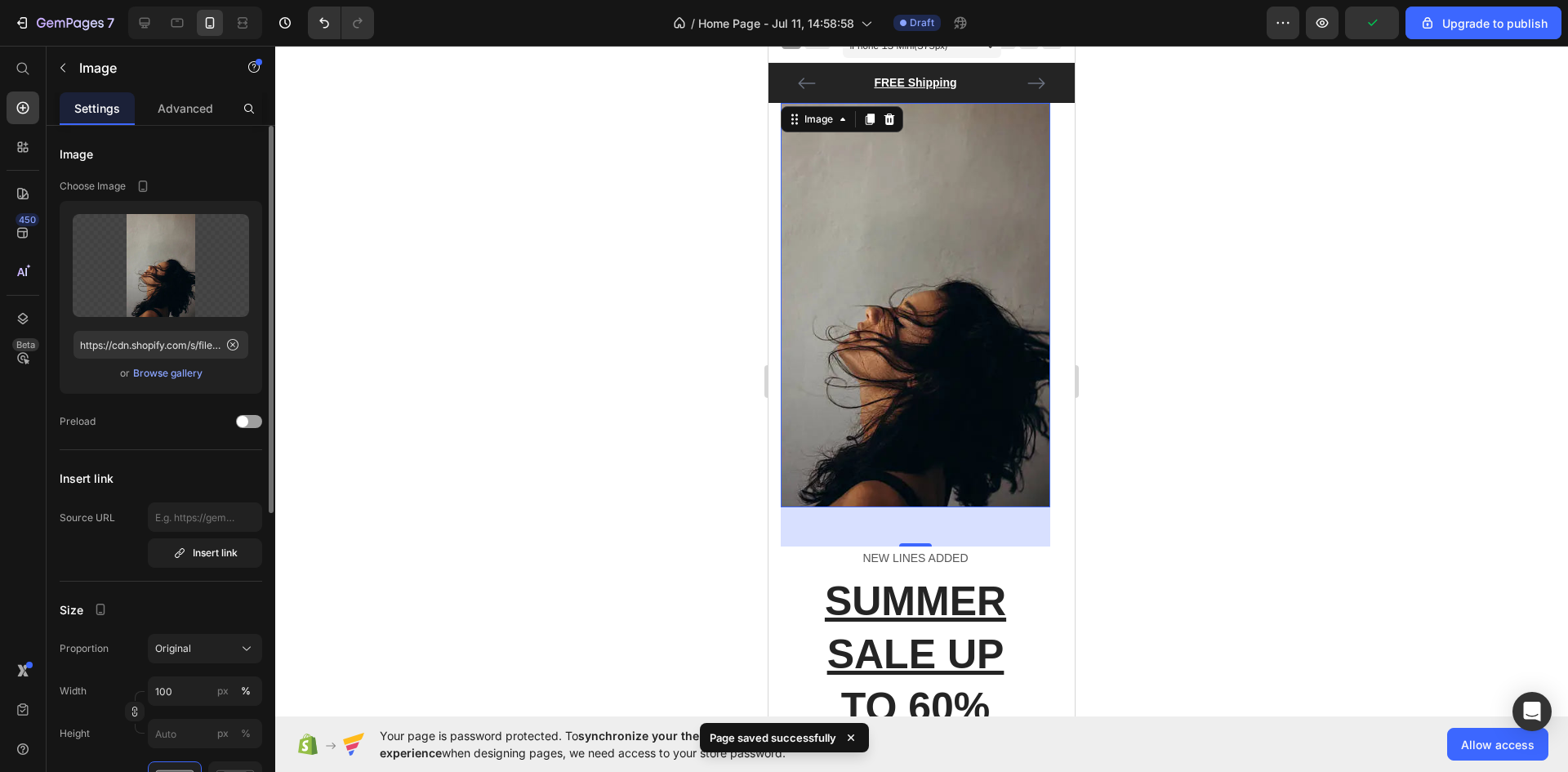 click at bounding box center (195, 23) 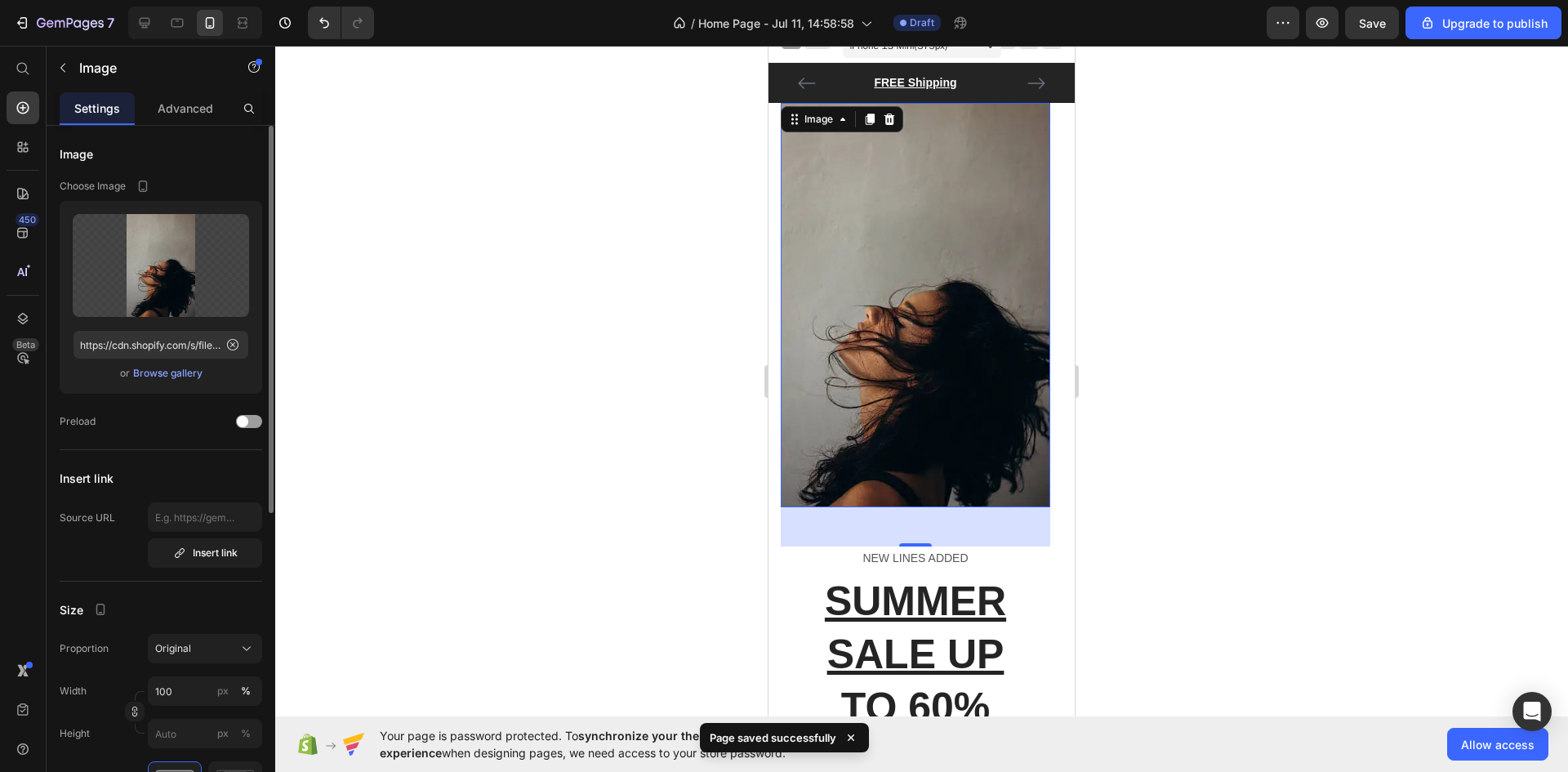 click at bounding box center (195, 23) 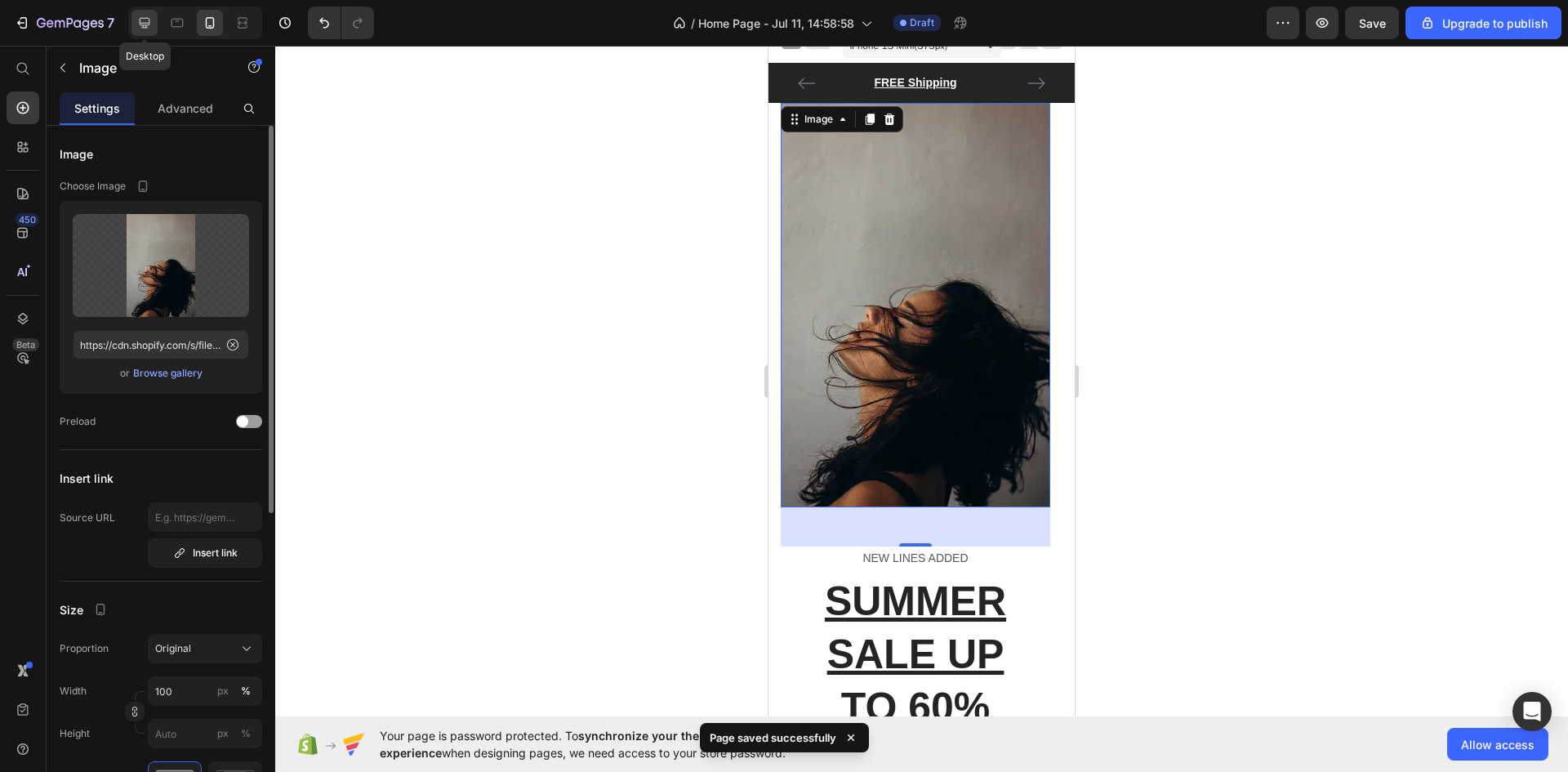 click 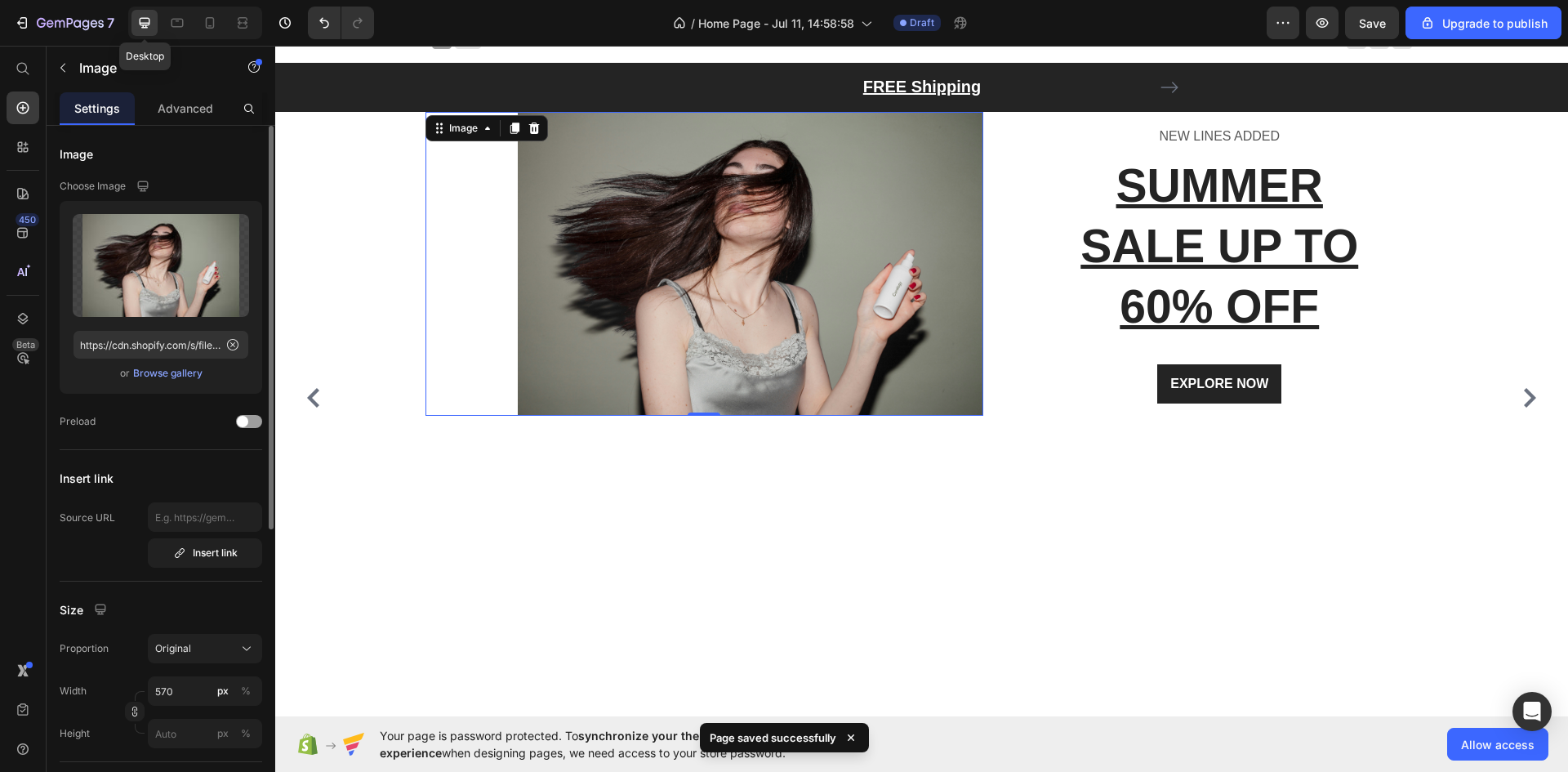 scroll, scrollTop: 25, scrollLeft: 0, axis: vertical 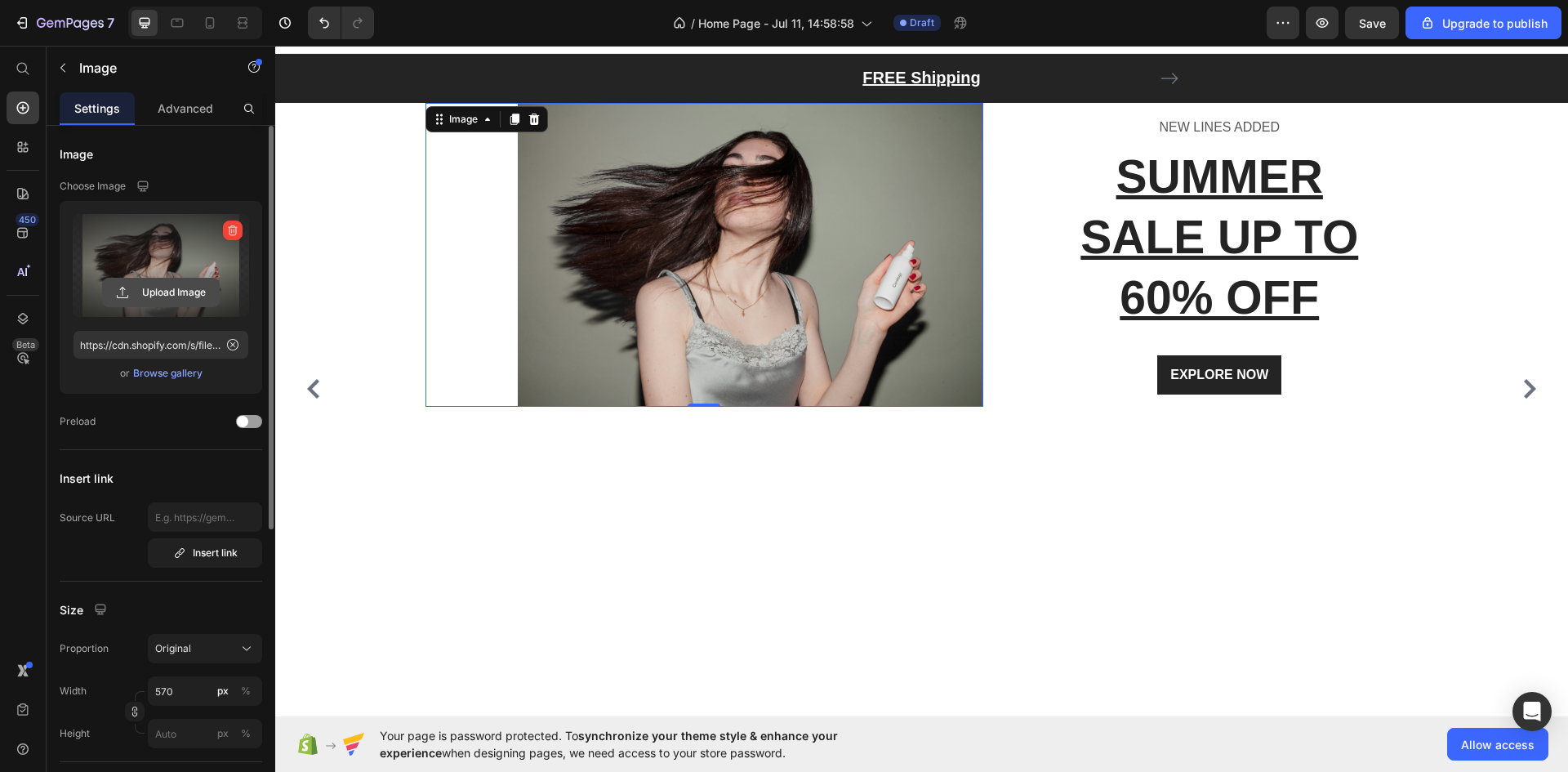 click 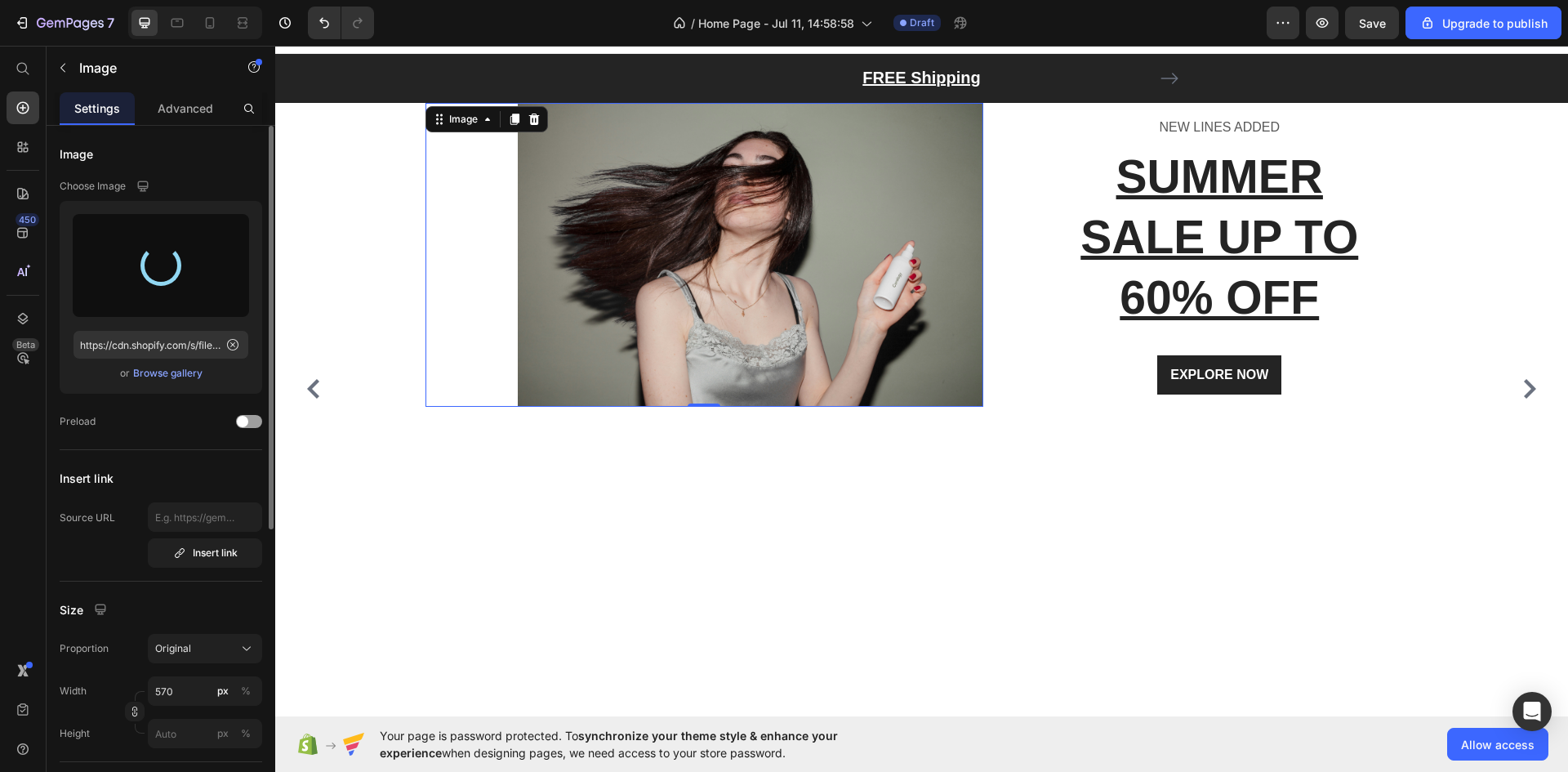 type on "https://cdn.shopify.com/s/files/1/0711/9388/6919/files/gempages_574268640120013675-e3a17635-6f6f-40df-8faa-64f3cd84089c.webp" 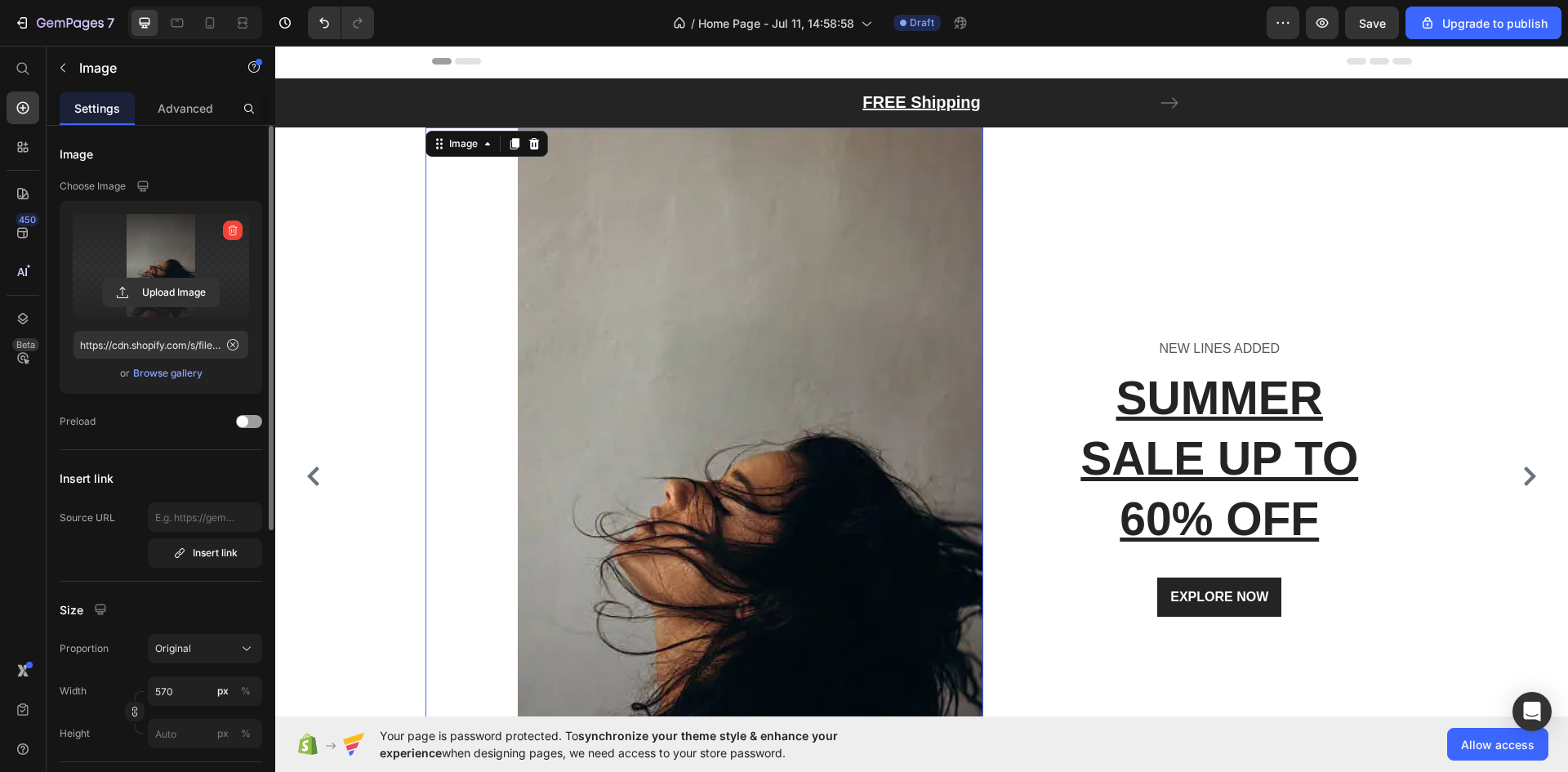 scroll, scrollTop: 0, scrollLeft: 0, axis: both 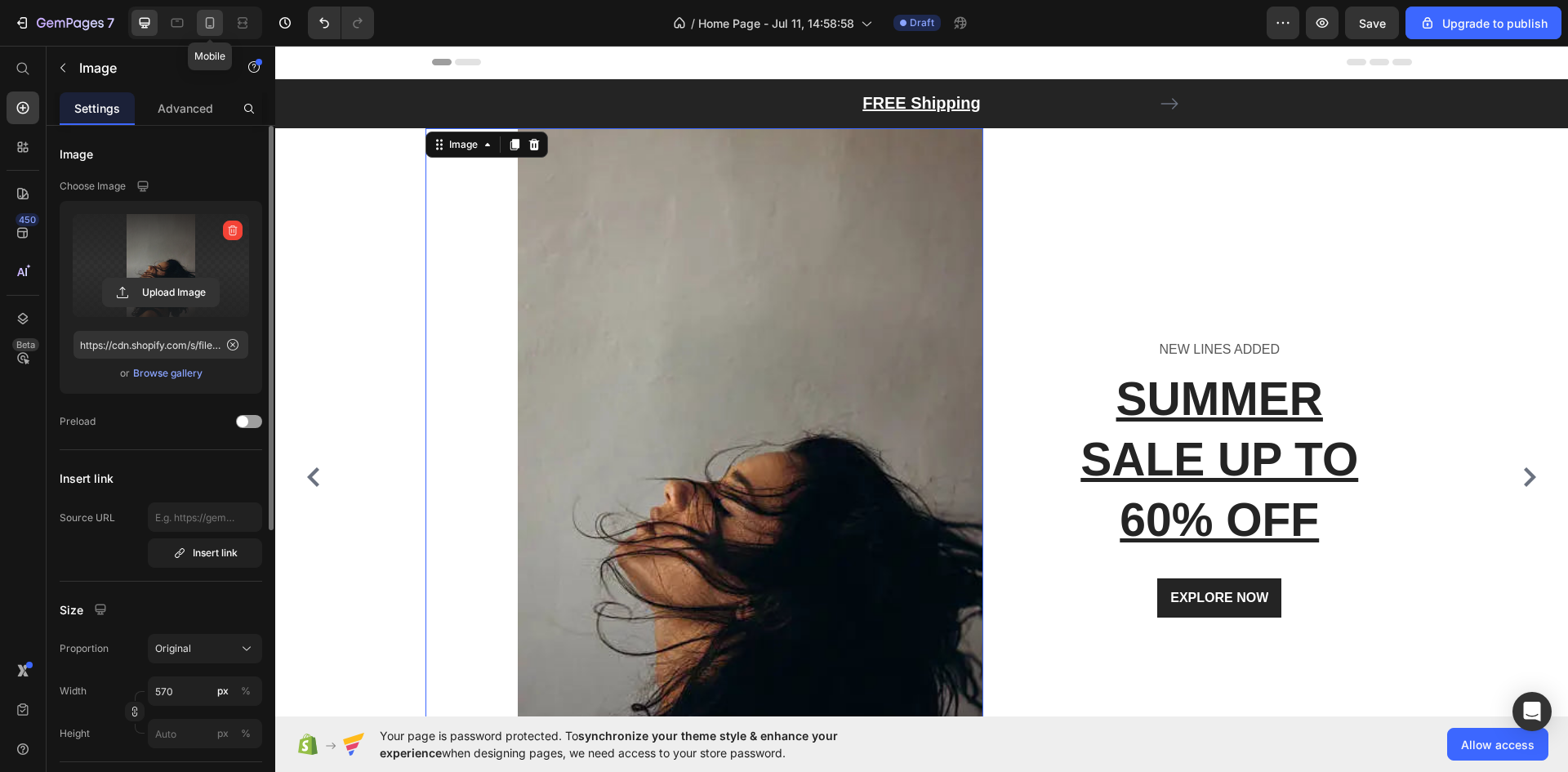 click 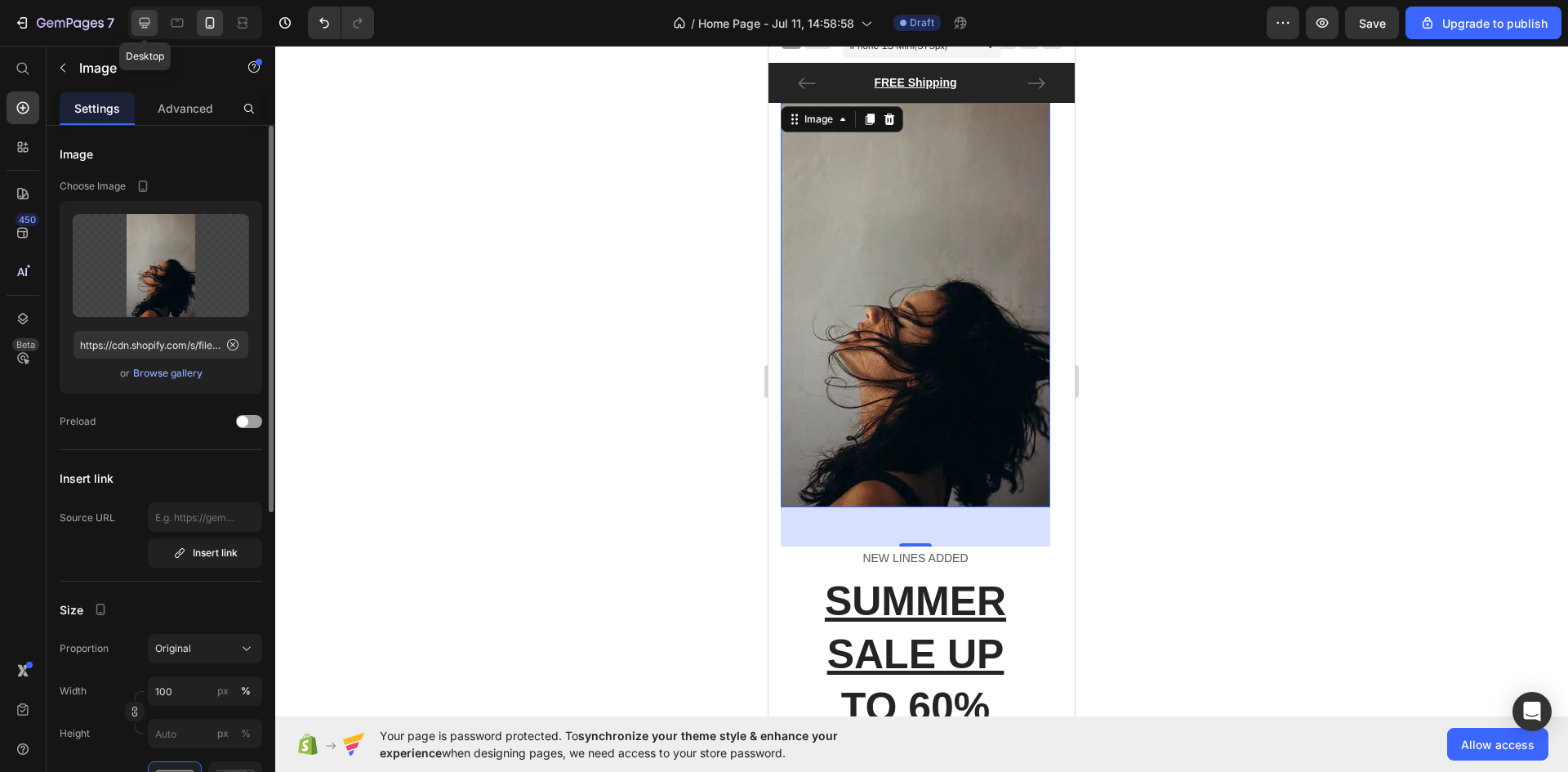 click 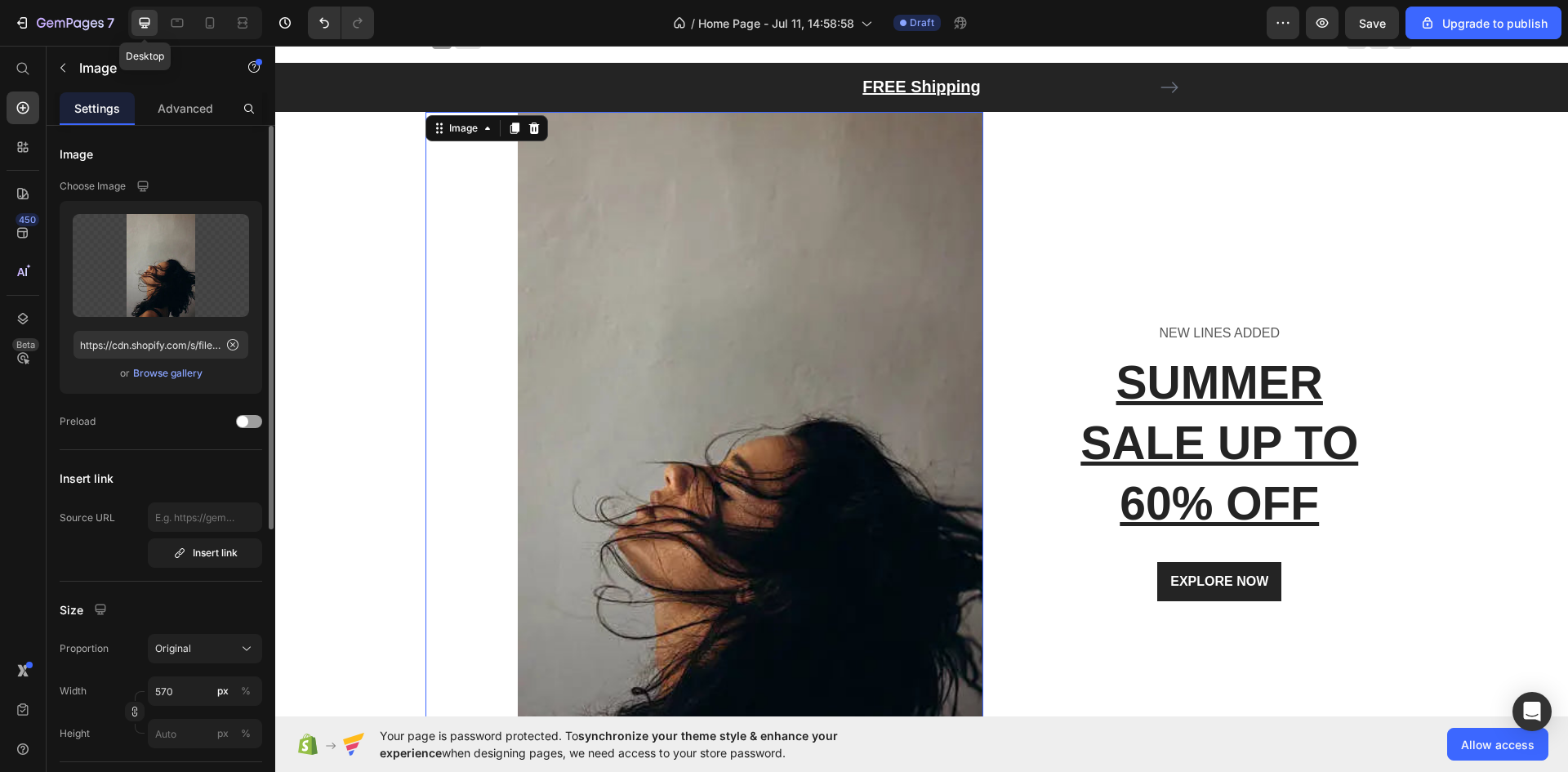scroll, scrollTop: 25, scrollLeft: 0, axis: vertical 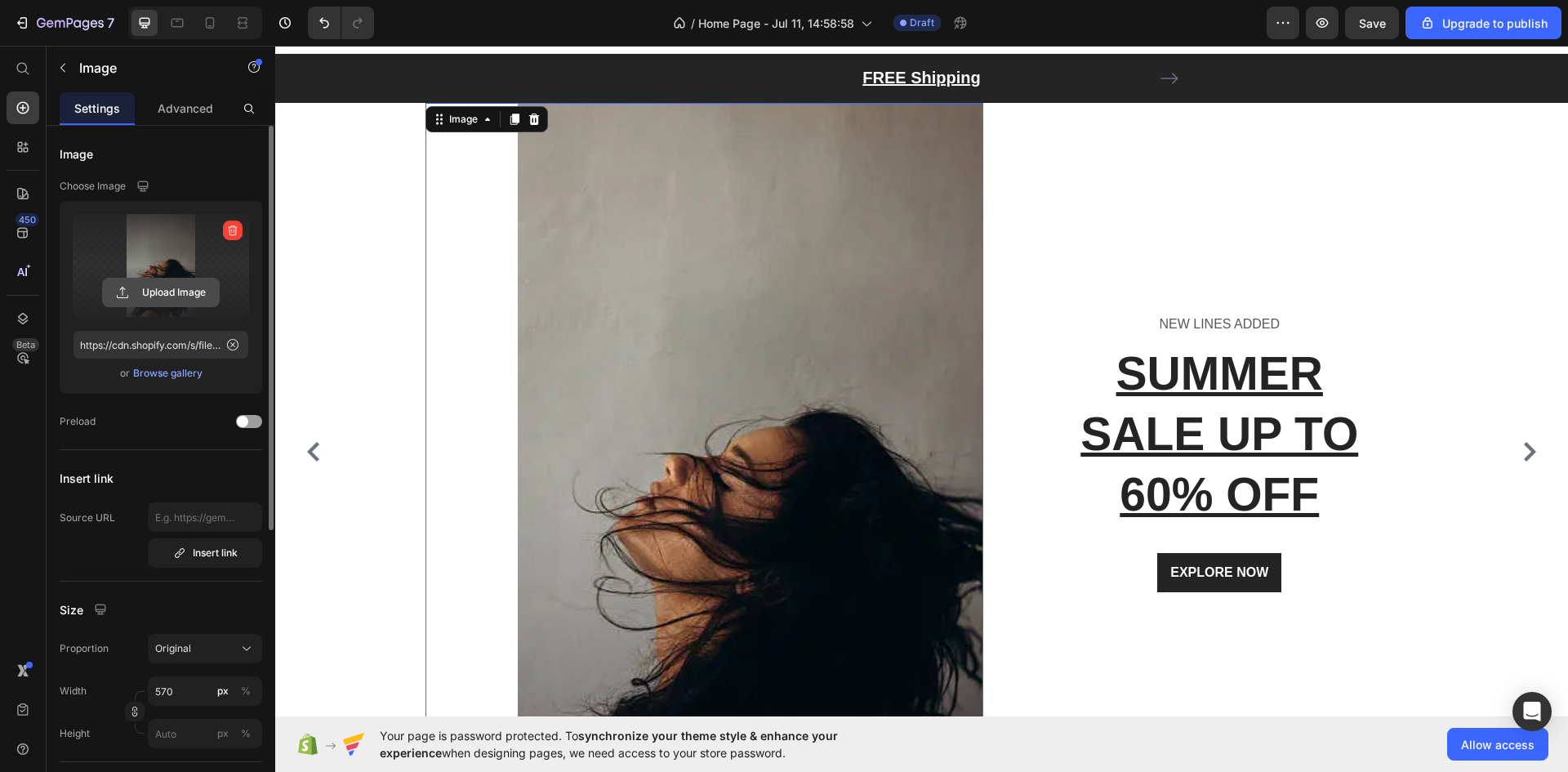 click 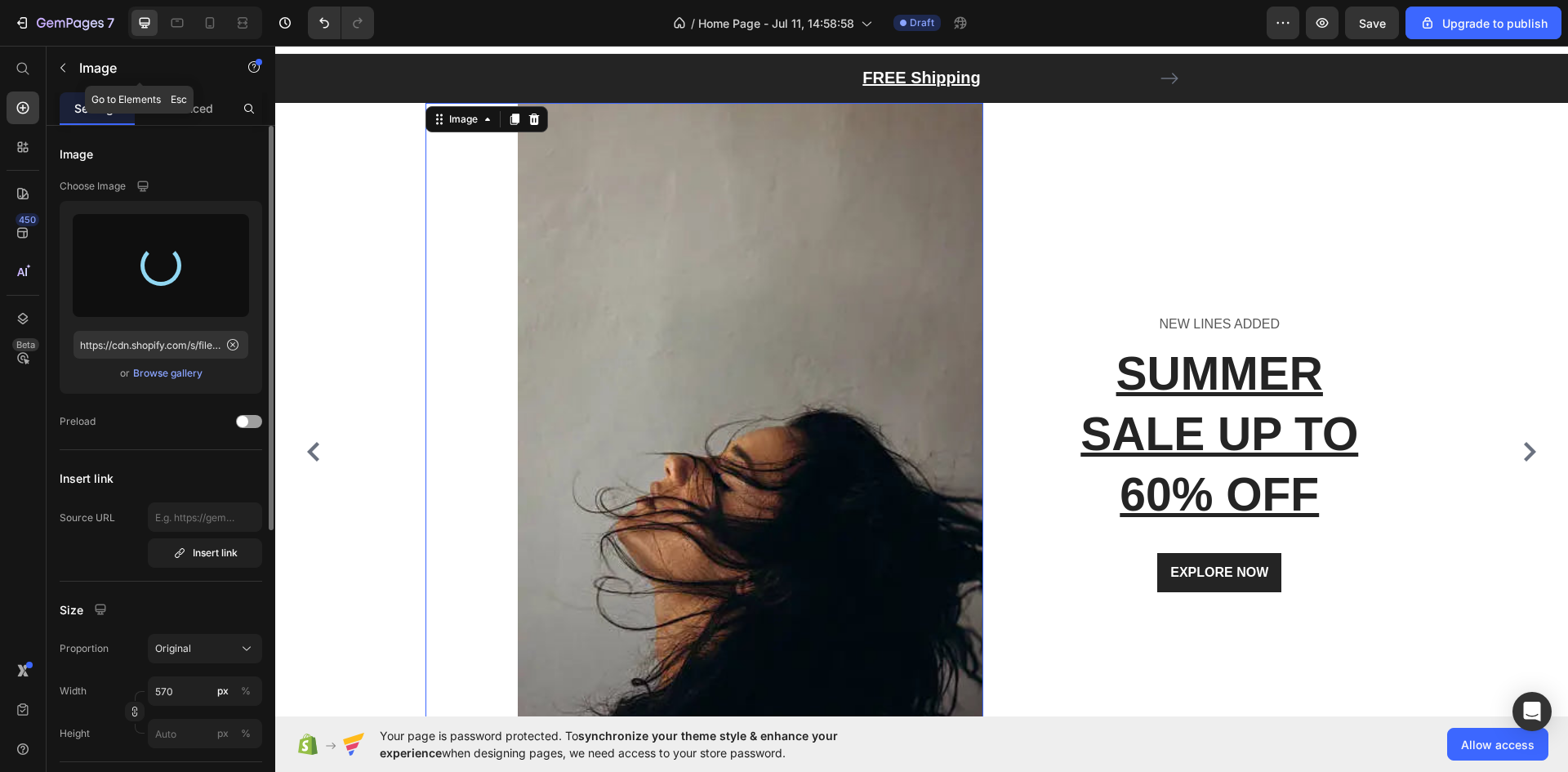 type on "https://cdn.shopify.com/s/files/1/0711/9388/6919/files/gempages_574268640120013675-441445b2-a45a-4a74-bfdb-e97251e01210.jpg" 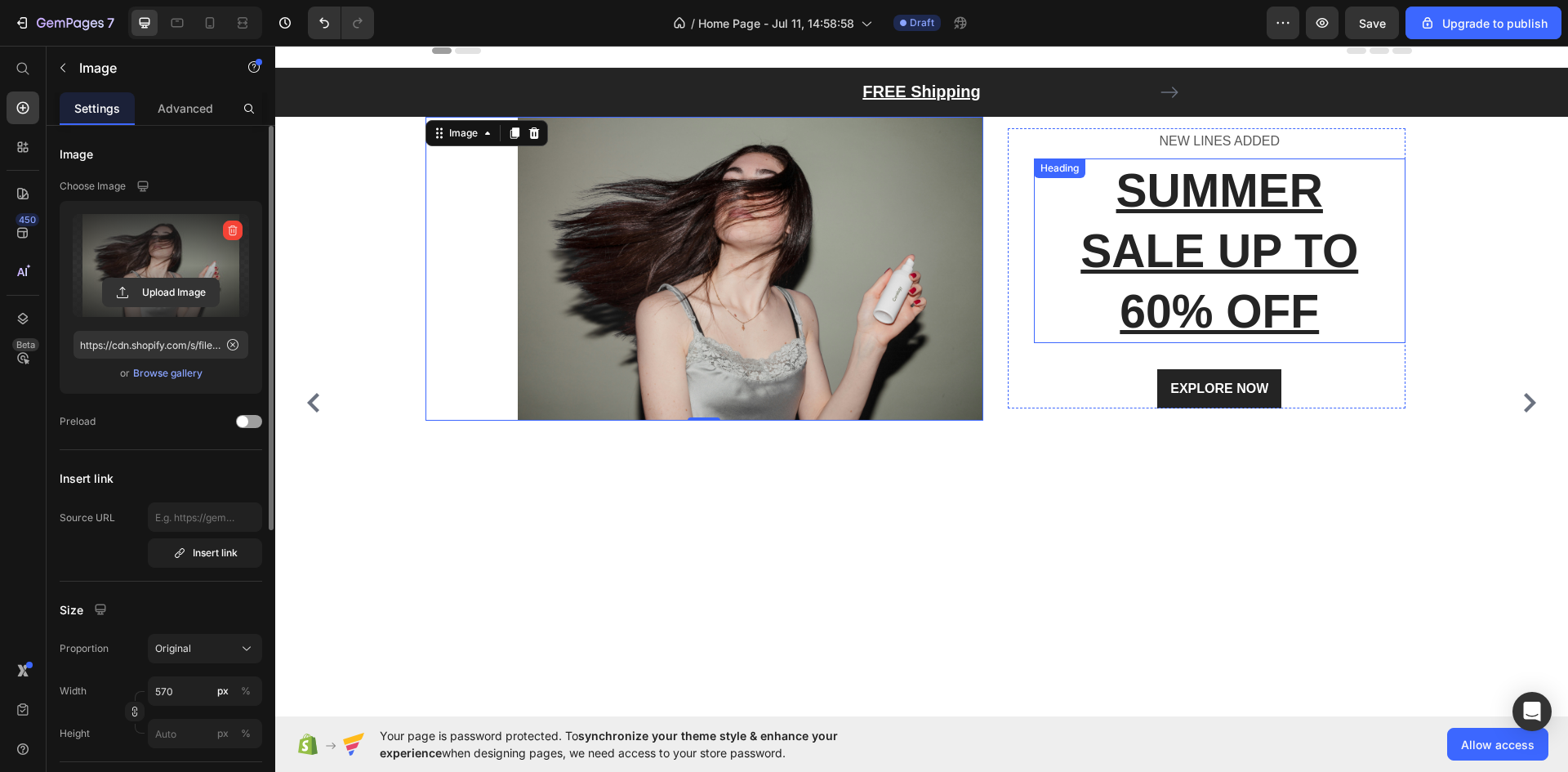 scroll, scrollTop: 0, scrollLeft: 0, axis: both 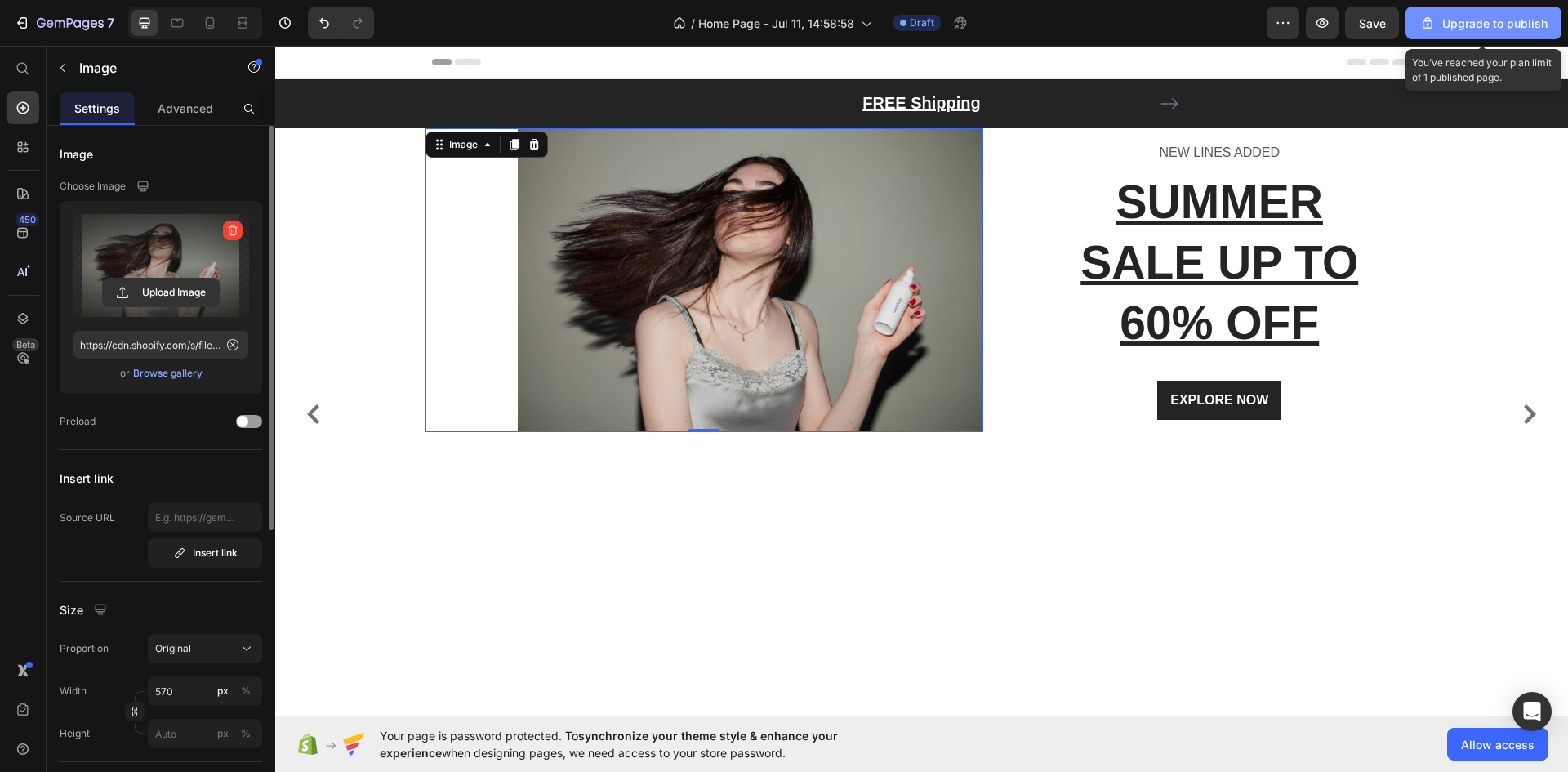 click on "Upgrade to publish" at bounding box center [1483, 23] 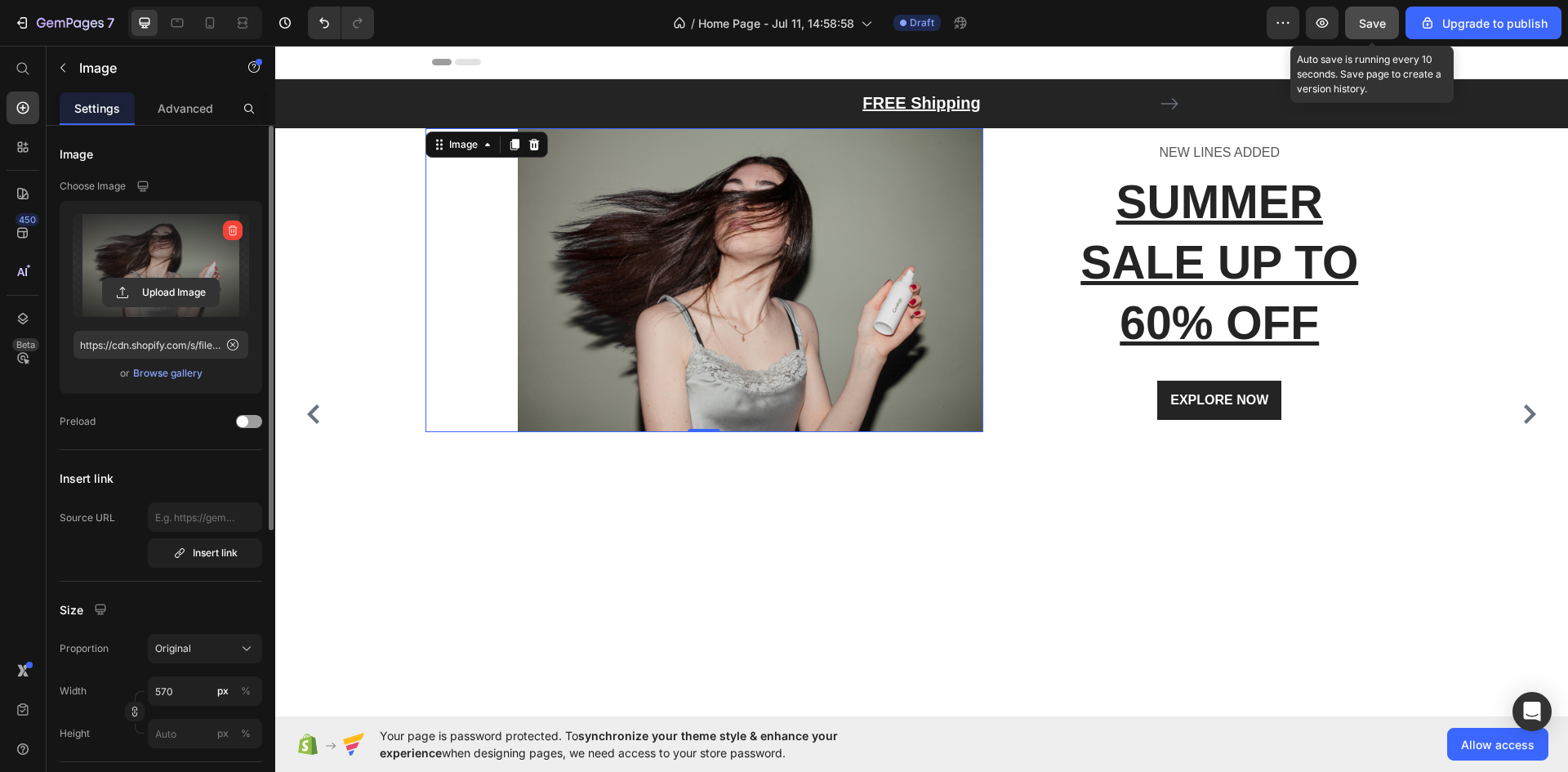 click on "Save" 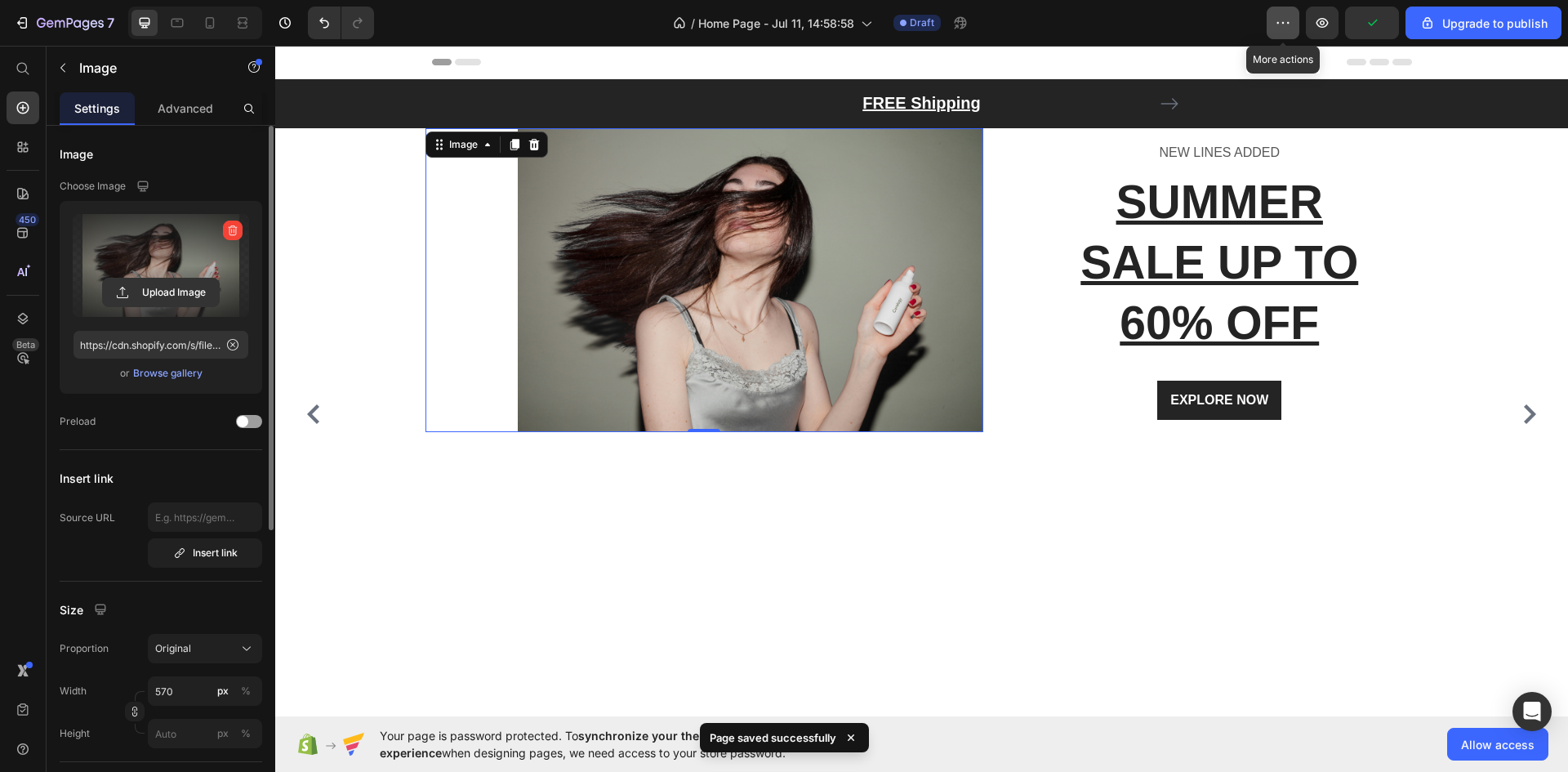 click 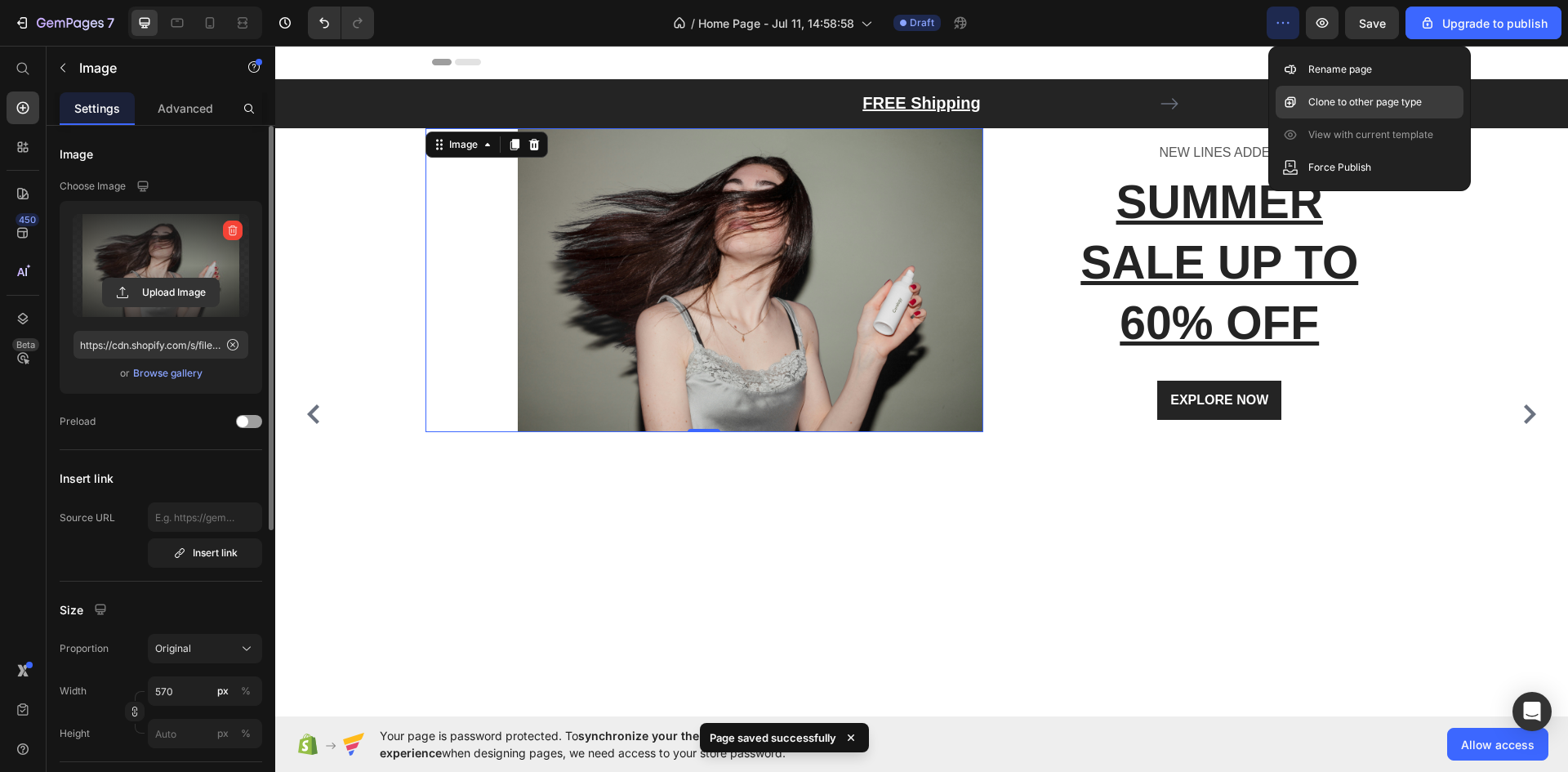 click on "Clone to other page type" 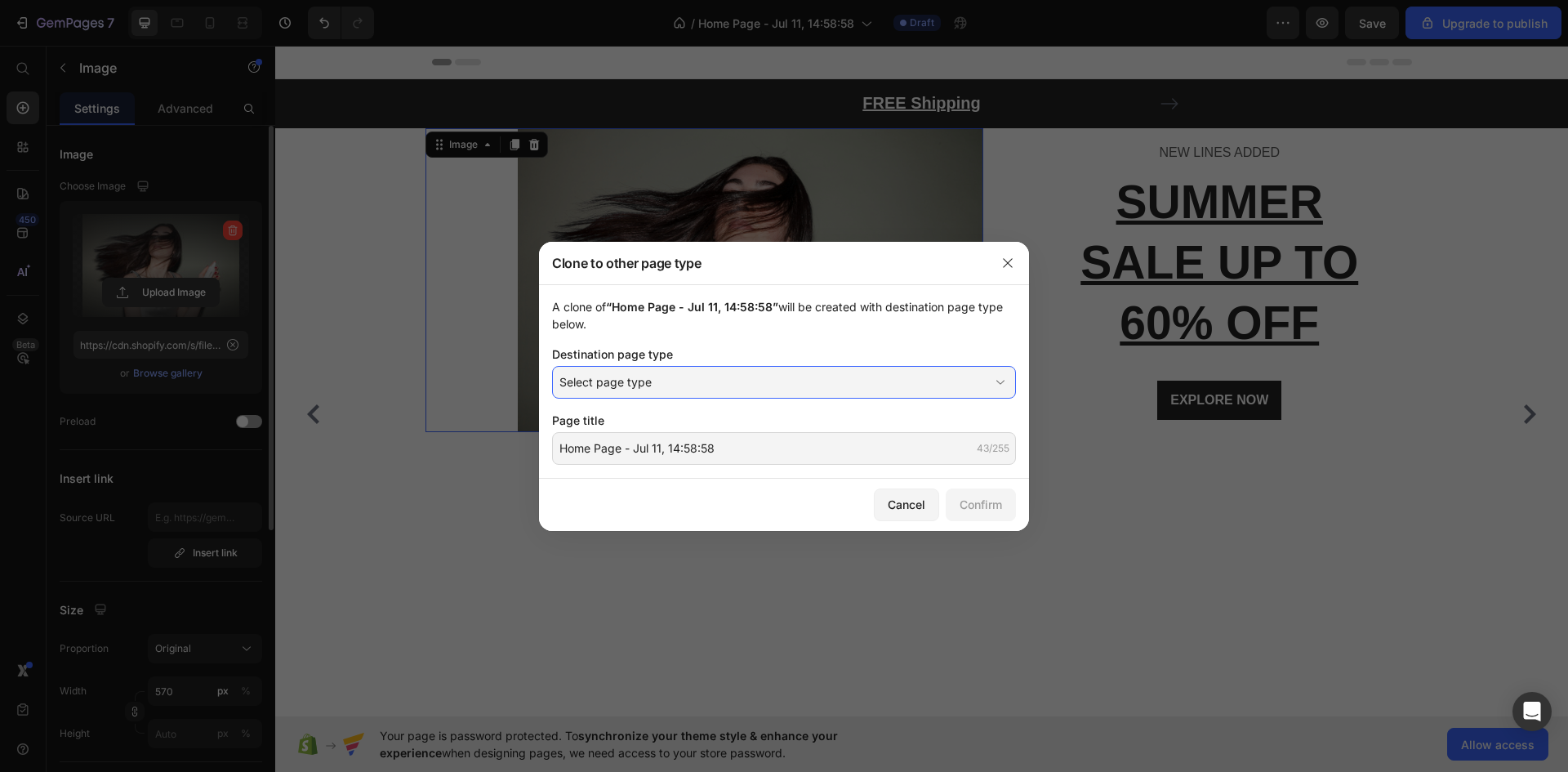 click 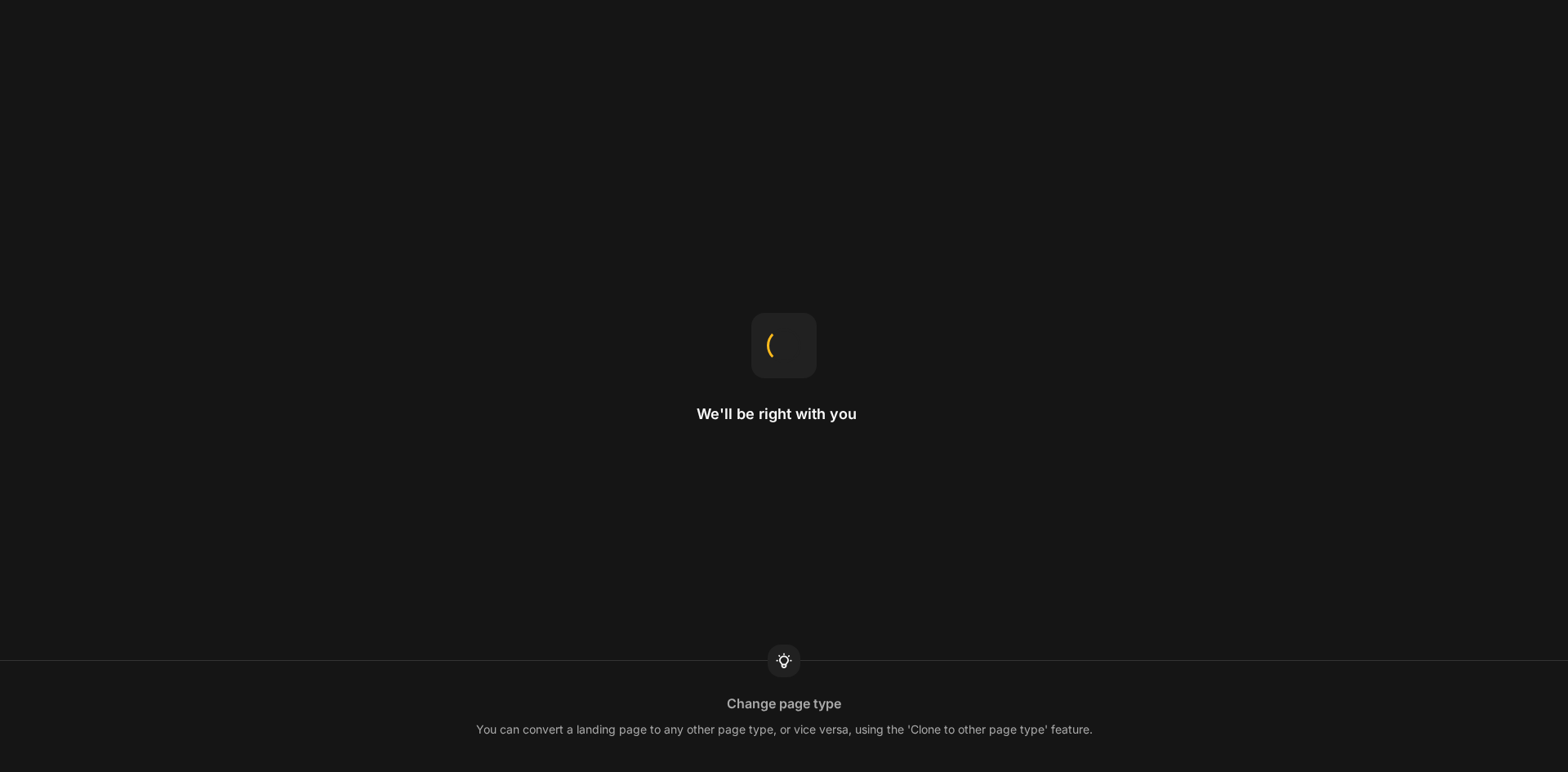 scroll, scrollTop: 0, scrollLeft: 0, axis: both 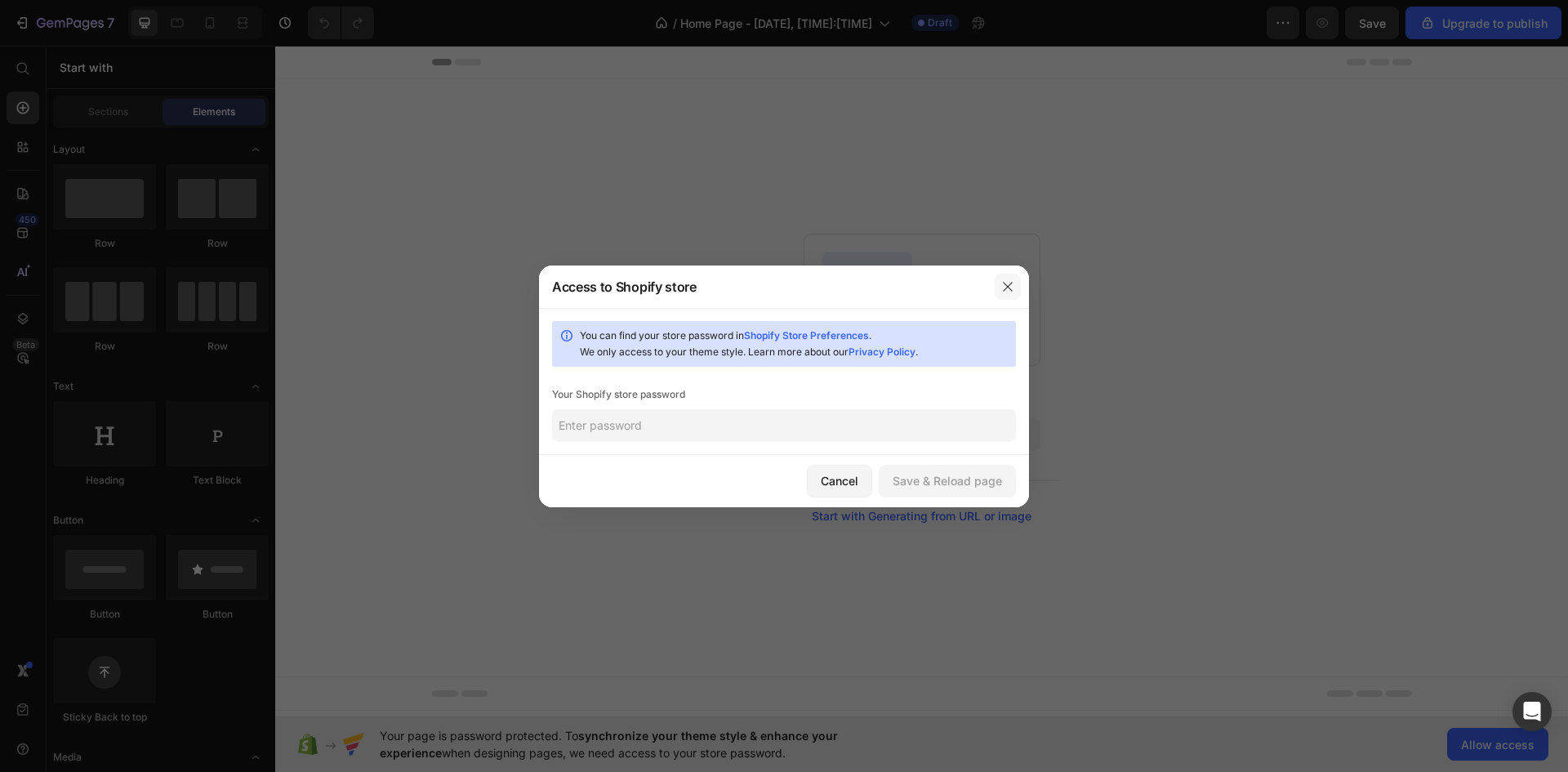 click 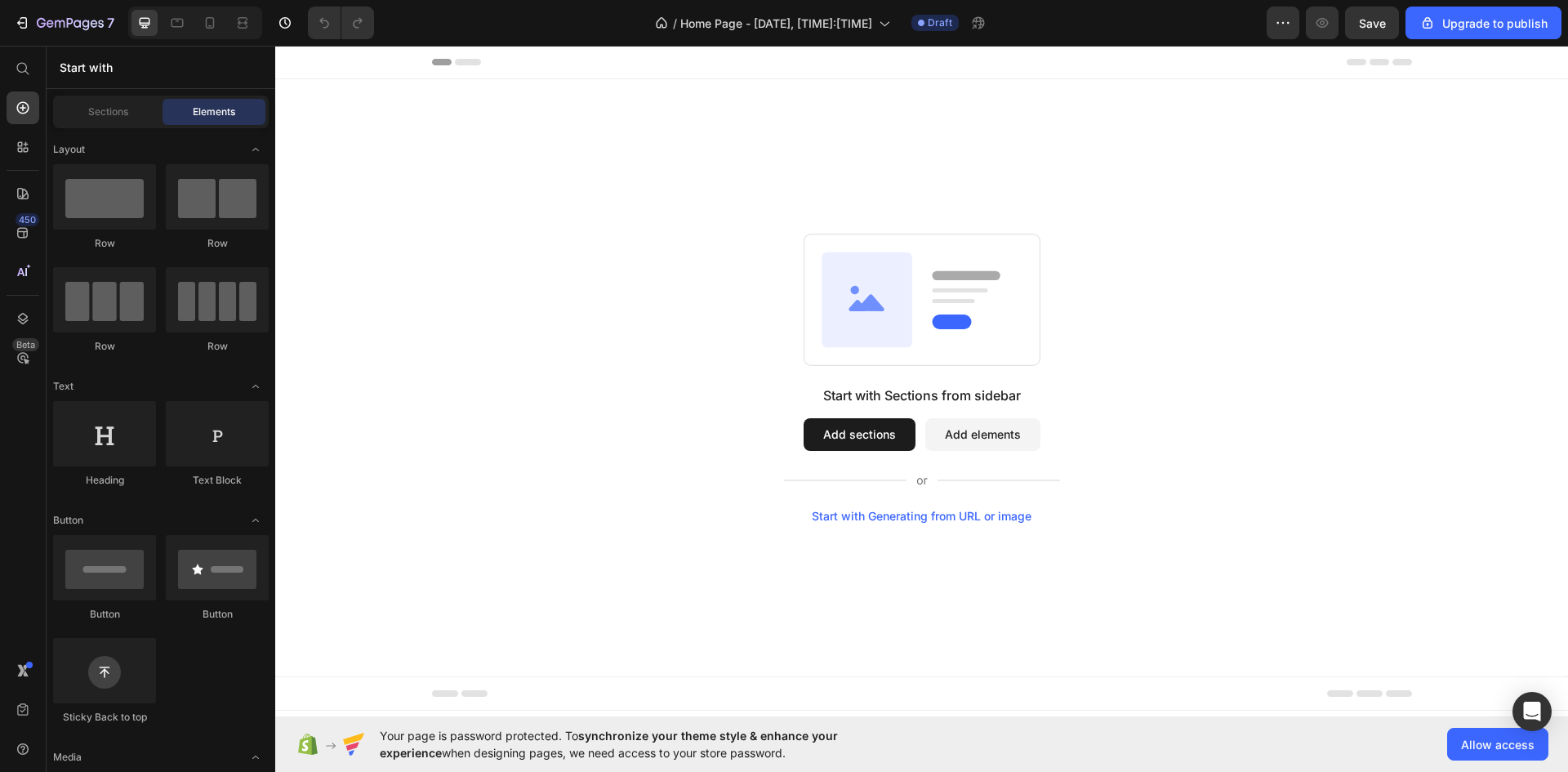 click on "Start with Sections from sidebar Add sections Add elements Start with Generating from URL or image" at bounding box center (922, 454) 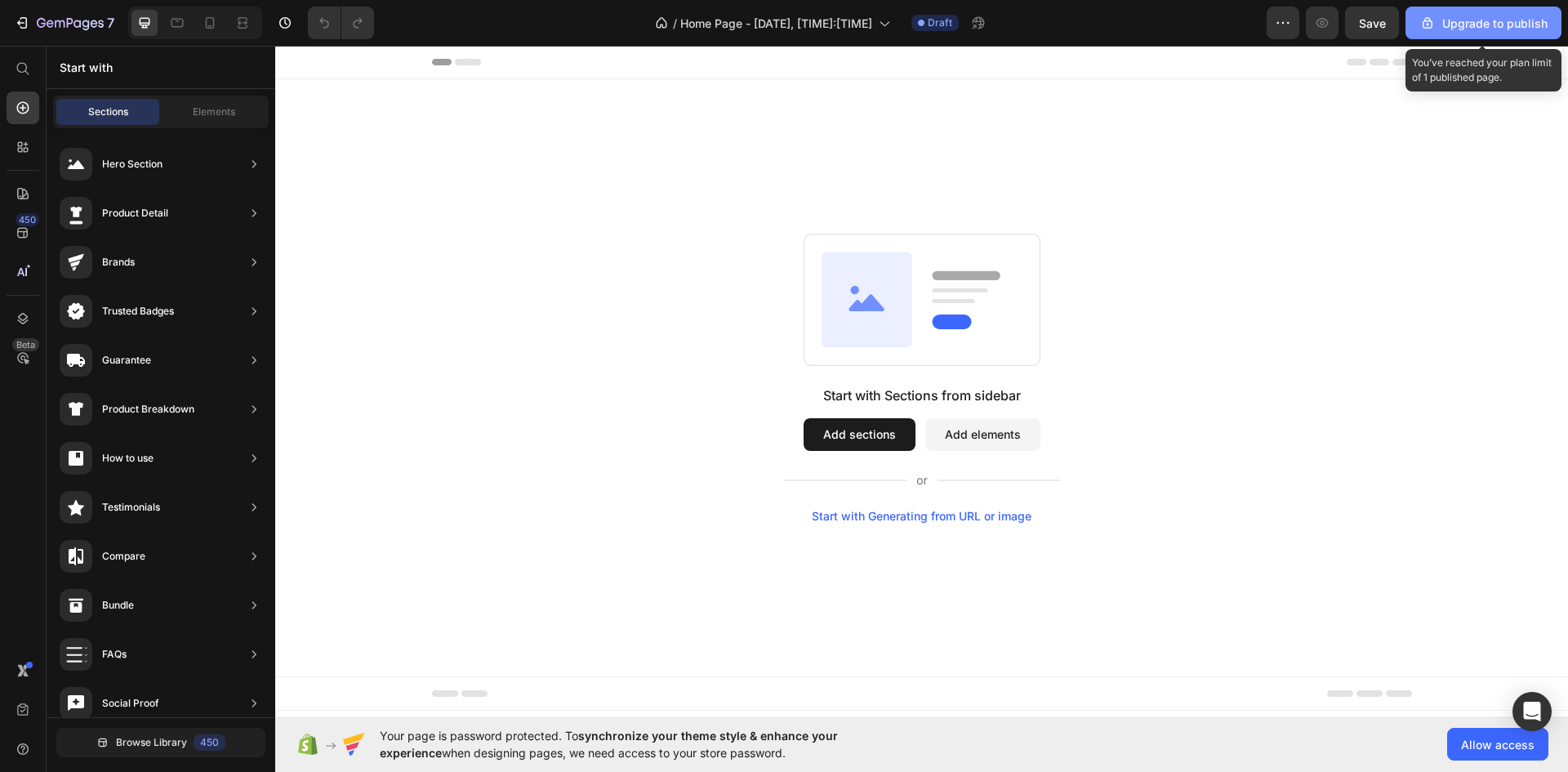 click on "Upgrade to publish" at bounding box center (1483, 23) 